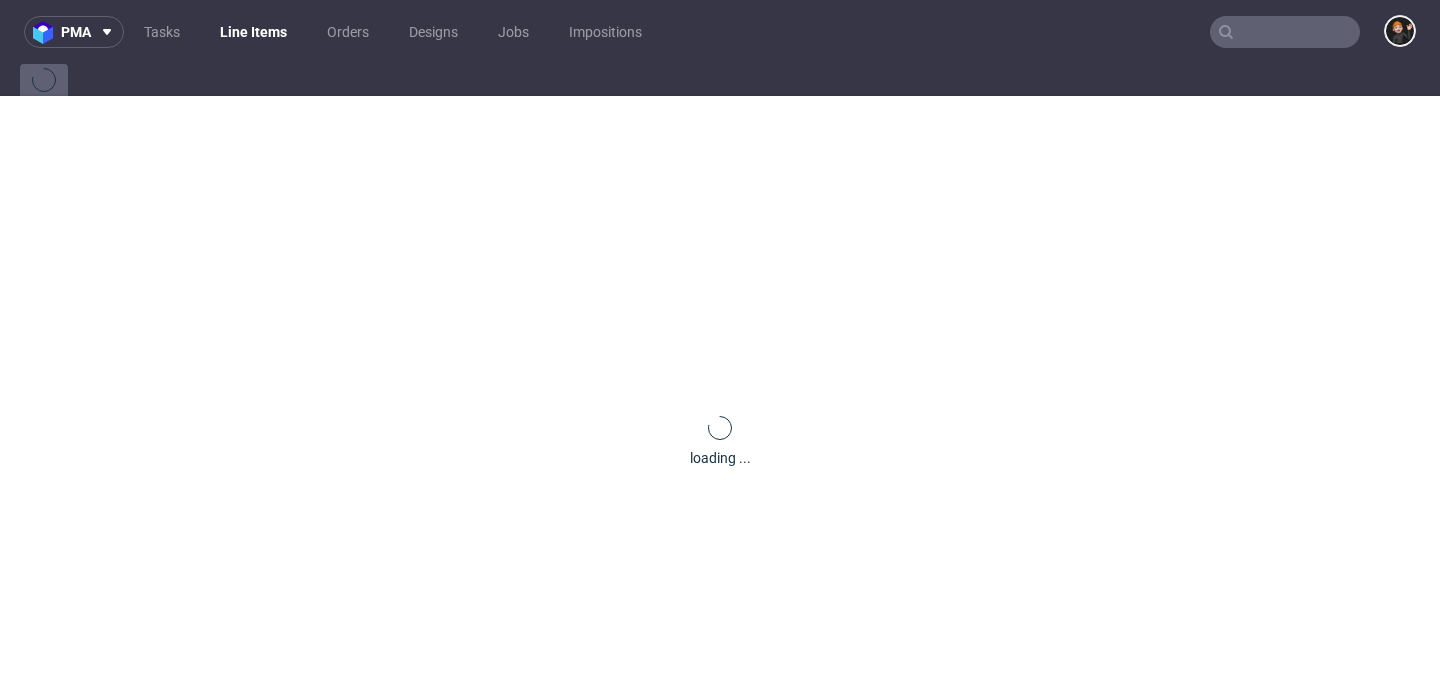 scroll, scrollTop: 0, scrollLeft: 0, axis: both 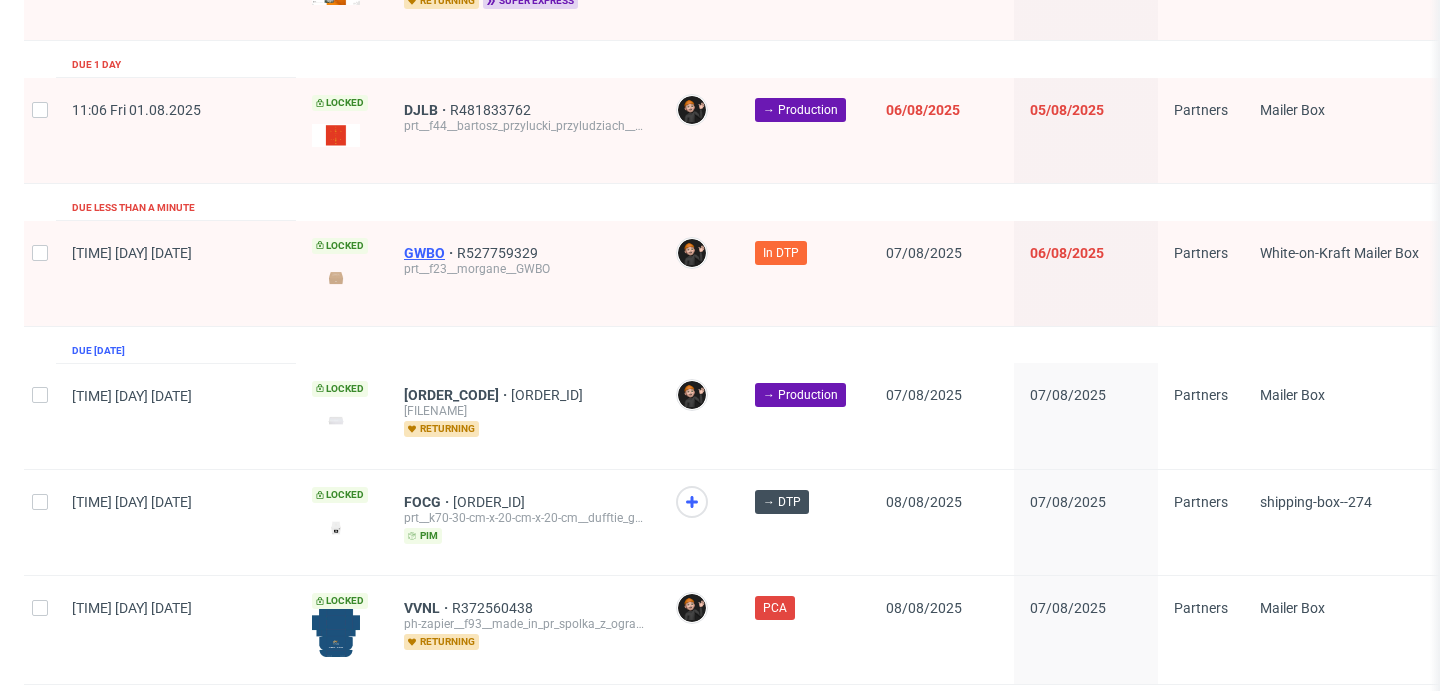 click on "GWBO" at bounding box center [430, 253] 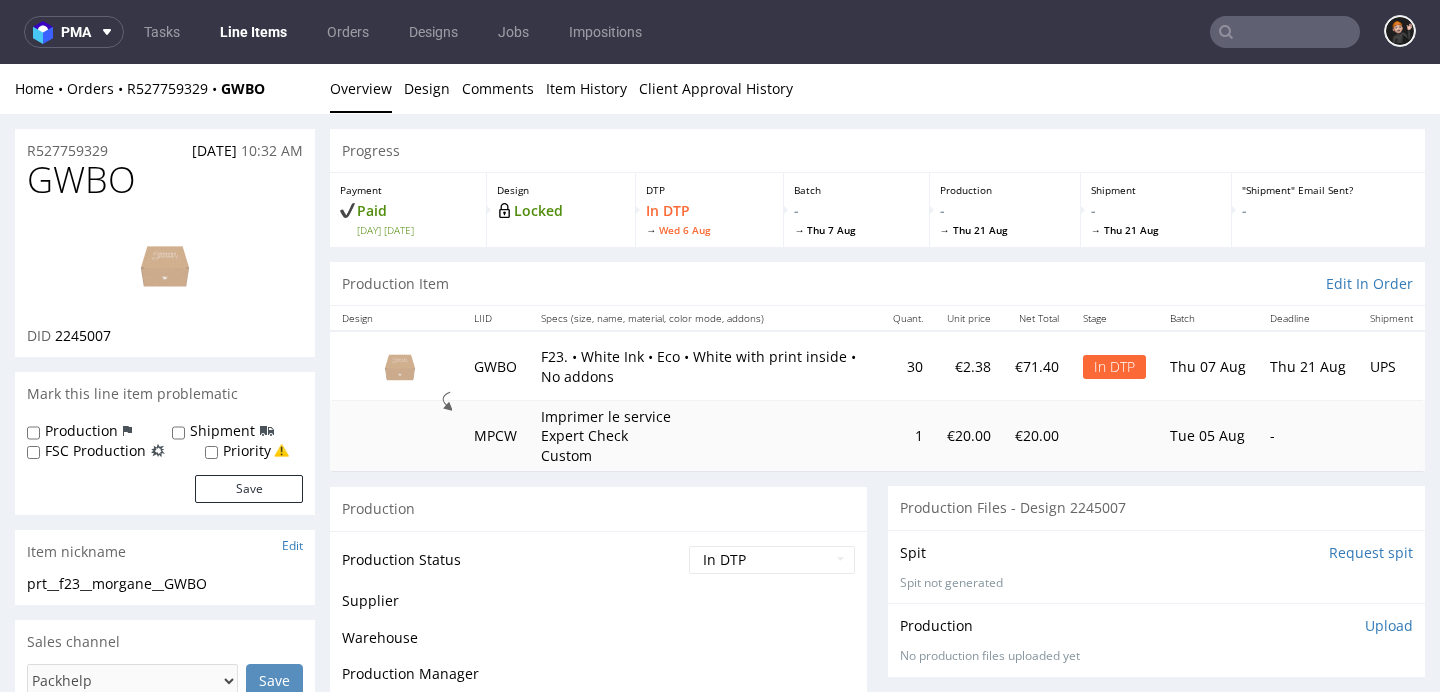 scroll, scrollTop: 0, scrollLeft: 0, axis: both 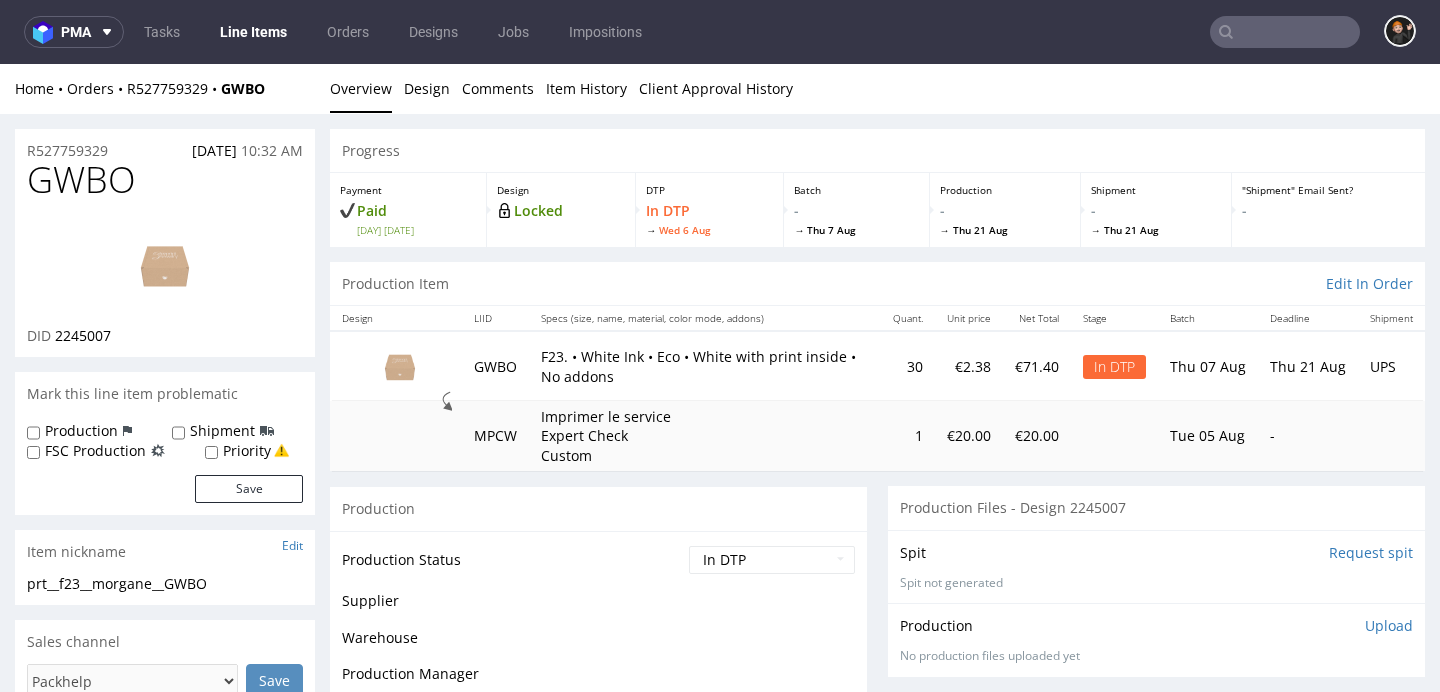 click at bounding box center (165, 265) 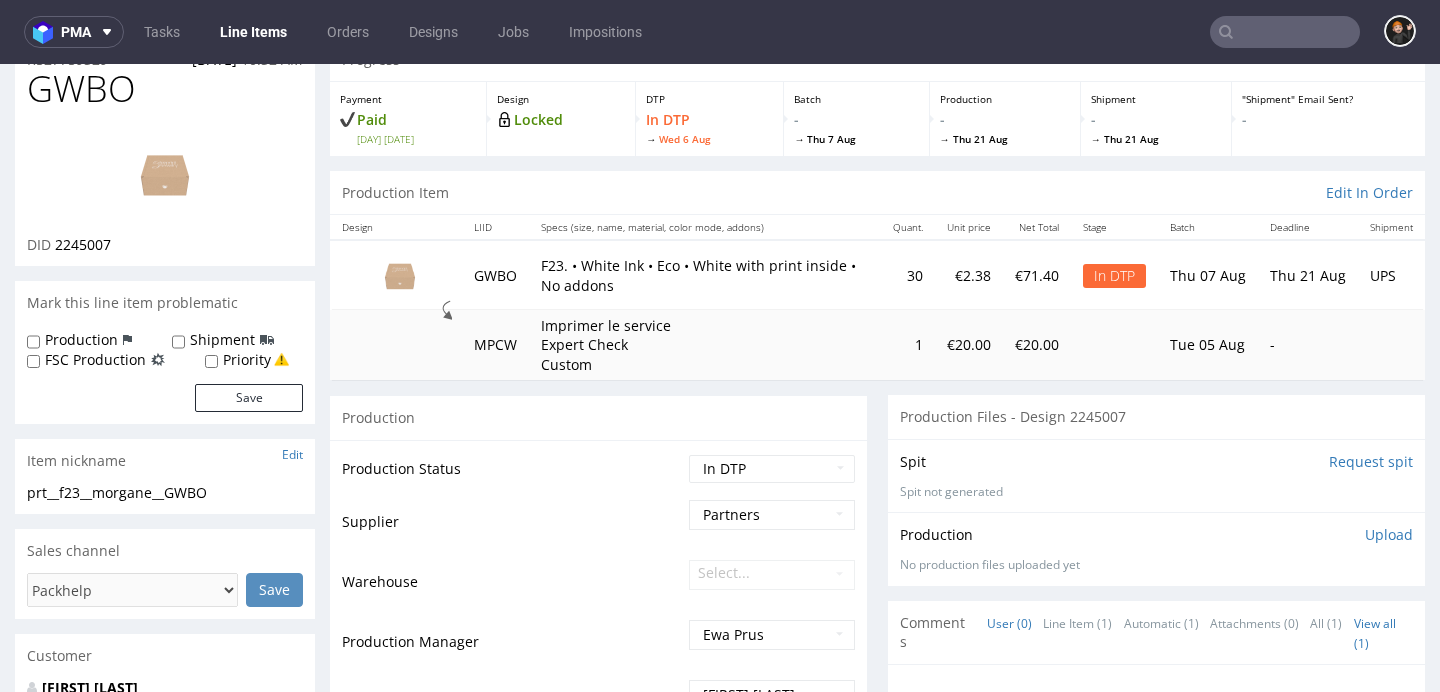 scroll, scrollTop: 0, scrollLeft: 0, axis: both 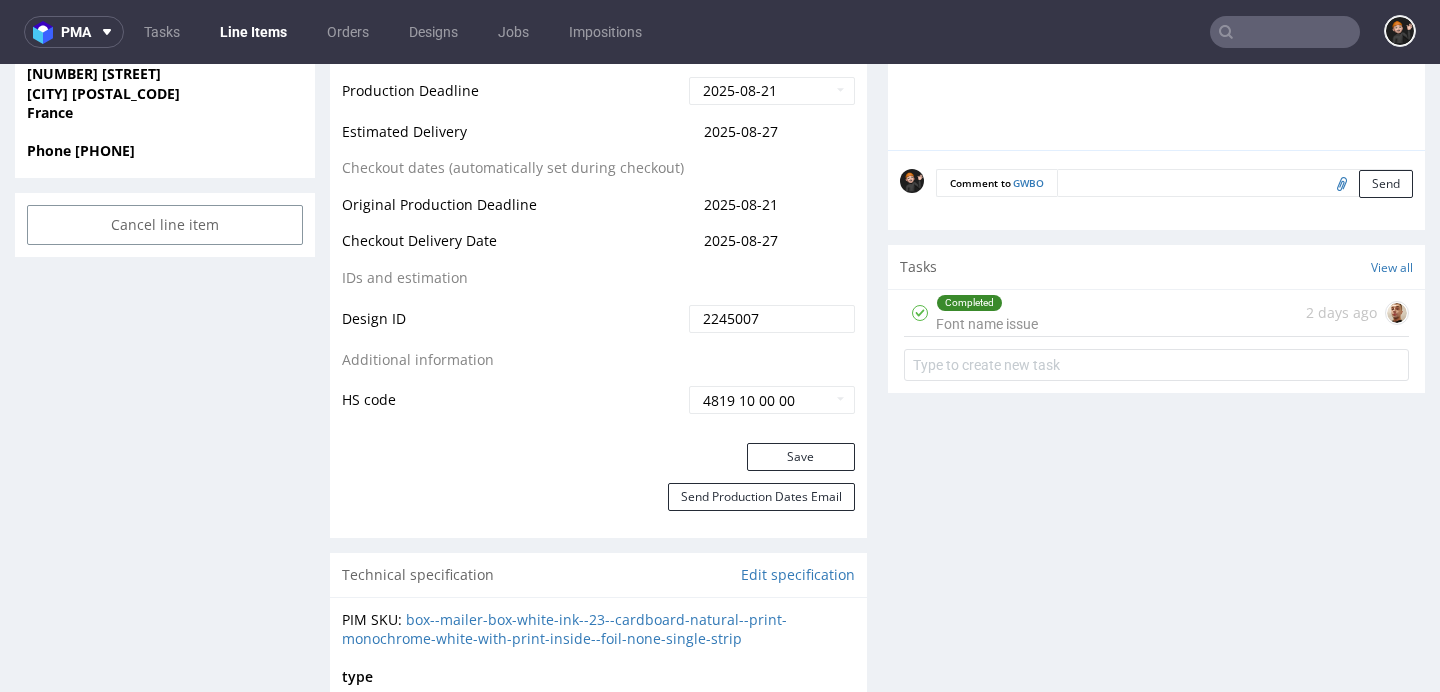 click on "Completed Font name issue" at bounding box center (987, 313) 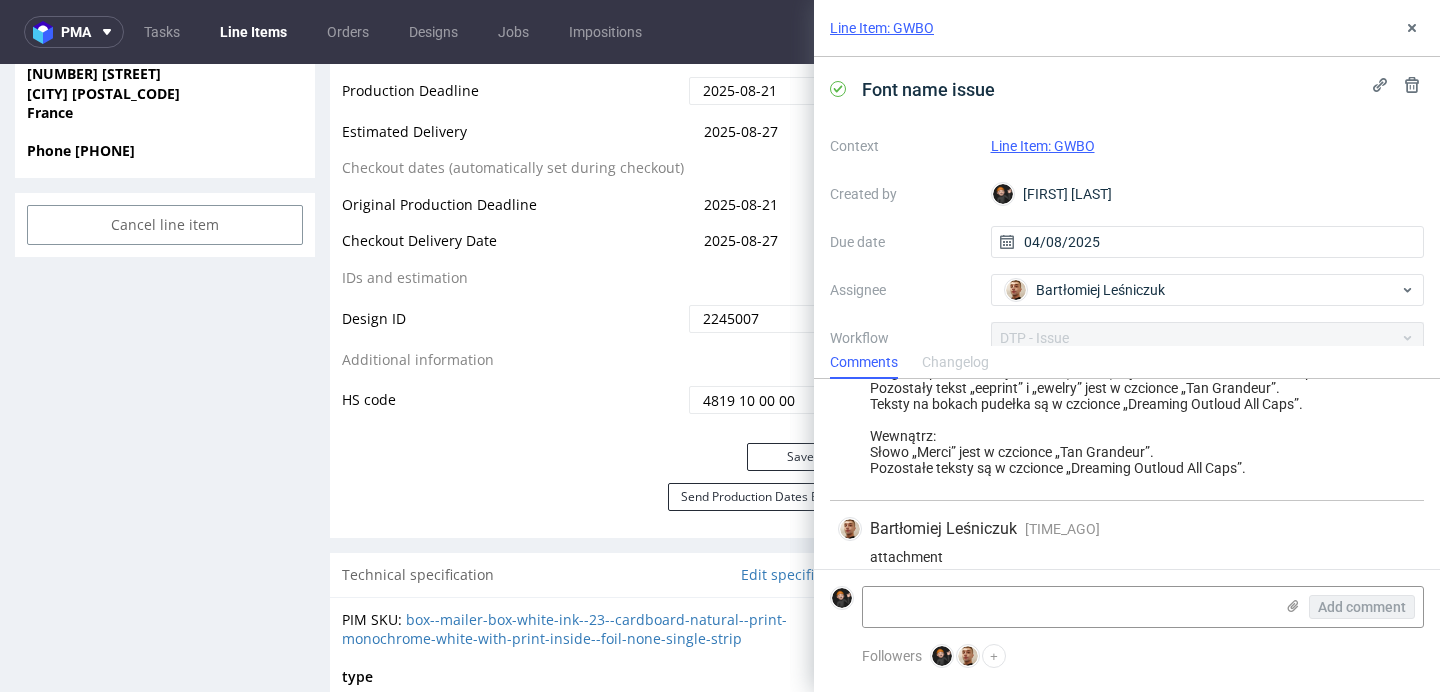 scroll, scrollTop: 137, scrollLeft: 0, axis: vertical 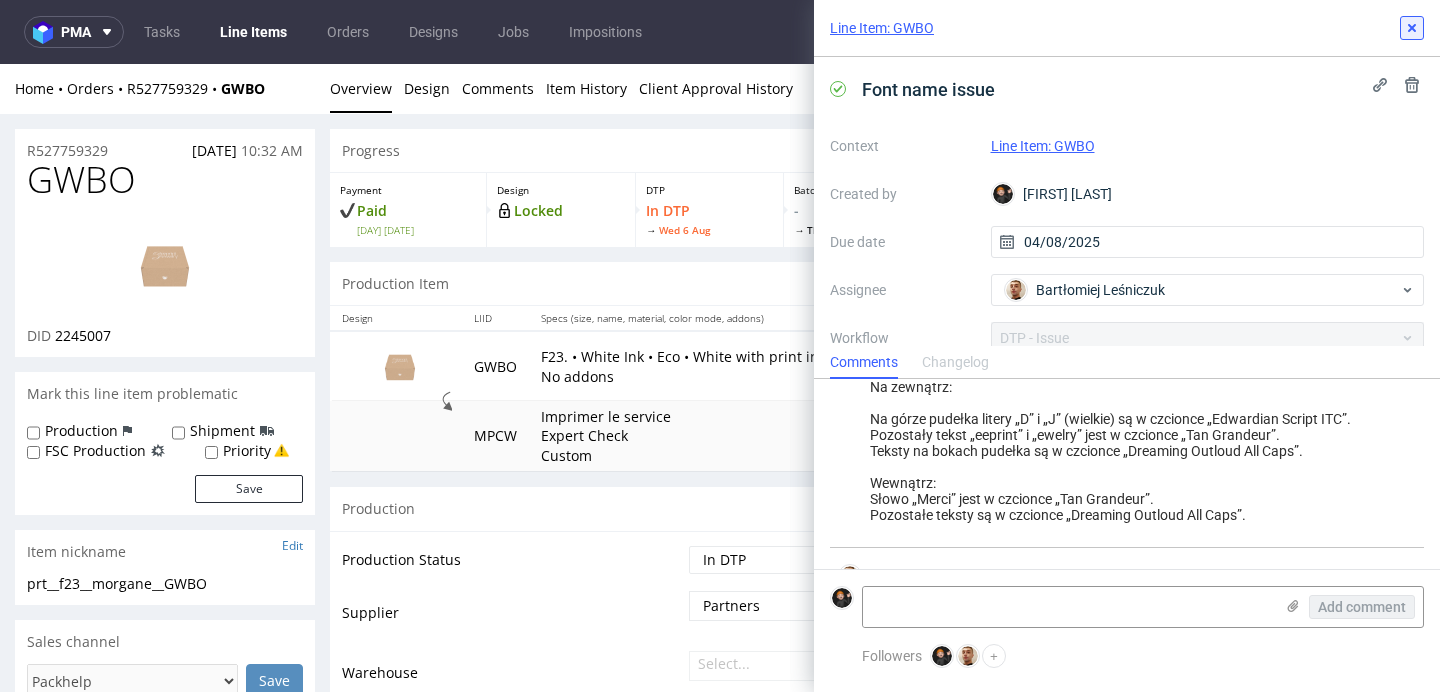 click at bounding box center [1412, 28] 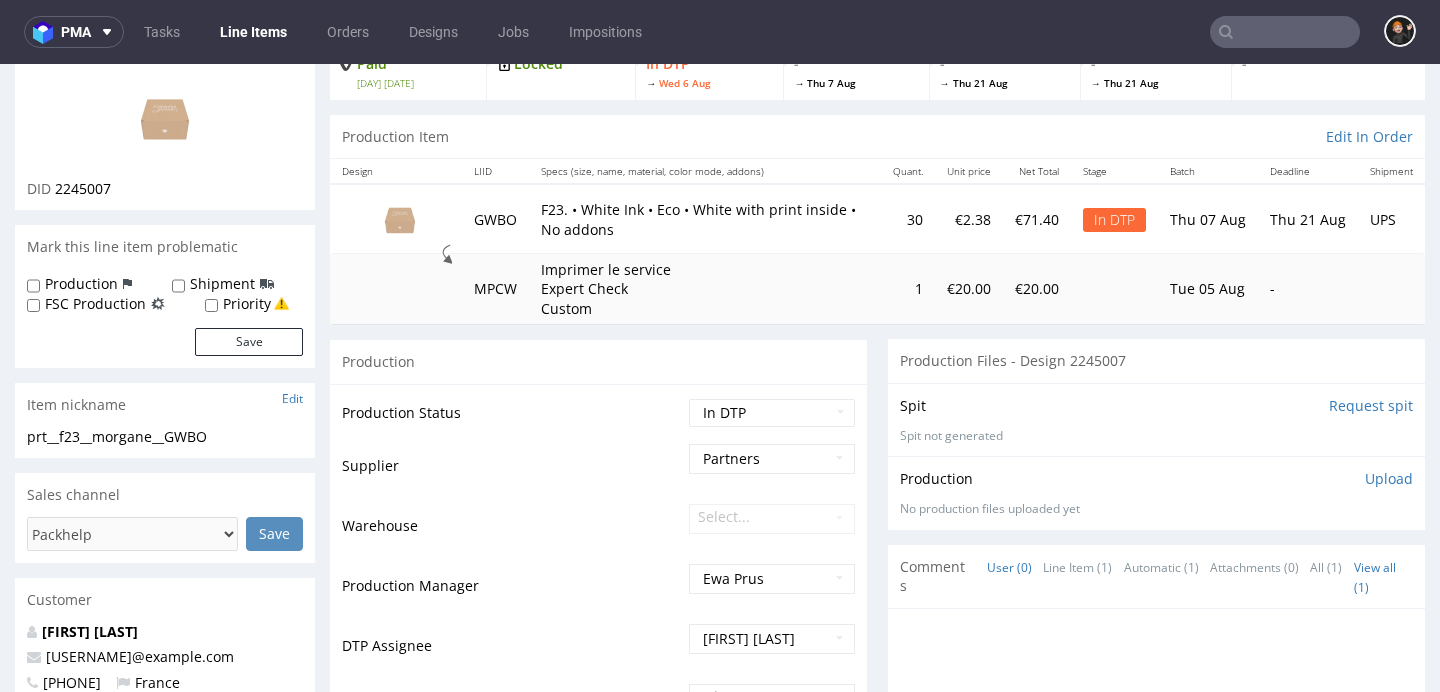 scroll, scrollTop: 161, scrollLeft: 0, axis: vertical 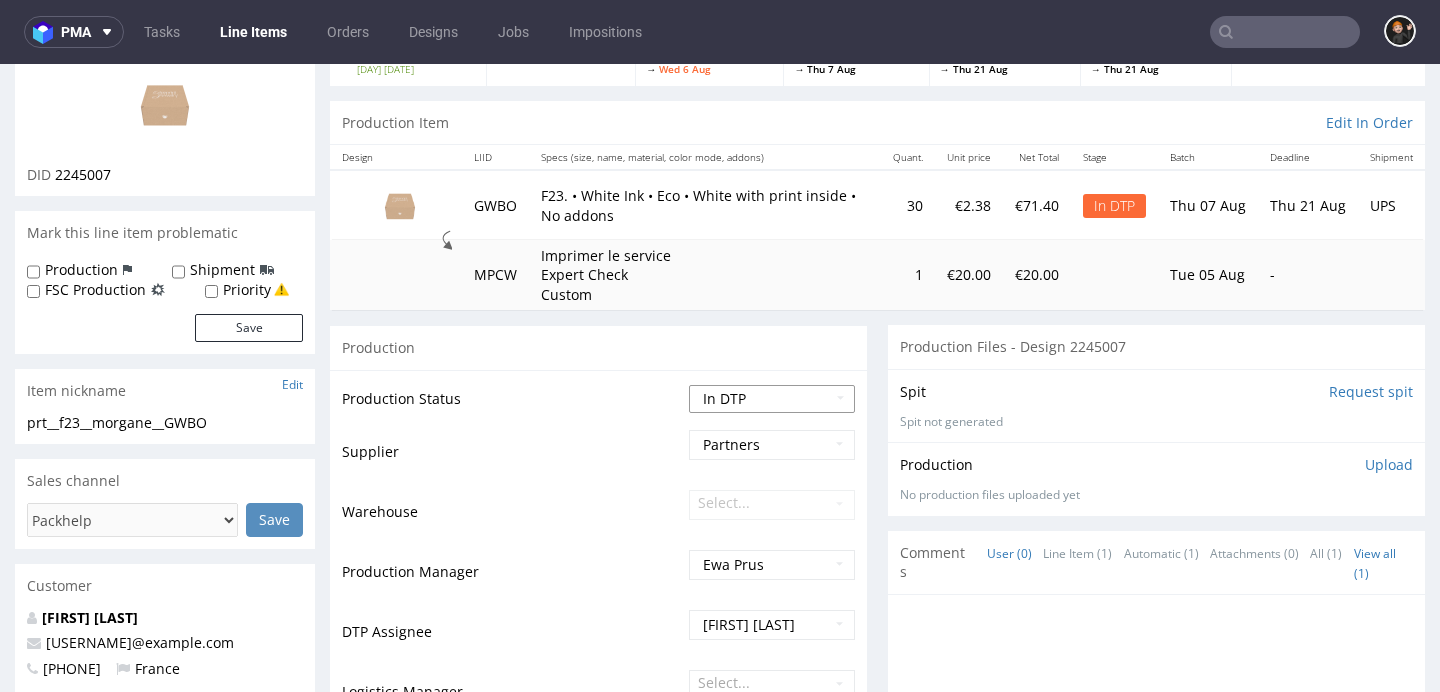 click on "Waiting for Artwork
Waiting for Diecut
Waiting for Mockup Waiting for DTP
Waiting for DTP Double Check
DTP DC Done
In DTP
Issue in DTP
DTP Client Approval Needed
DTP Client Approval Pending
DTP Client Approval Rejected
Back for DTP
DTP Verification Needed
DTP Production Ready In Production
Sent to Fulfillment
Issue in Production
Sent to Warehouse Fulfillment
Production Complete" at bounding box center [772, 399] 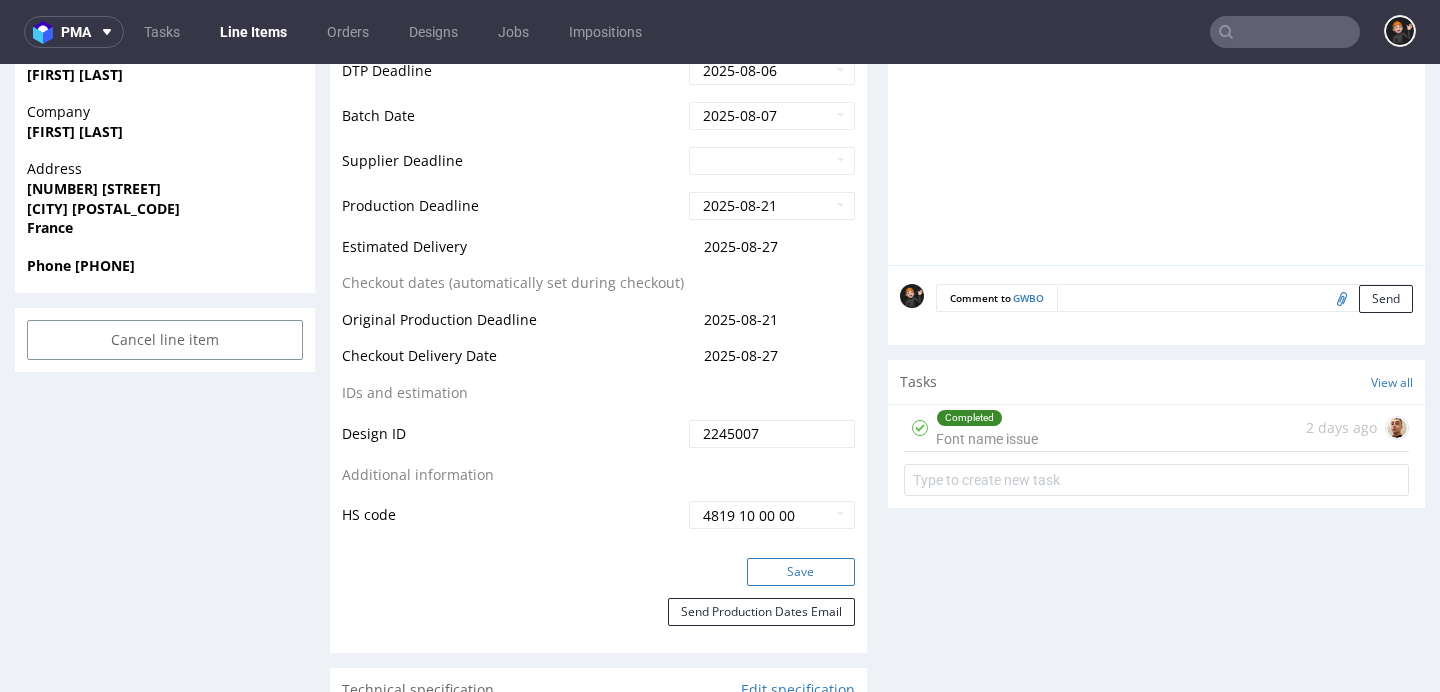 click on "Save" at bounding box center [801, 572] 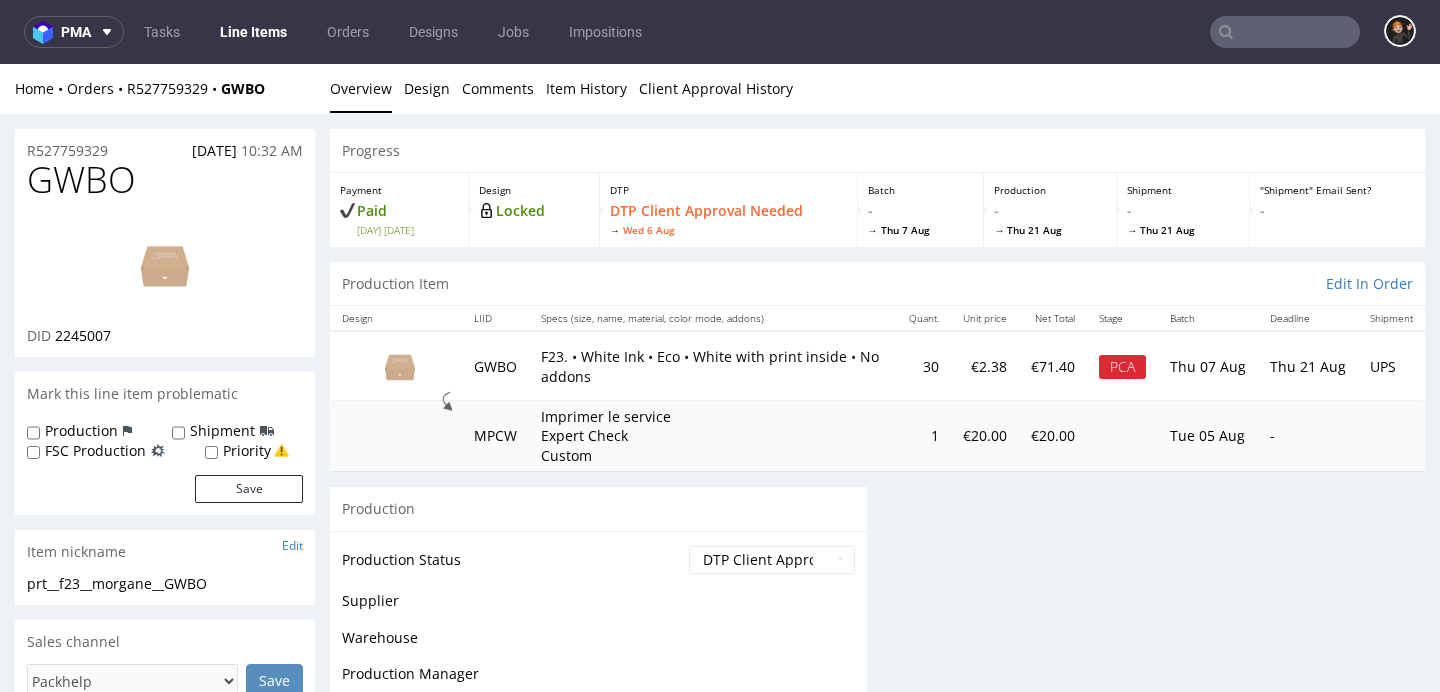 scroll, scrollTop: 0, scrollLeft: 0, axis: both 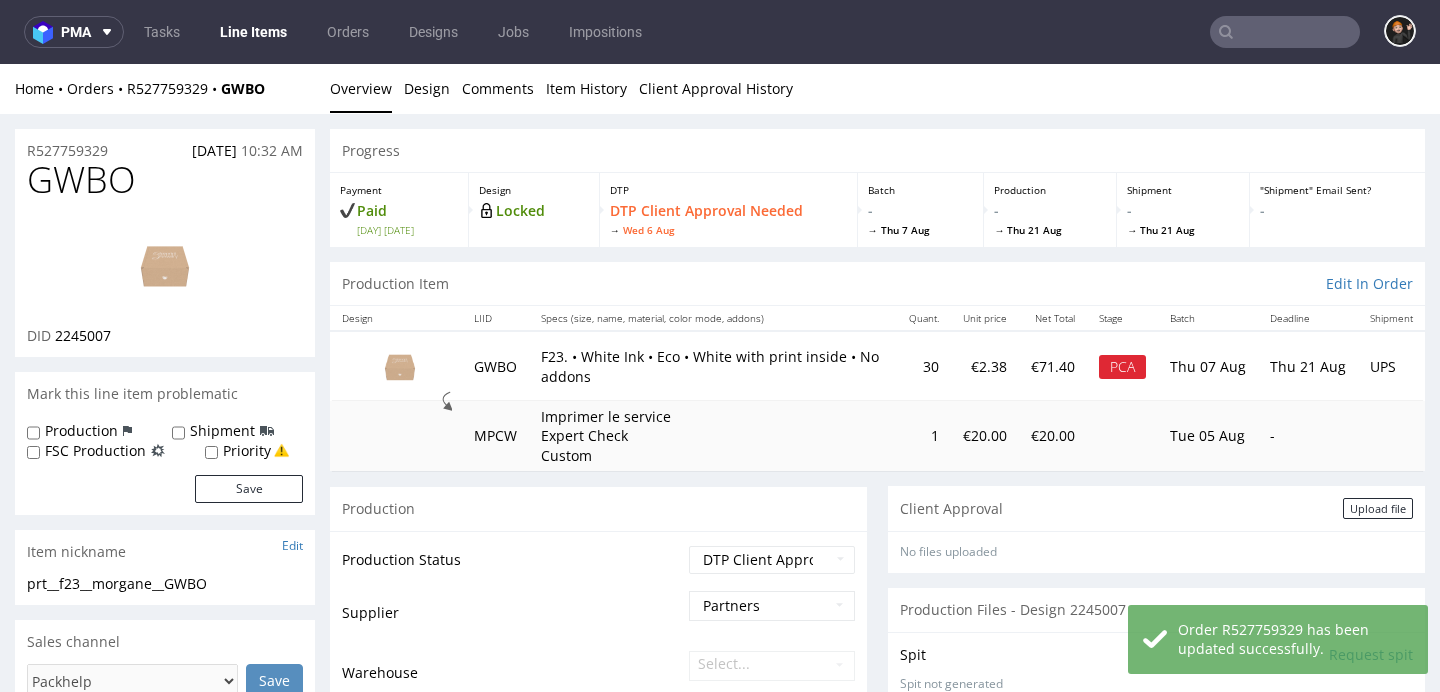 click on "Client Approval Upload file" at bounding box center [1156, 508] 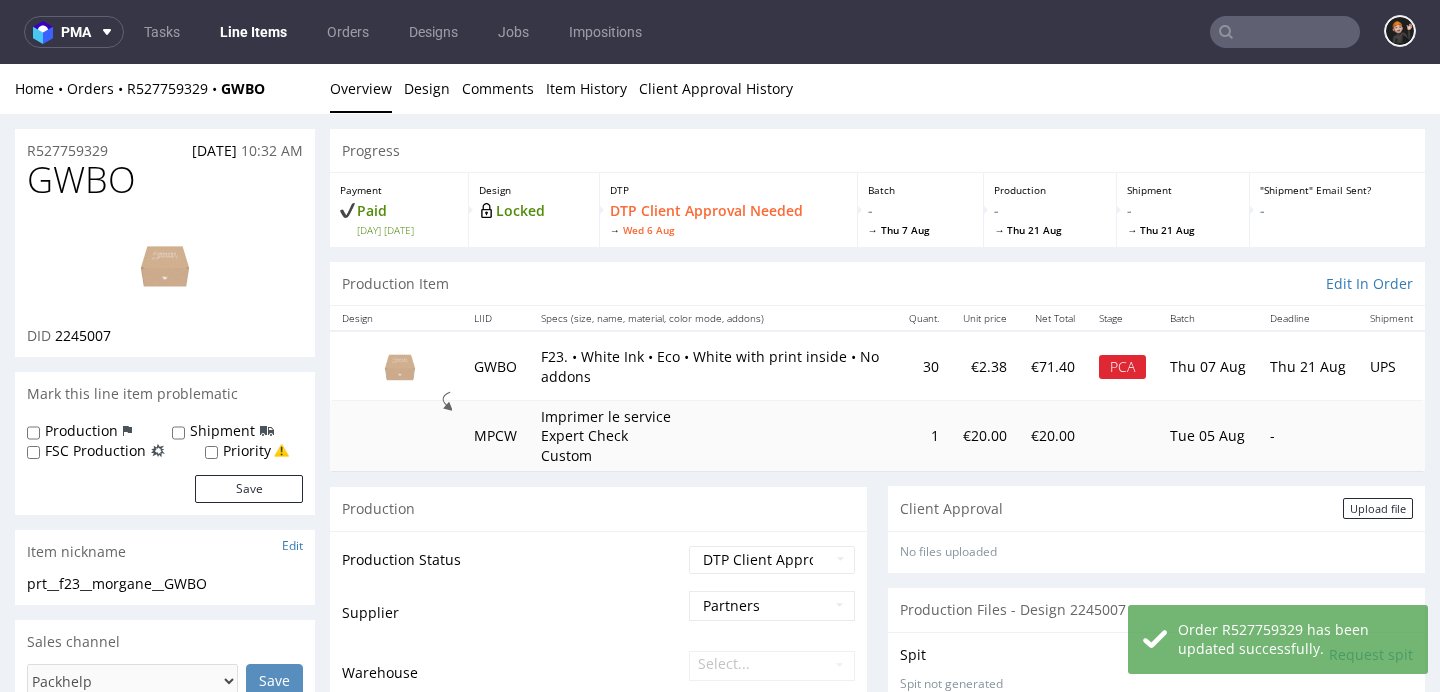 drag, startPoint x: 1345, startPoint y: 511, endPoint x: 1131, endPoint y: 520, distance: 214.18916 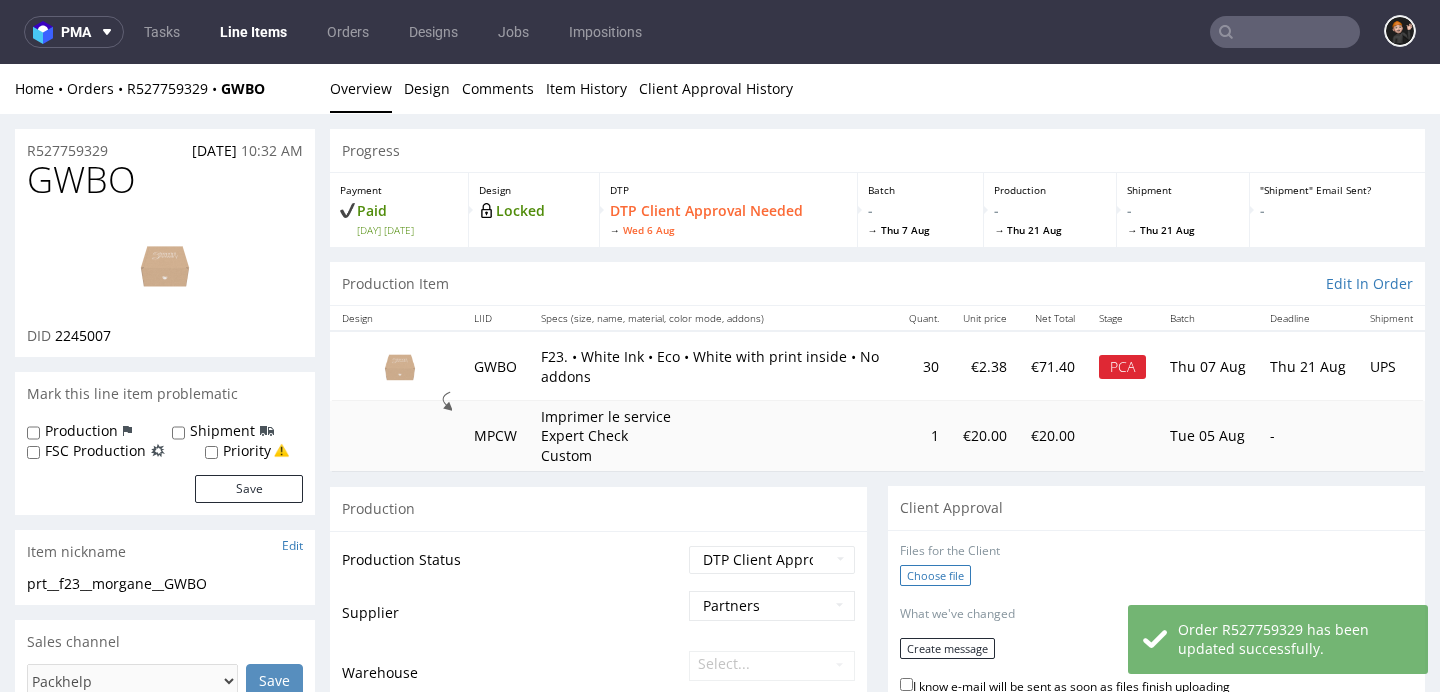 click on "Choose file" at bounding box center [935, 575] 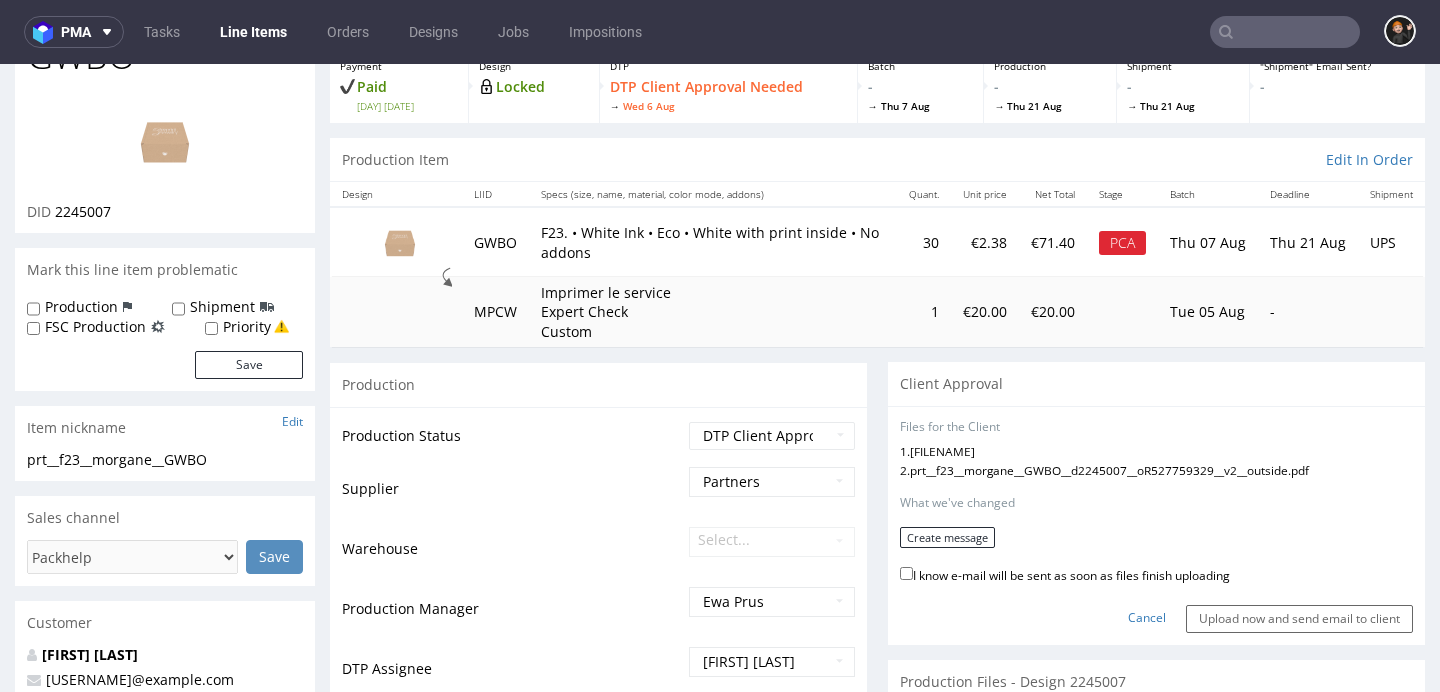 scroll, scrollTop: 138, scrollLeft: 0, axis: vertical 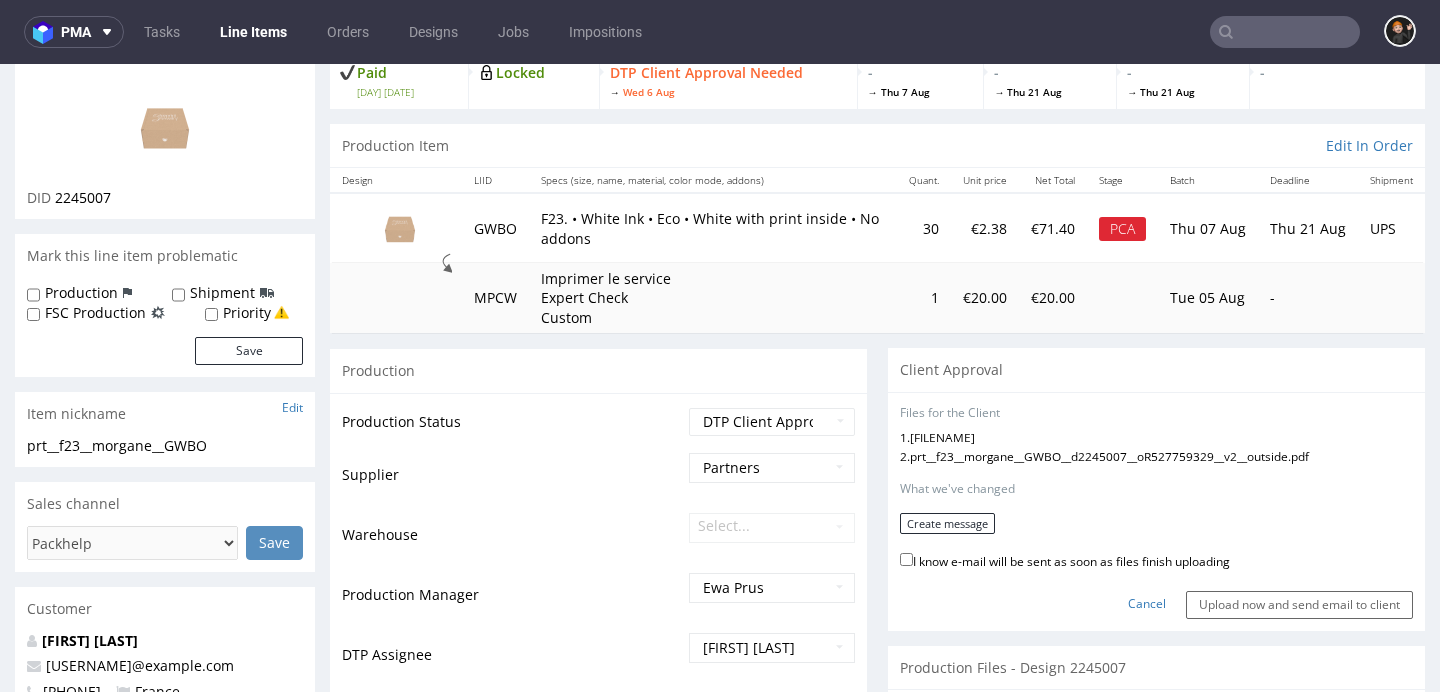 drag, startPoint x: 964, startPoint y: 568, endPoint x: 966, endPoint y: 553, distance: 15.132746 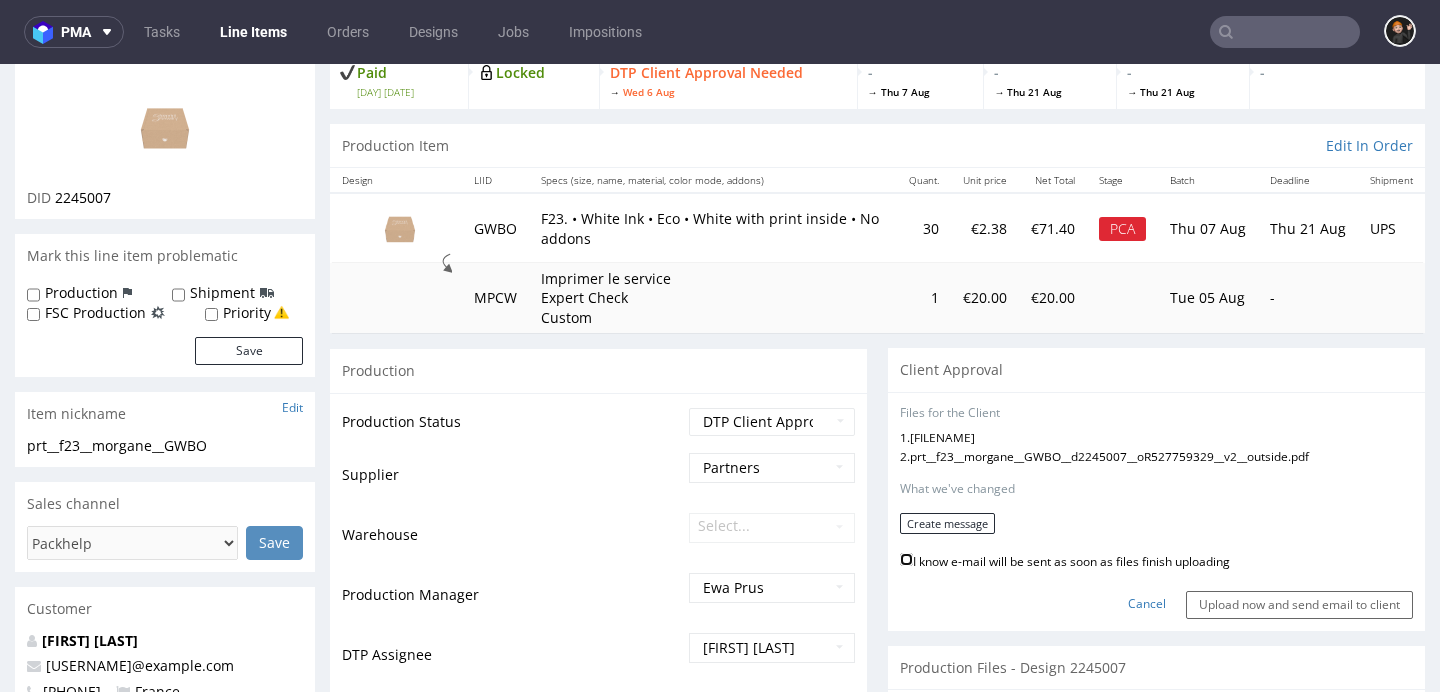 click on "I know e-mail will be sent as soon as files finish uploading" at bounding box center (906, 559) 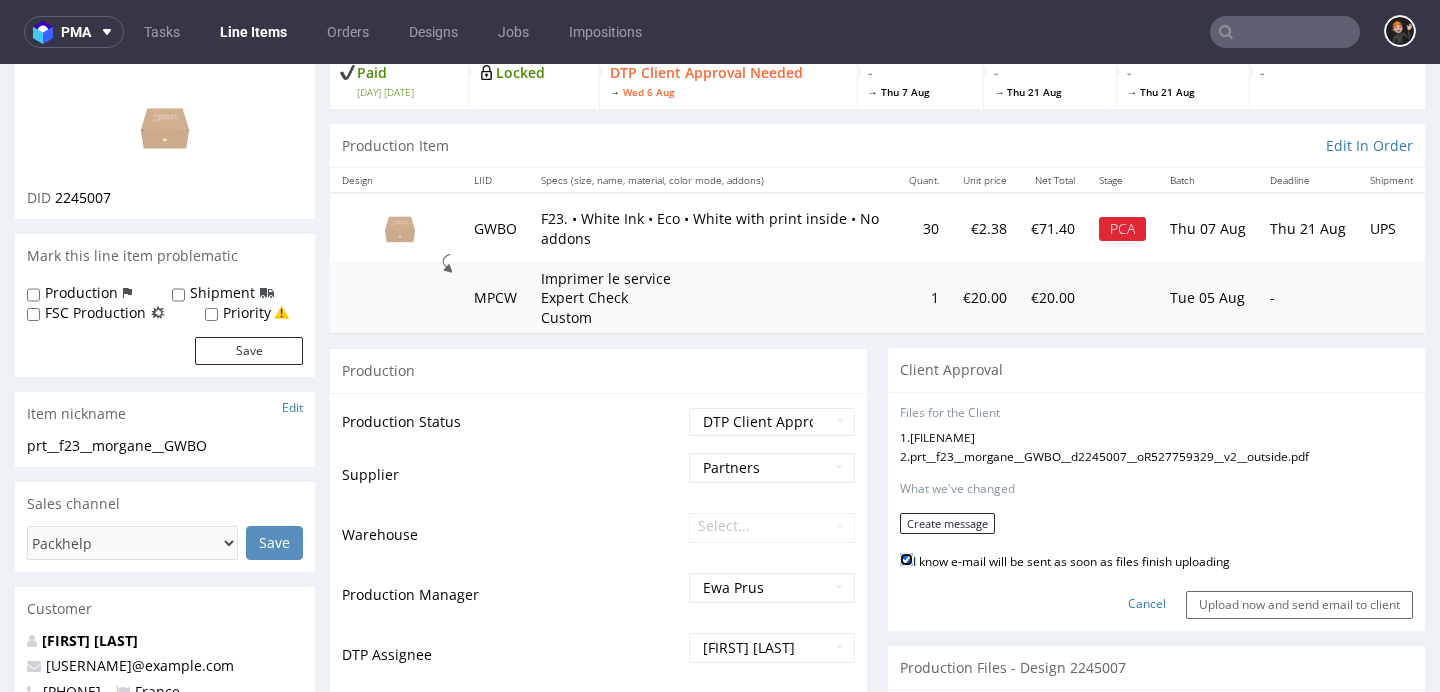 checkbox on "true" 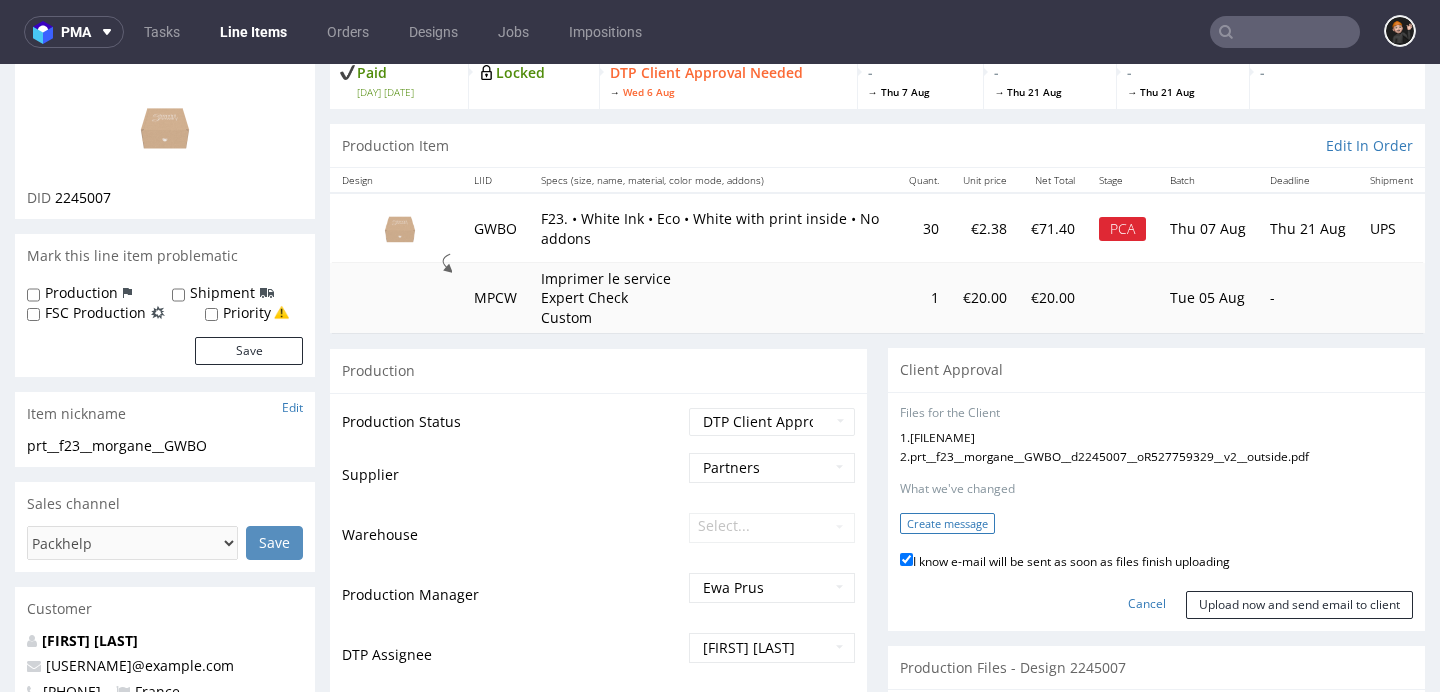 click on "Create message" at bounding box center [947, 523] 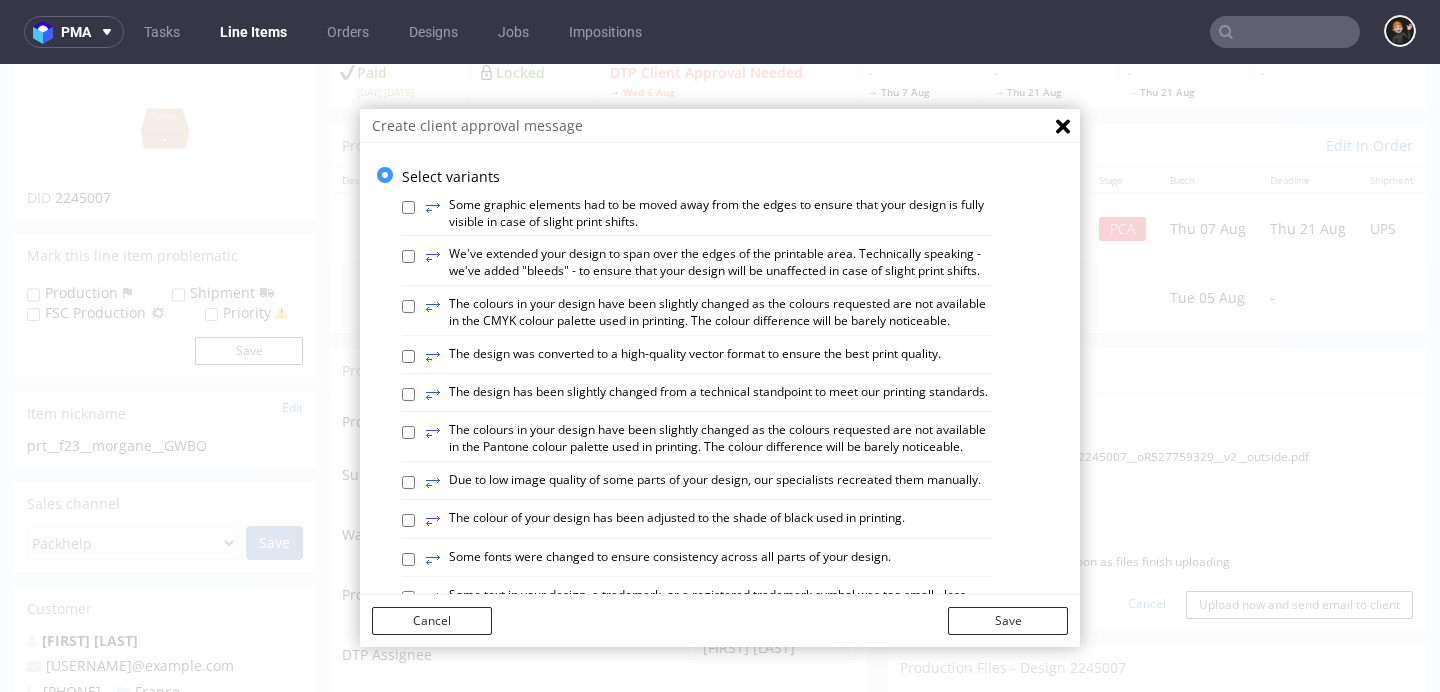 click on "⥂   The design has been slightly changed from a technical standpoint to meet our printing standards." at bounding box center (706, 395) 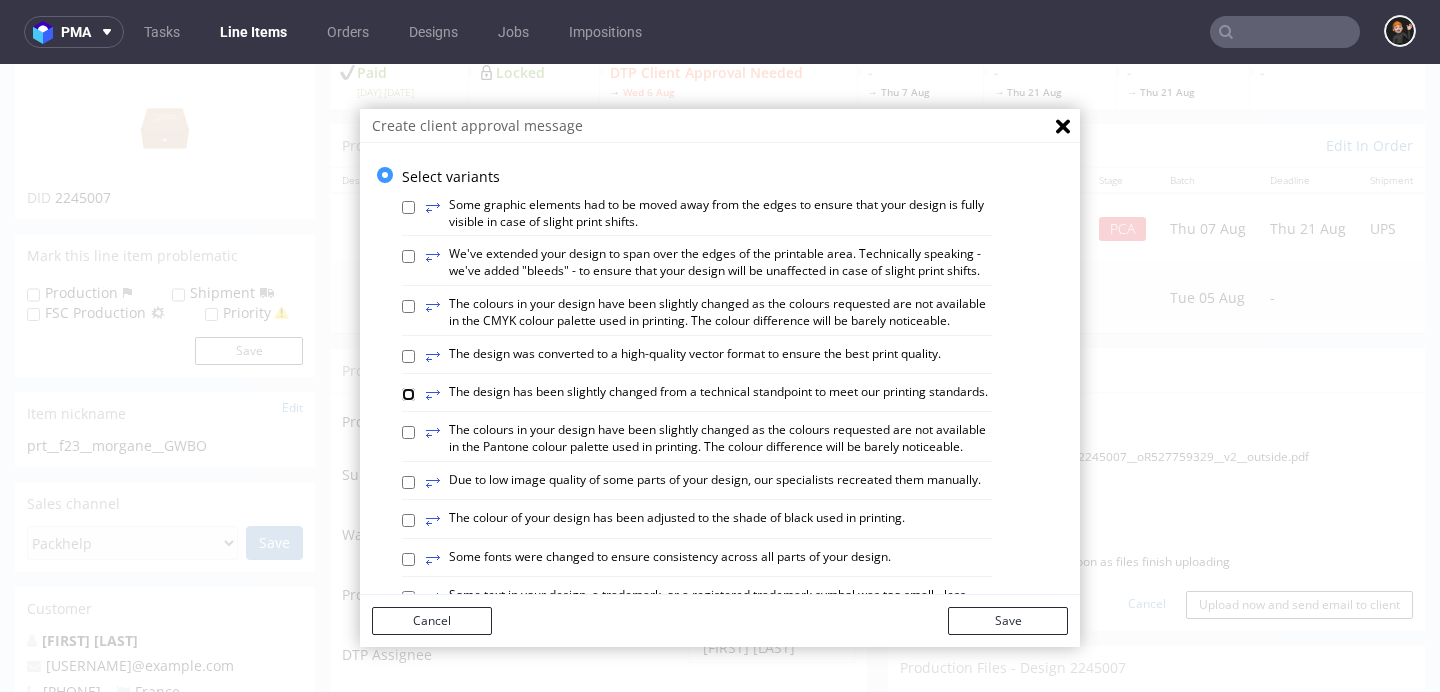click on "⥂   The design has been slightly changed from a technical standpoint to meet our printing standards." at bounding box center (408, 394) 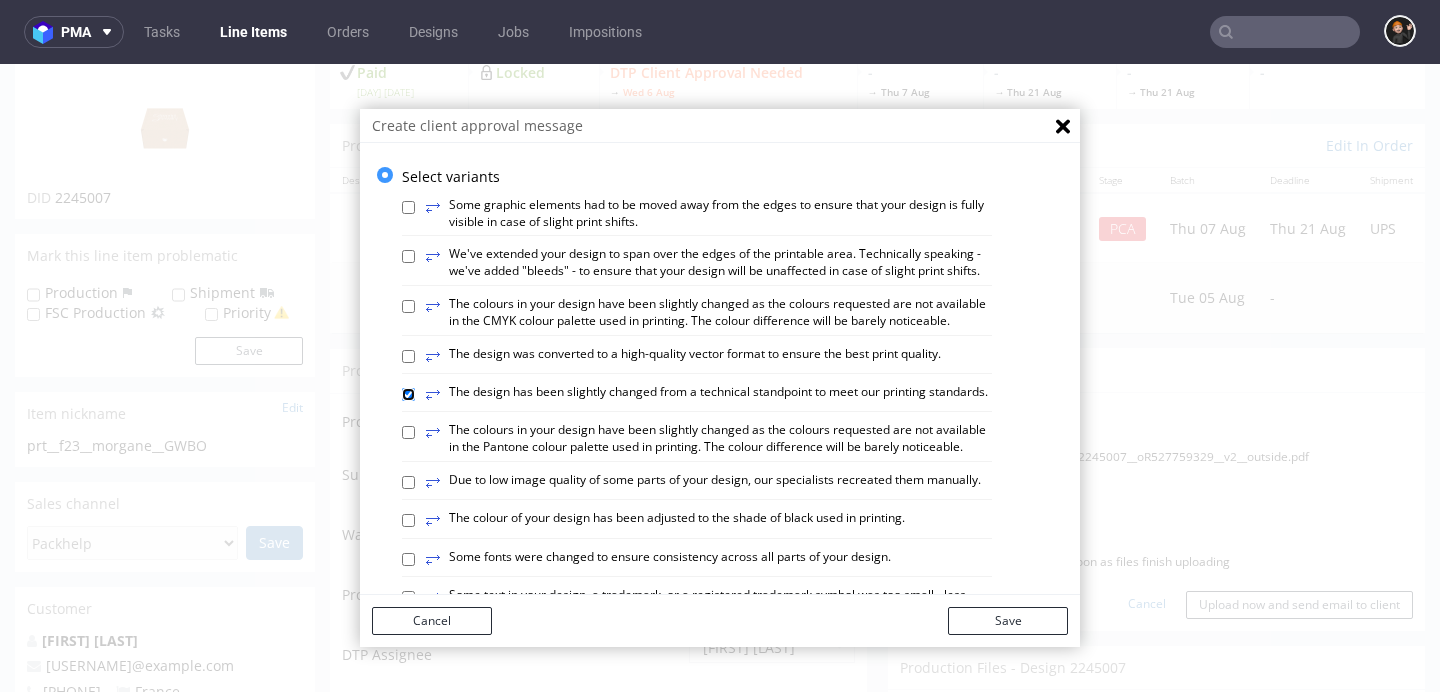 checkbox on "true" 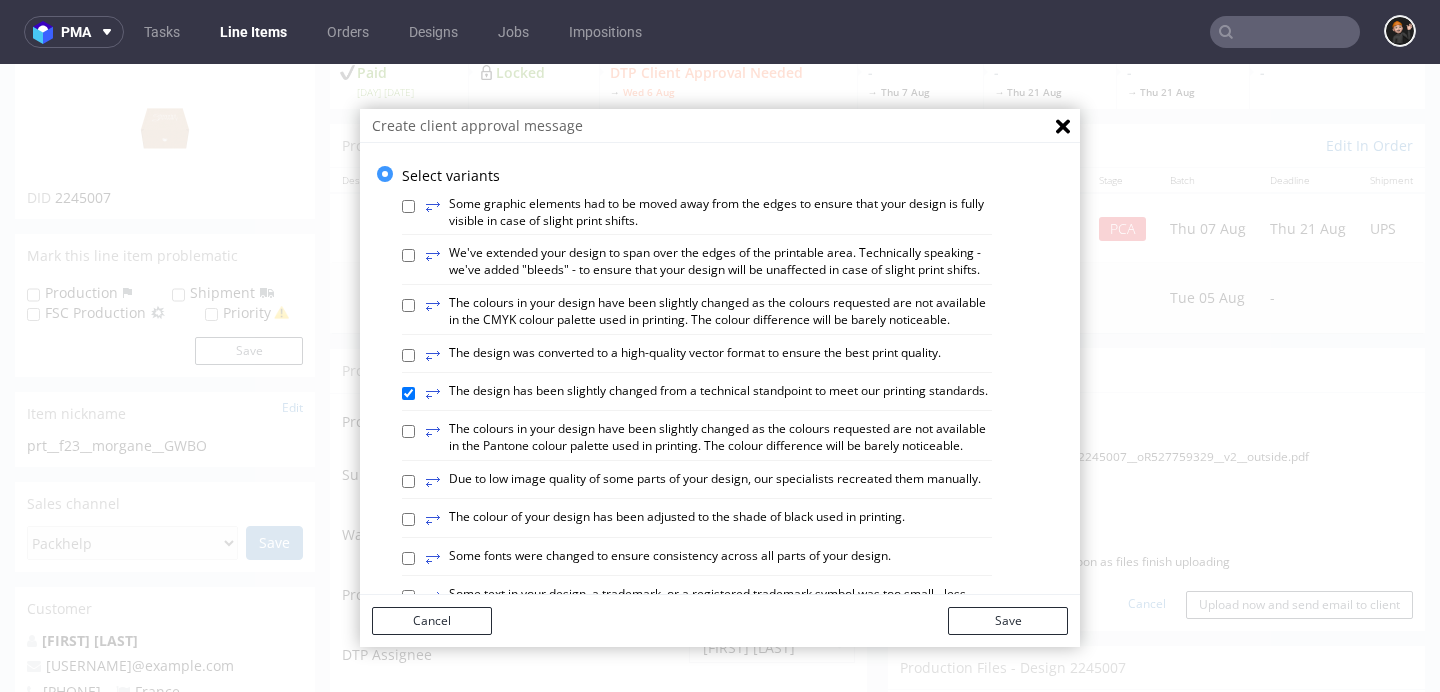 click on "⥂   The design was converted to a high-quality vector format to ensure the best print quality." at bounding box center [683, 356] 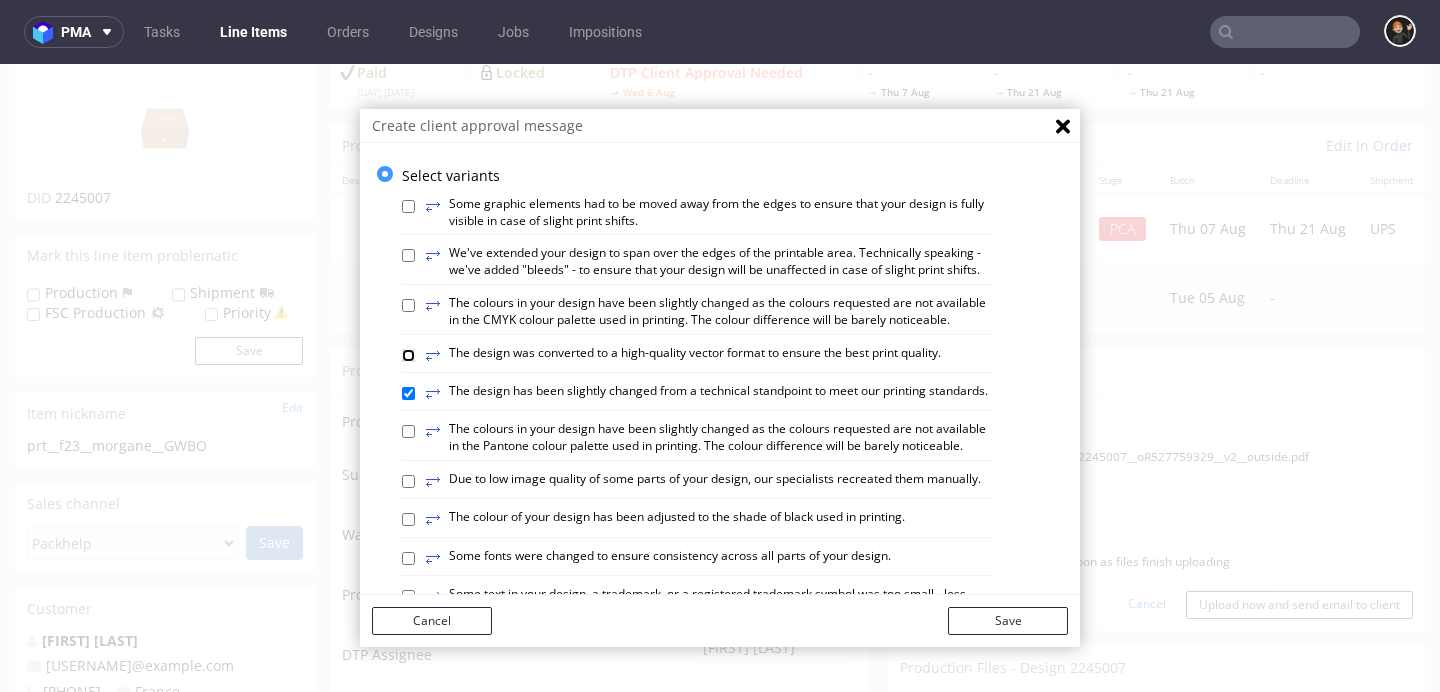 click on "⥂   The design was converted to a high-quality vector format to ensure the best print quality." at bounding box center [408, 355] 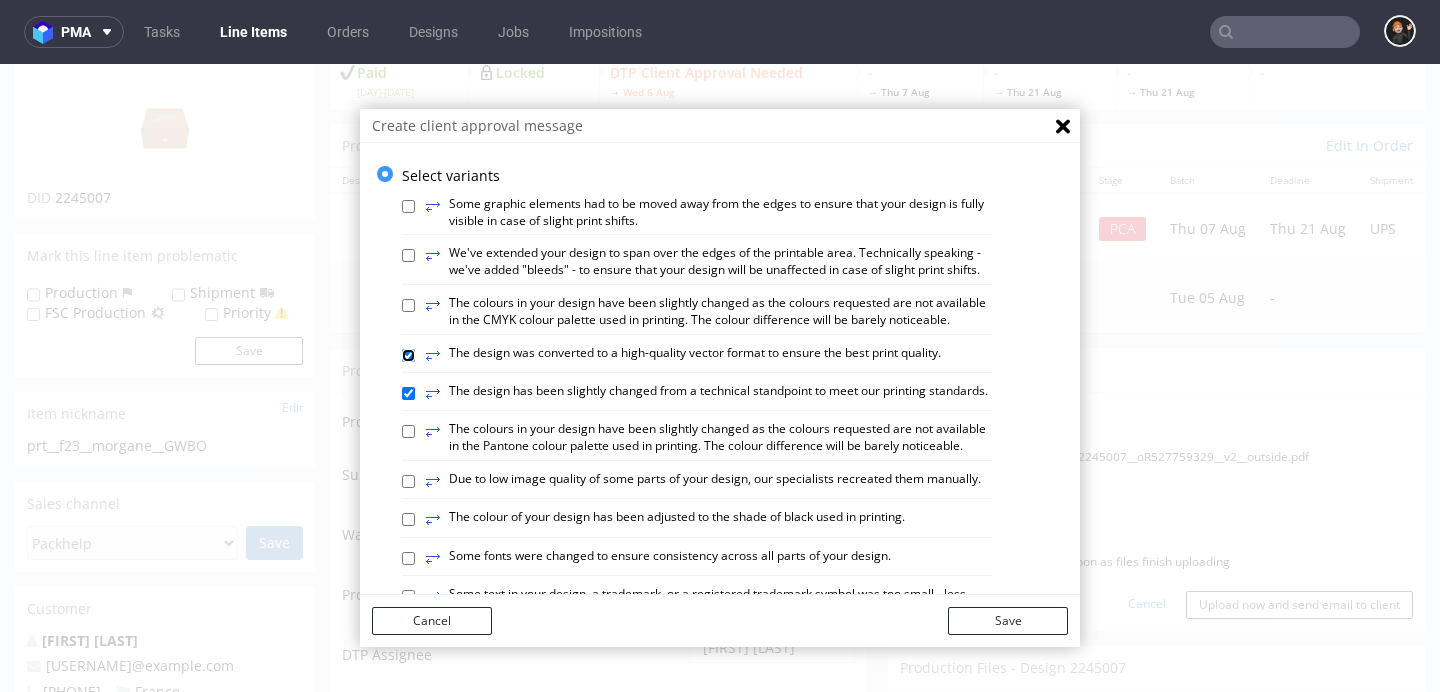 checkbox on "true" 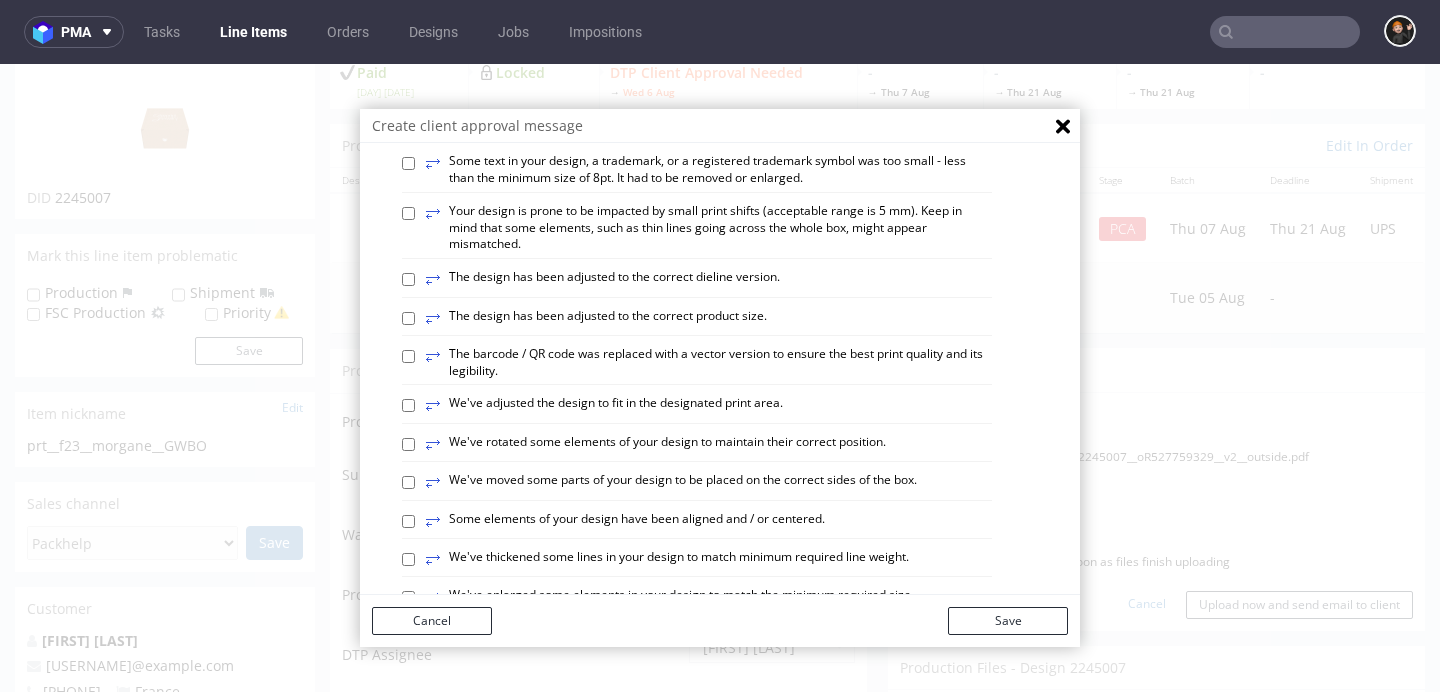 scroll, scrollTop: 449, scrollLeft: 0, axis: vertical 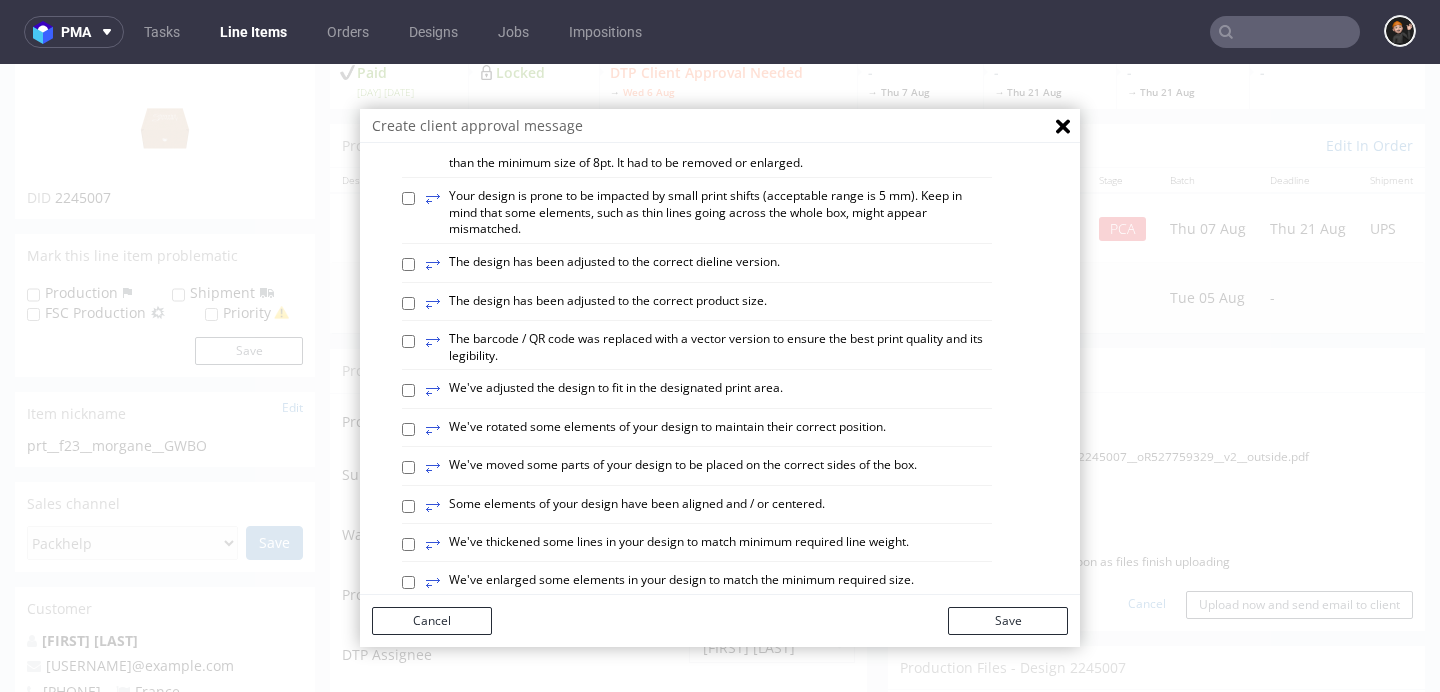 drag, startPoint x: 762, startPoint y: 528, endPoint x: 792, endPoint y: 527, distance: 30.016663 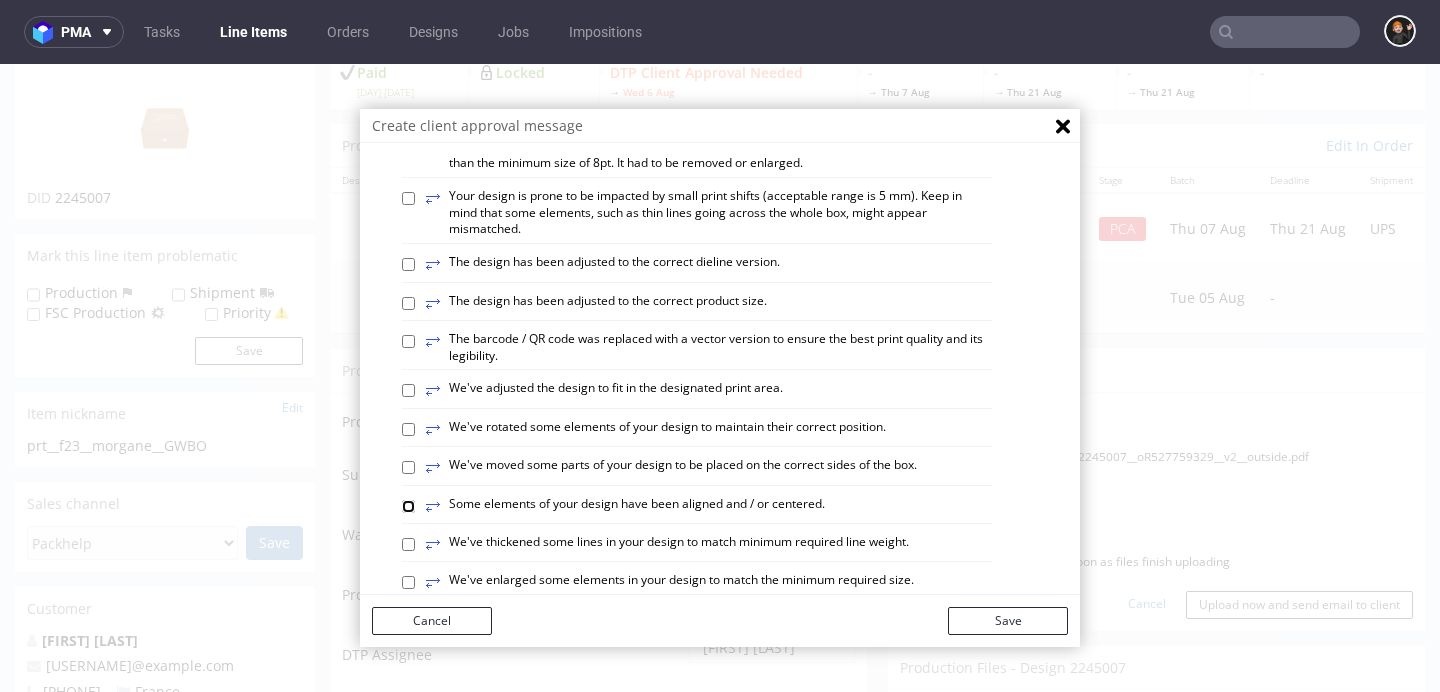 click on "⥂   Some elements of your design have been aligned and / or centered." at bounding box center (408, 506) 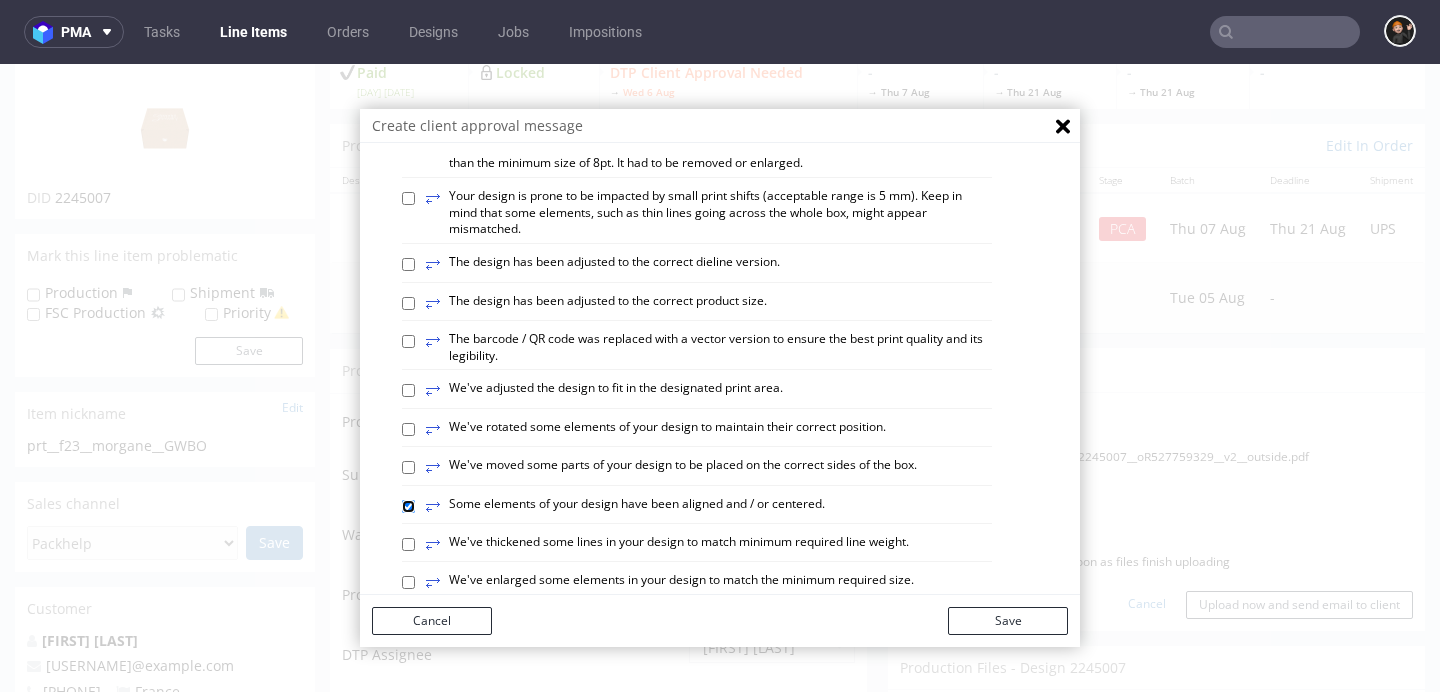 checkbox on "true" 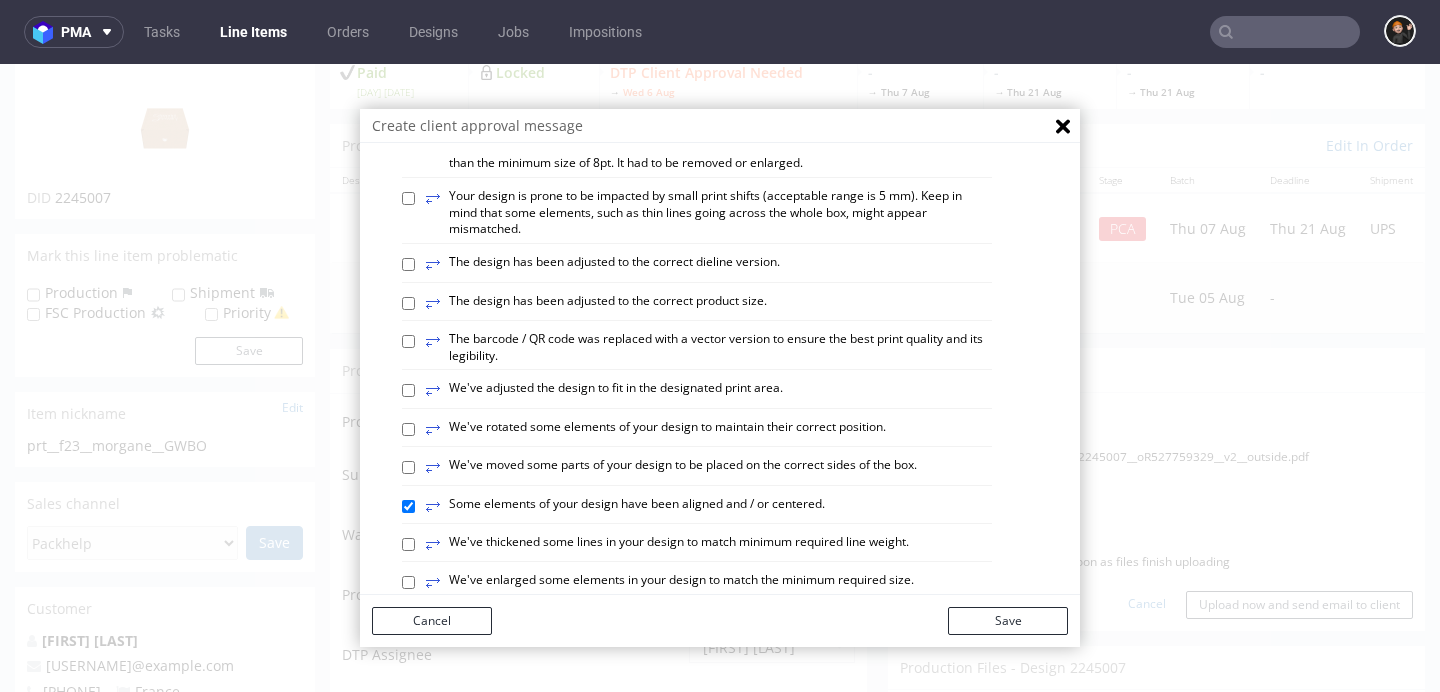 drag, startPoint x: 709, startPoint y: 412, endPoint x: 722, endPoint y: 418, distance: 14.3178215 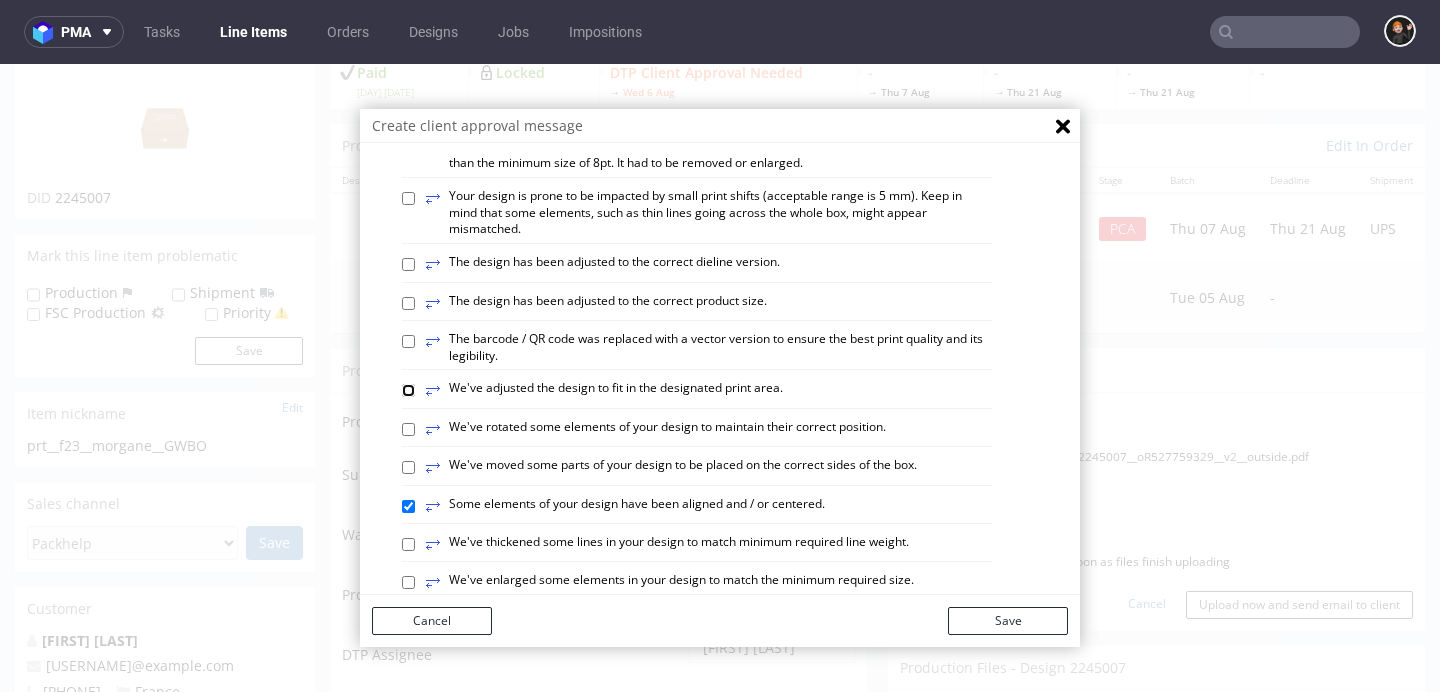click on "⥂   We've adjusted the design to fit in the designated print area." at bounding box center [408, 390] 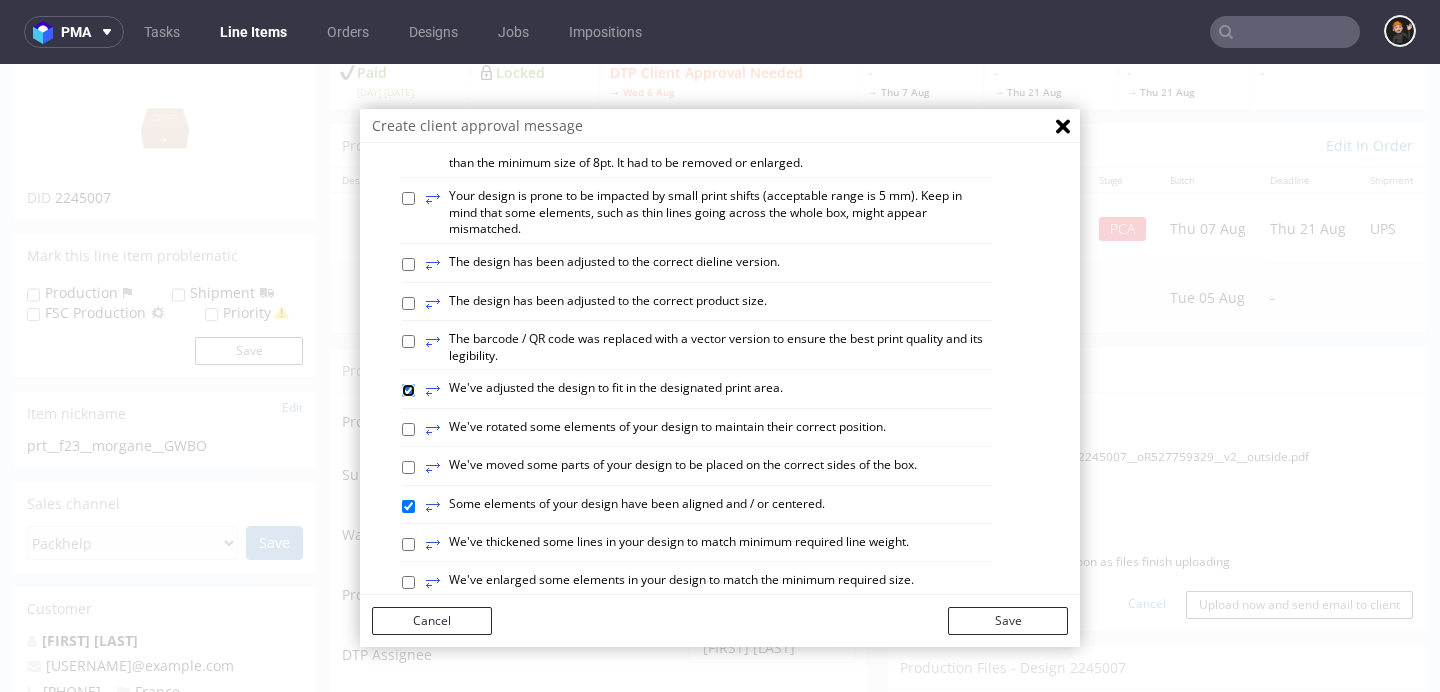 checkbox on "true" 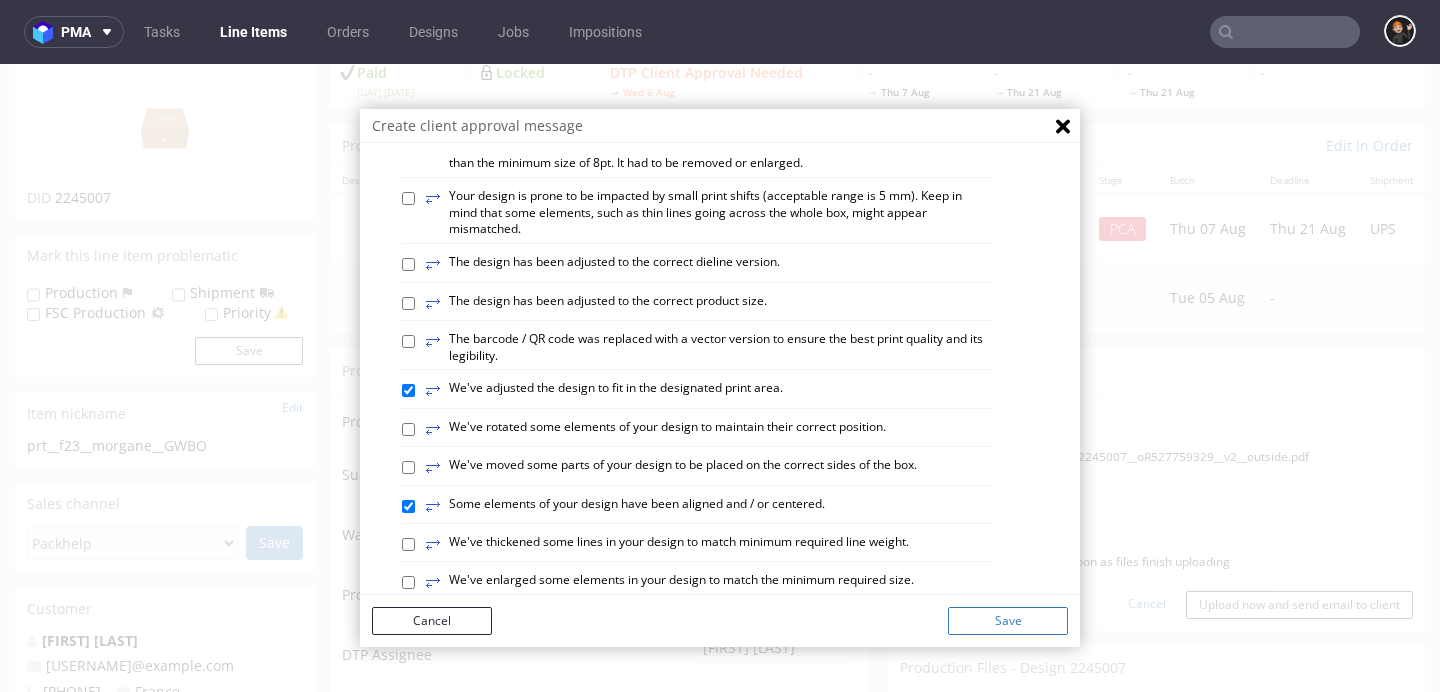 click on "Save" at bounding box center (1008, 621) 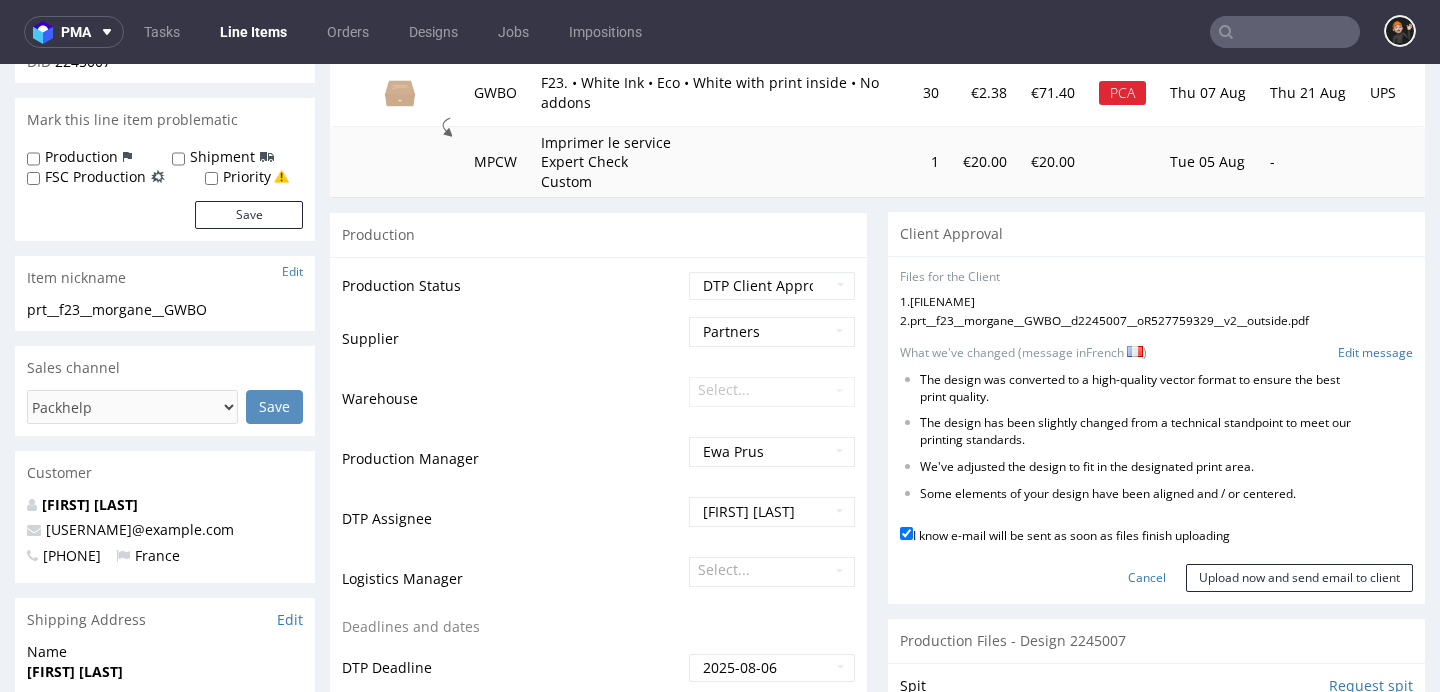 scroll, scrollTop: 303, scrollLeft: 0, axis: vertical 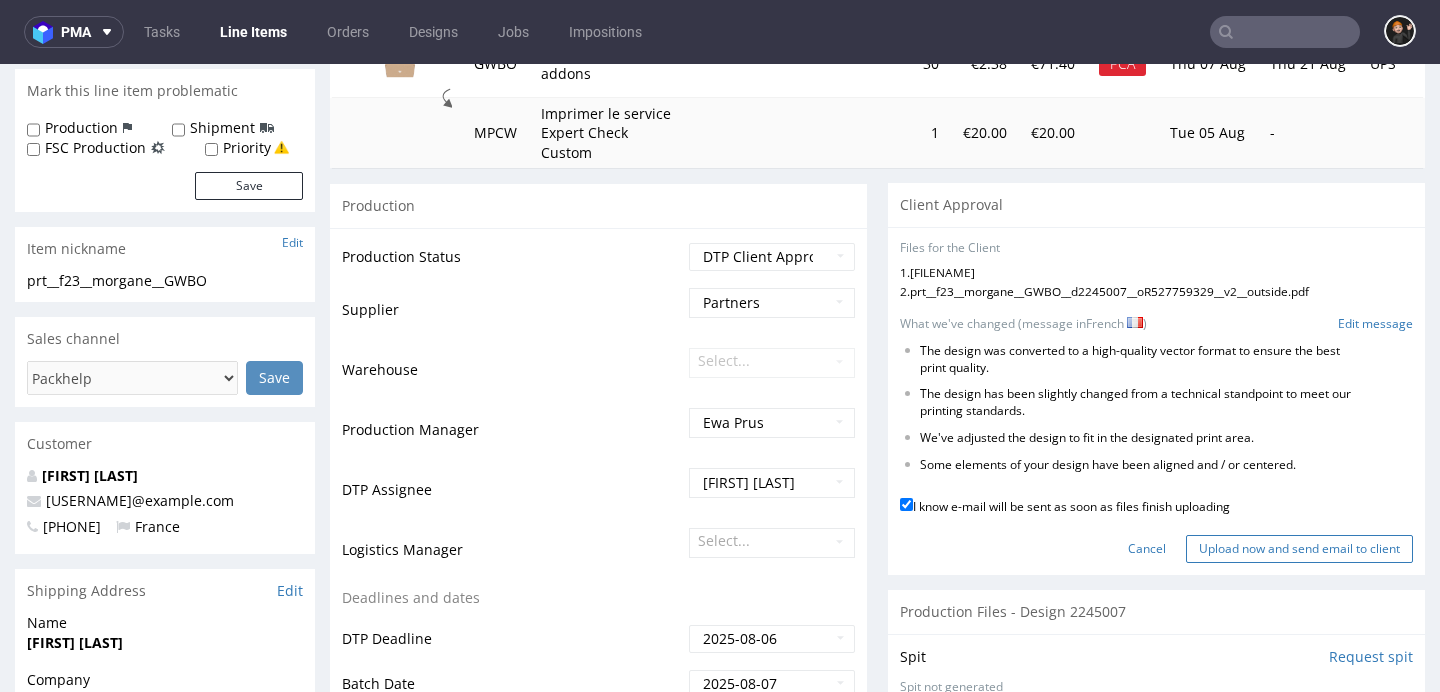 click on "Upload now and send email to client" at bounding box center [1299, 549] 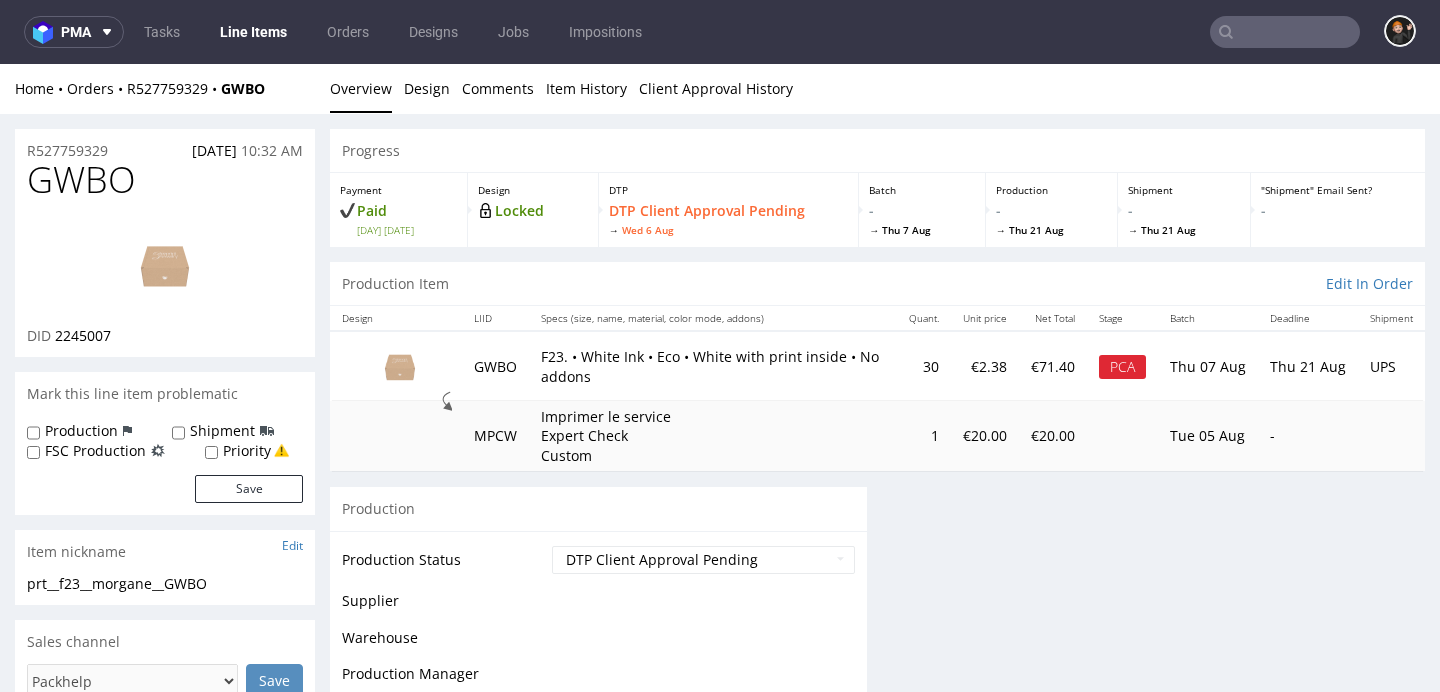scroll, scrollTop: 0, scrollLeft: 0, axis: both 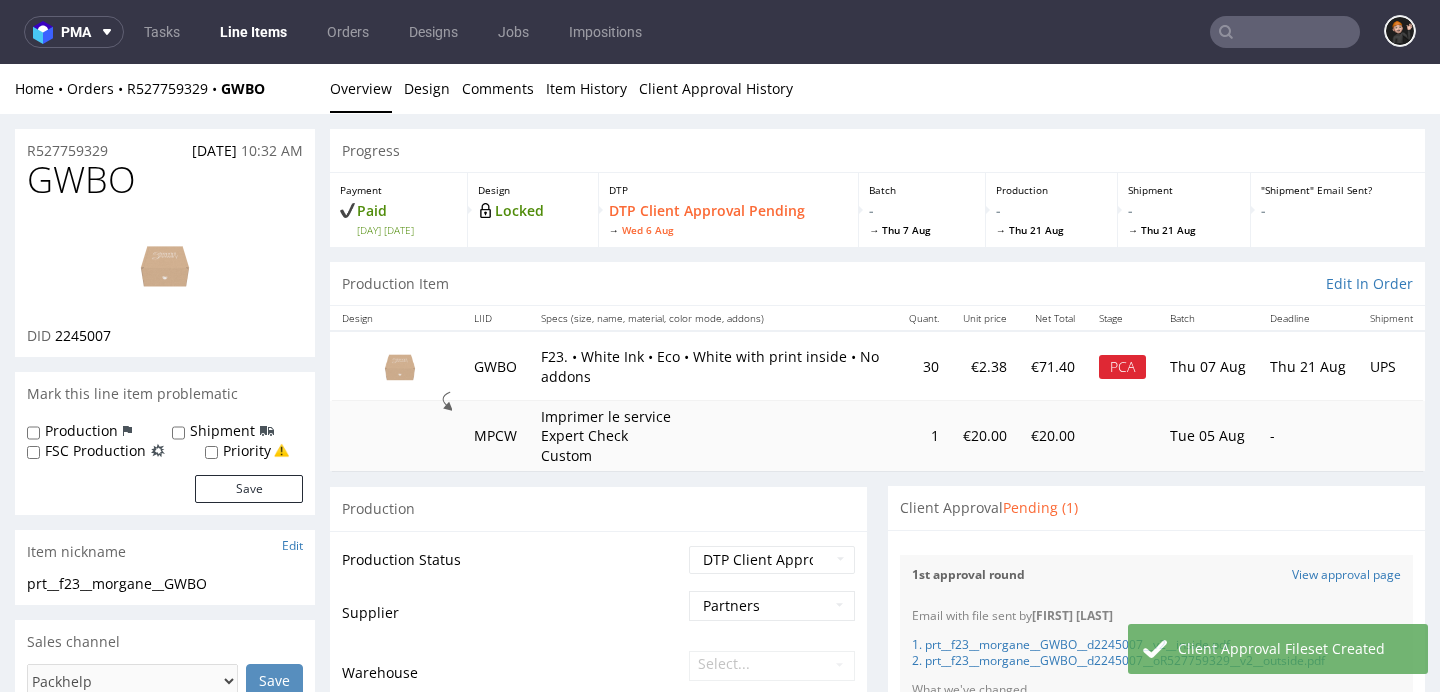 click on "Line Items" at bounding box center (253, 32) 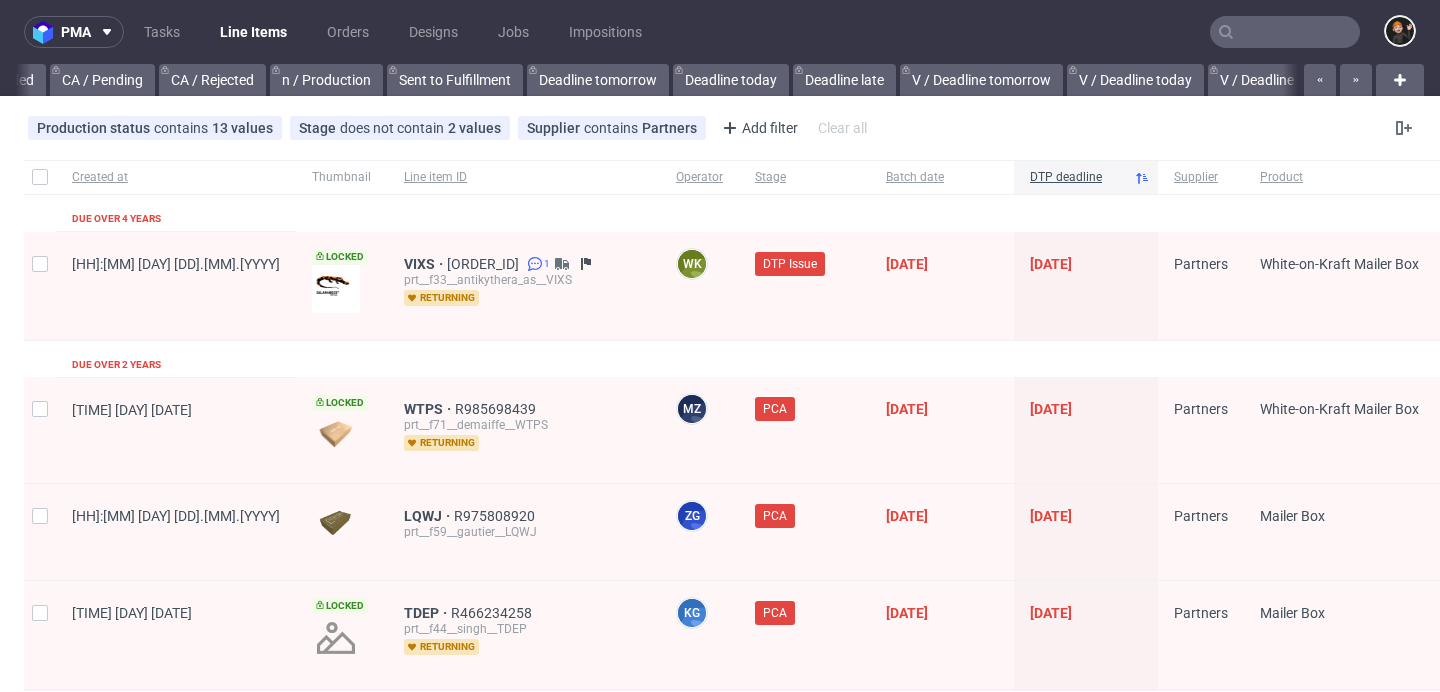 scroll, scrollTop: 0, scrollLeft: 2409, axis: horizontal 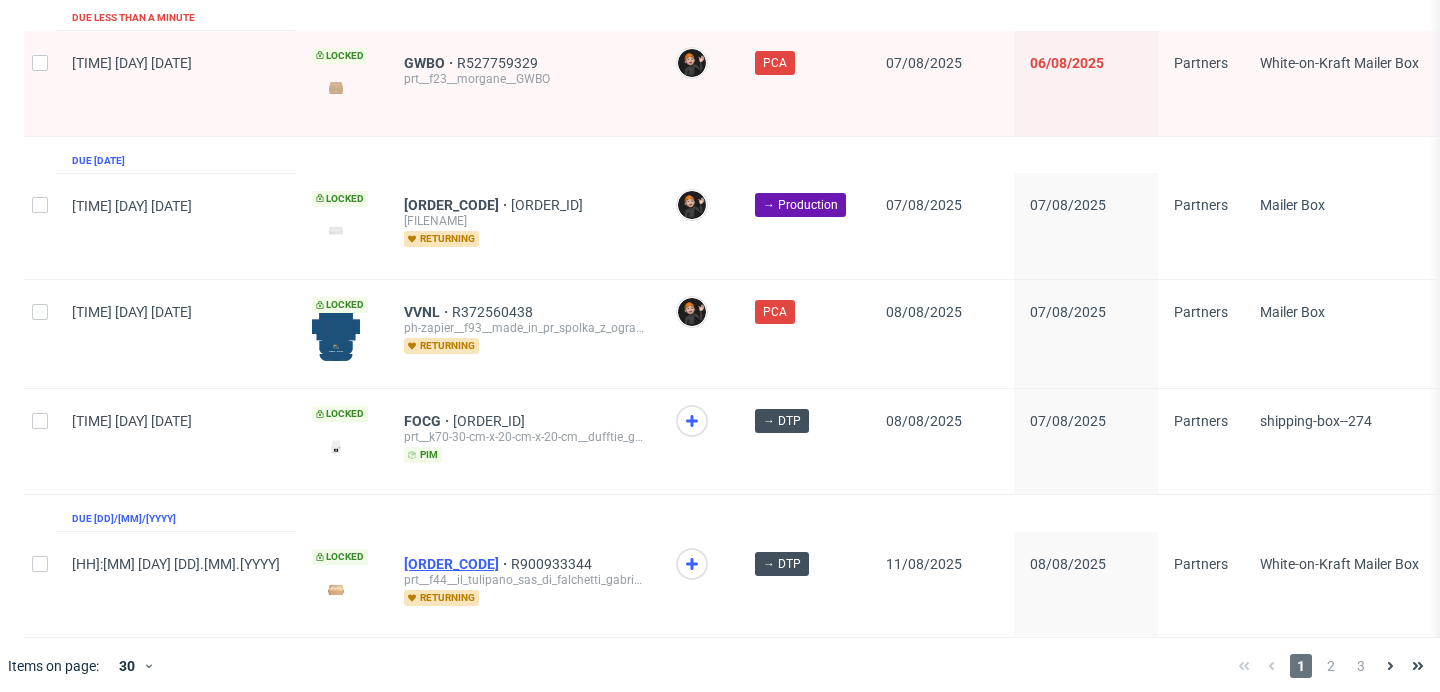 click on "GQNK" at bounding box center [457, 564] 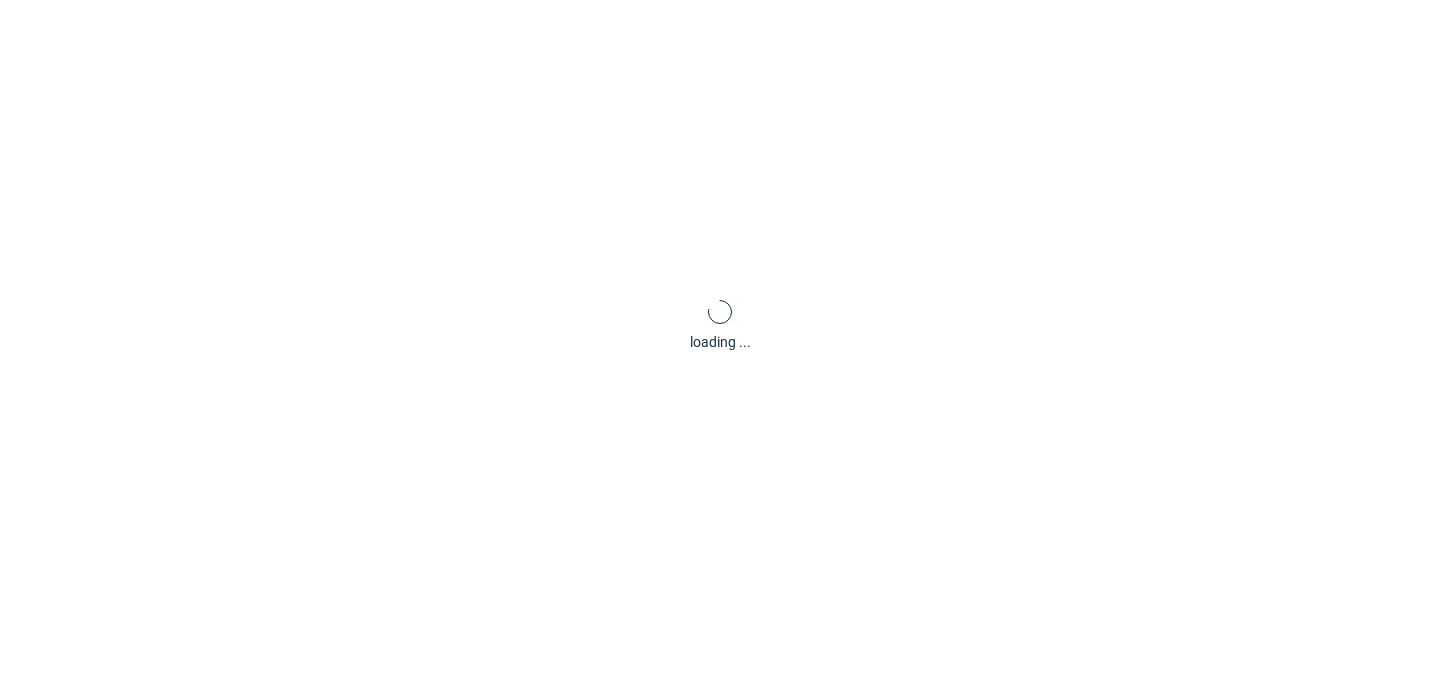 scroll, scrollTop: 0, scrollLeft: 0, axis: both 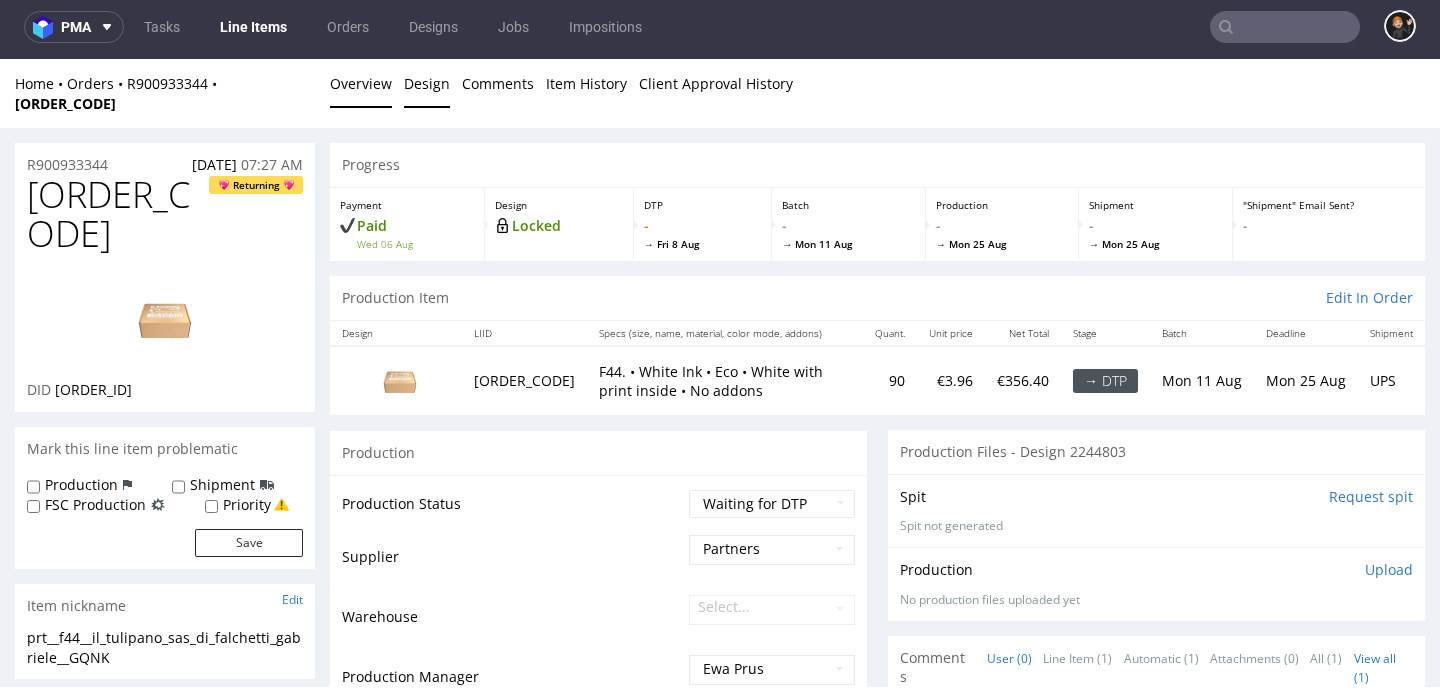 click on "Design" at bounding box center [427, 83] 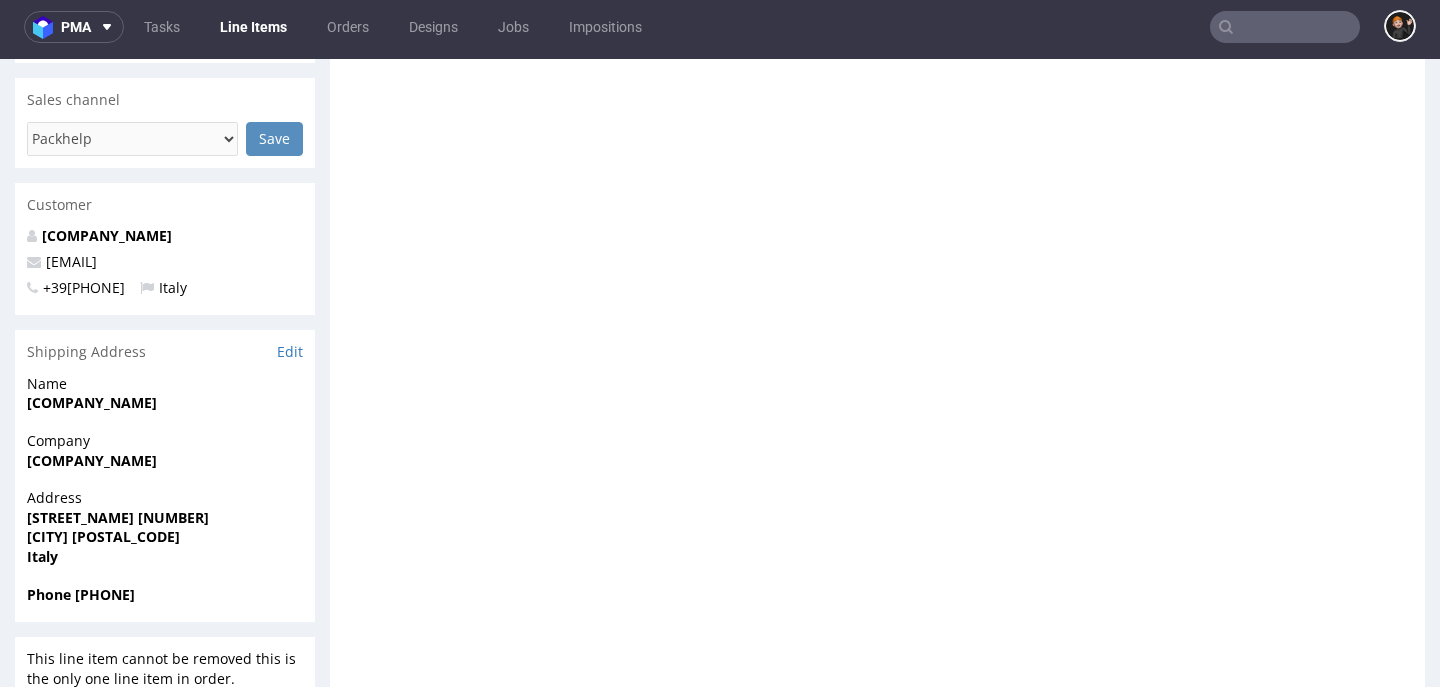 scroll, scrollTop: 0, scrollLeft: 0, axis: both 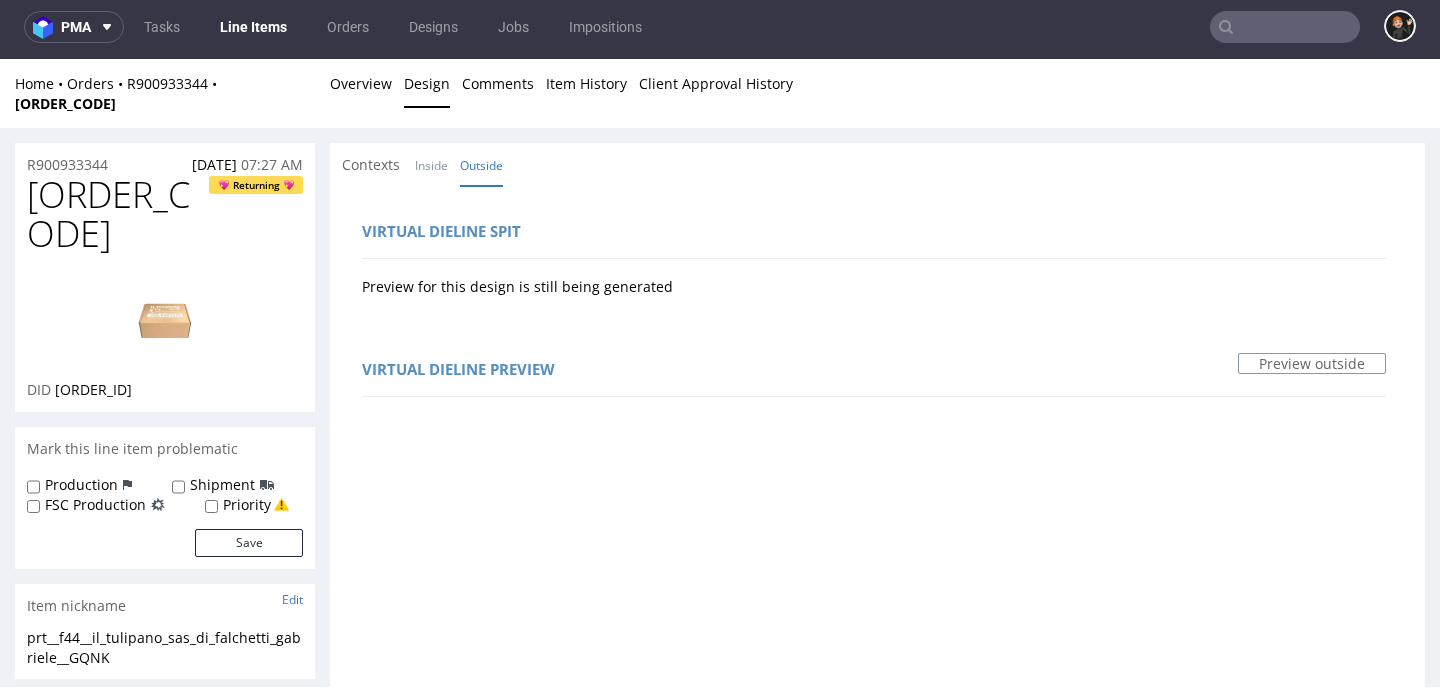click at bounding box center [165, 319] 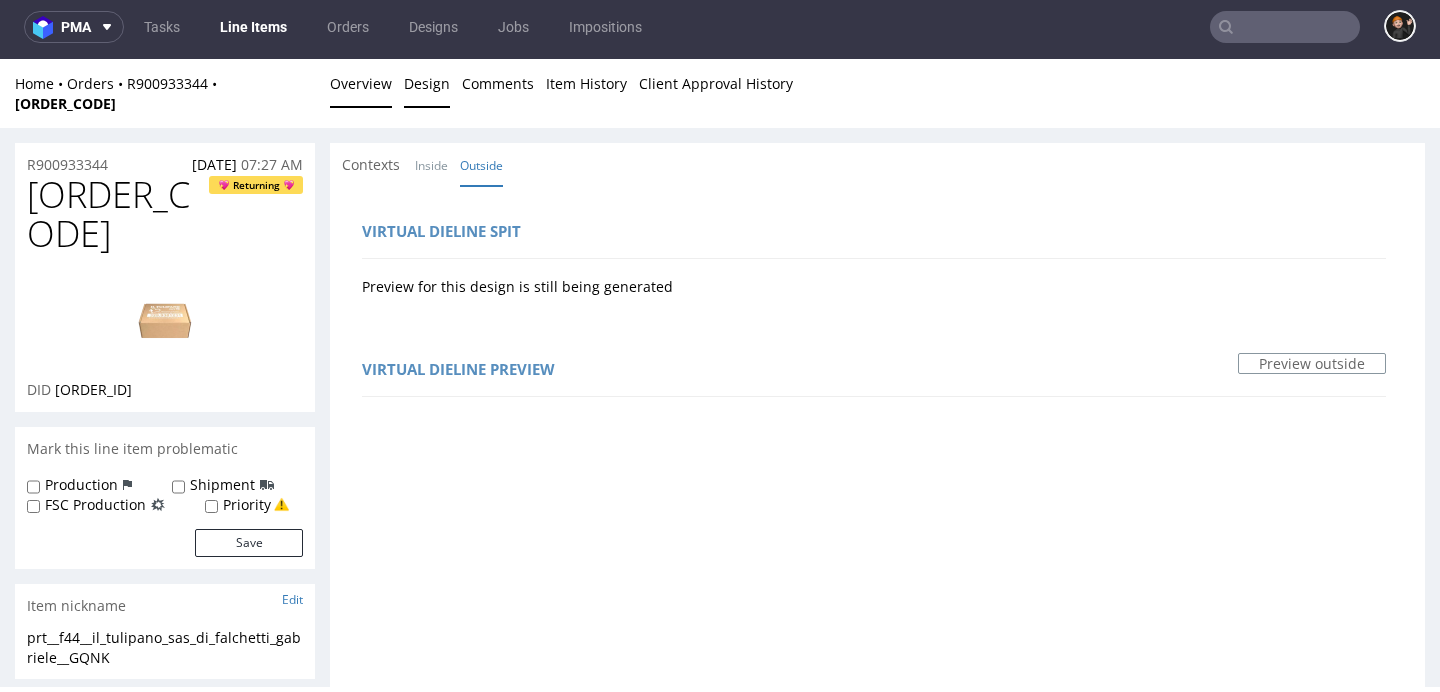click on "Overview" at bounding box center (361, 83) 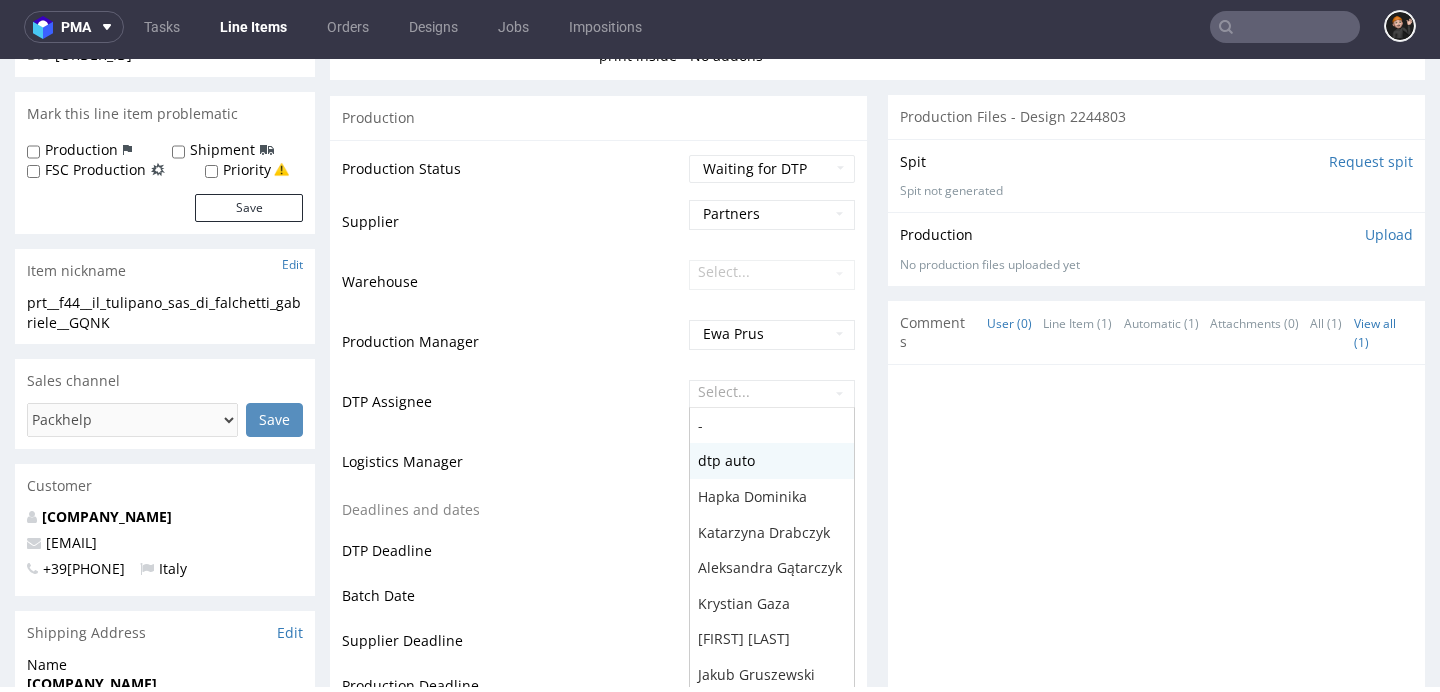 click on "Select... - dtp auto Hapka Dominika Katarzyna Drabczyk Aleksandra Gątarczyk Krystian Gaza Dominik Grosicki Jakub Gruszewski Ernest Gumowski Michał Hanecki Skurski Jakub Elżbieta Jelińska Wiktor Kamiński Jan Kocik Karol Markowski Sebastian Markut Maciejewski Michał Monika Pająk Michał Palasek Marcin Paśko Pedro Sousa Magdalena Świć Sylwia Święćkowska Sylwia Święćkowska Katarzyna Traczyk Mateusz Winek Klaudia Wiśniewska maciej.sikora@packhelp.com mikolaj.olszanski@packhelp.com tomasz.kubiak@packhelp.com" at bounding box center [772, 394] 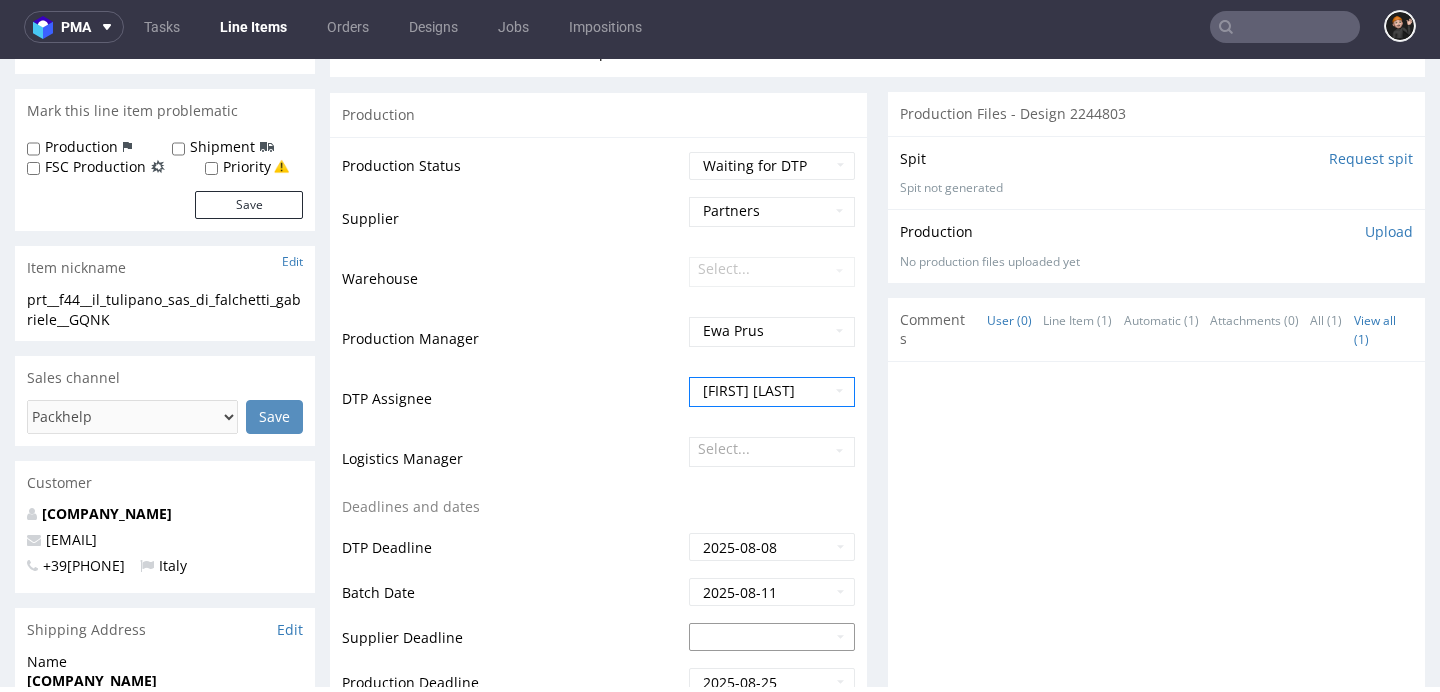 scroll, scrollTop: 335, scrollLeft: 0, axis: vertical 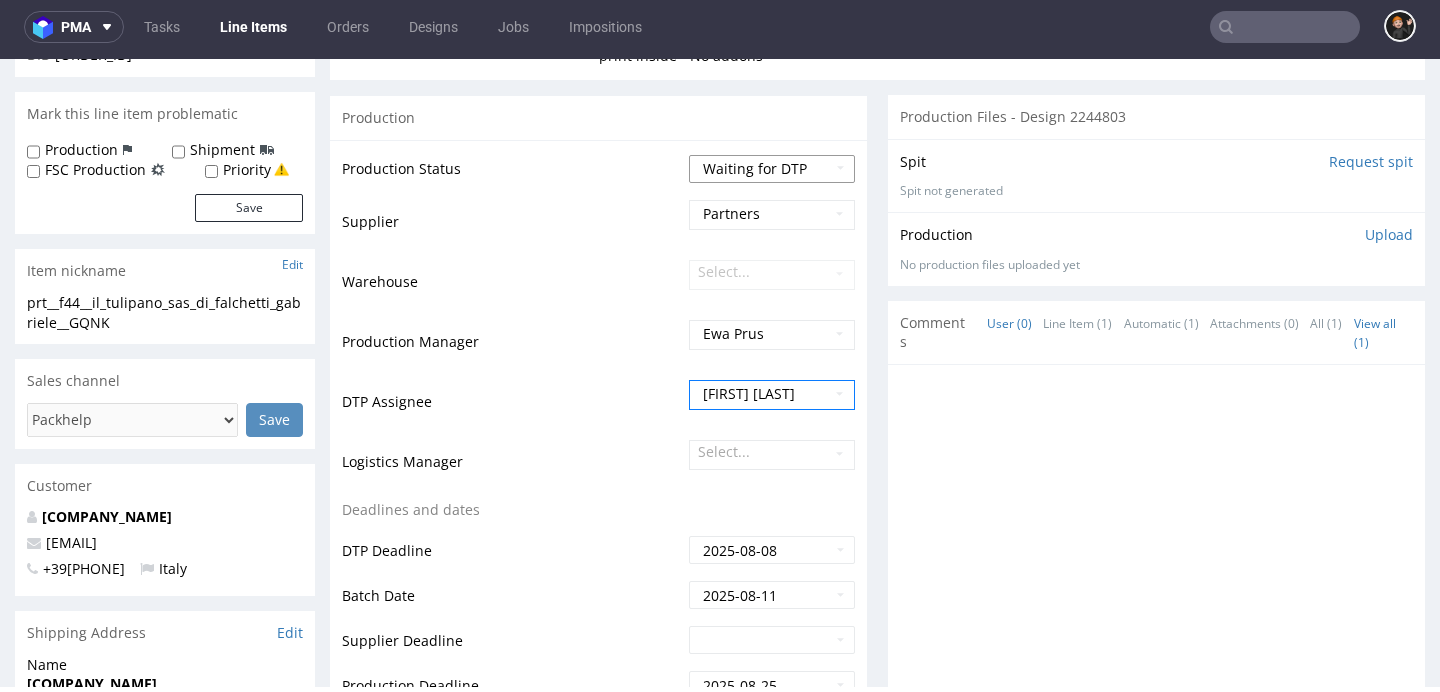 click on "Waiting for Artwork
Waiting for Diecut
Waiting for Mockup Waiting for DTP
Waiting for DTP Double Check
DTP DC Done
In DTP
Issue in DTP
DTP Client Approval Needed
DTP Client Approval Pending
DTP Client Approval Rejected
Back for DTP
DTP Verification Needed
DTP Production Ready In Production
Sent to Fulfillment
Issue in Production
Sent to Warehouse Fulfillment
Production Complete" at bounding box center (772, 169) 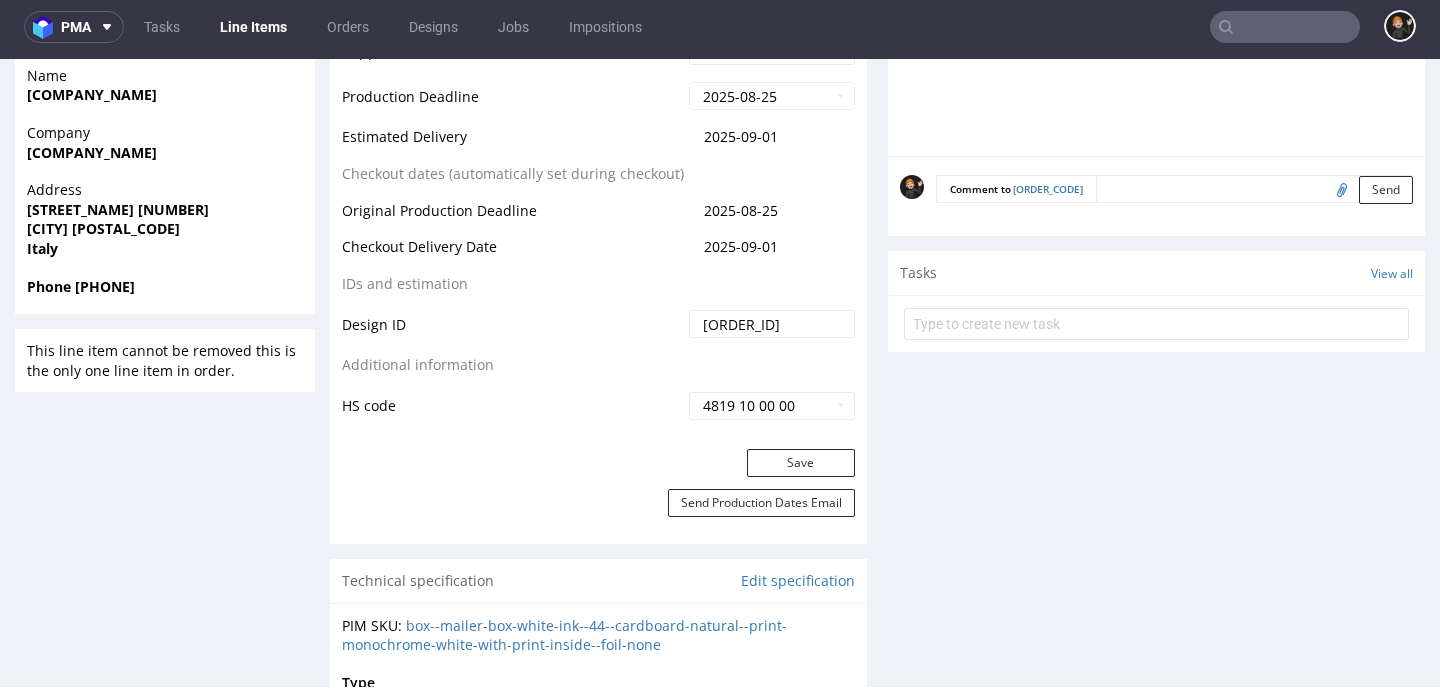 scroll, scrollTop: 1006, scrollLeft: 0, axis: vertical 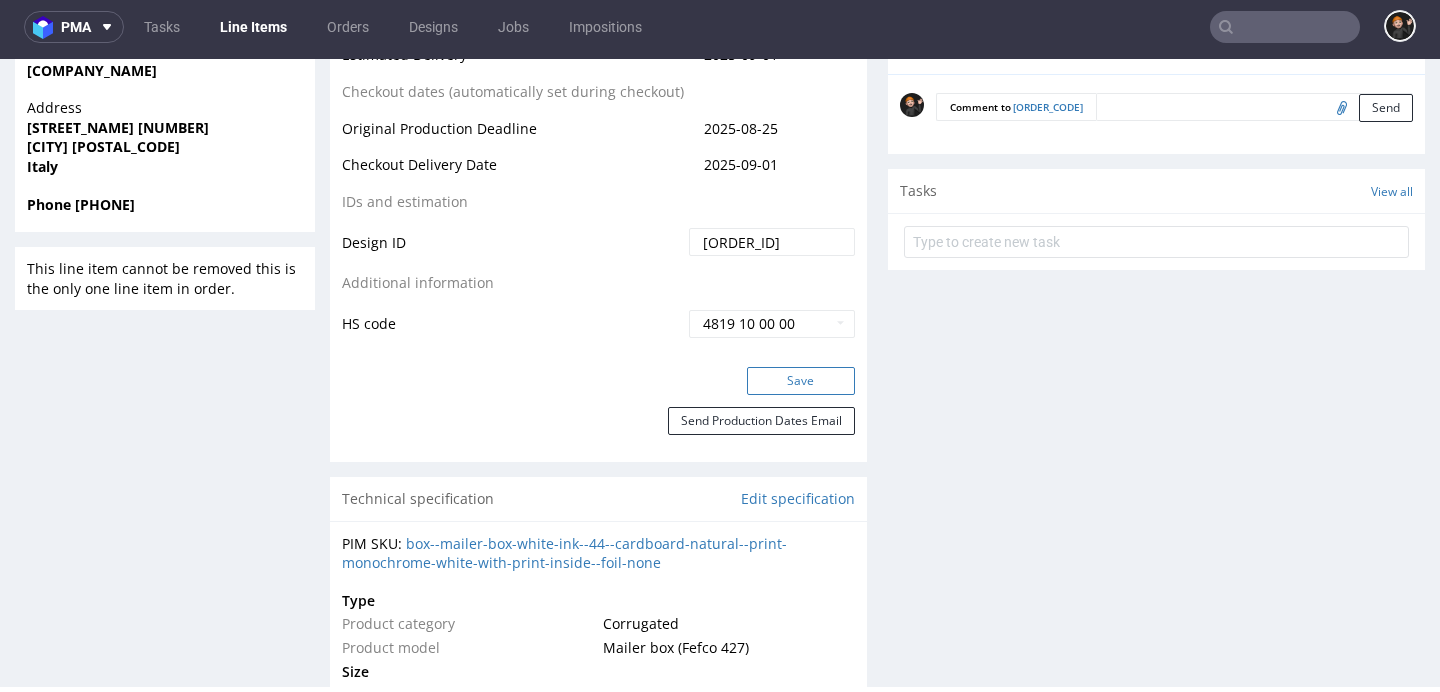 click on "Save" at bounding box center (801, 381) 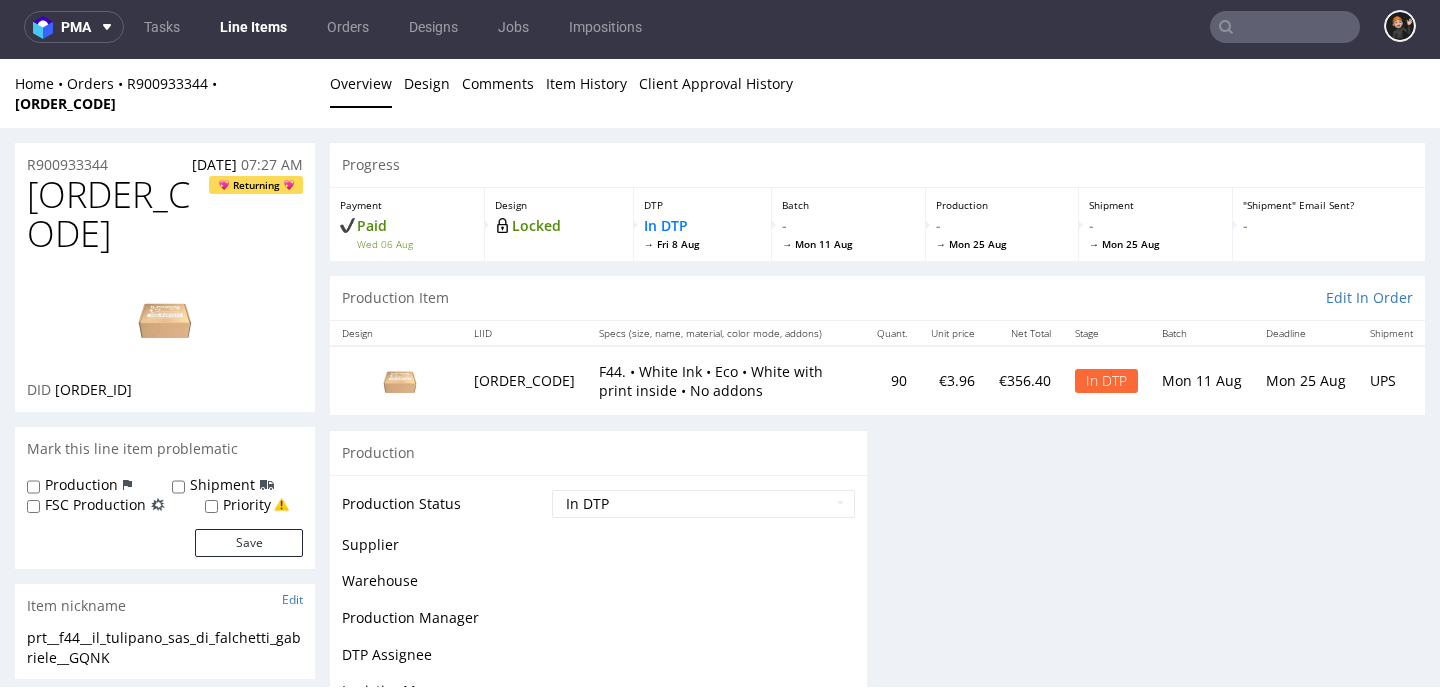 scroll, scrollTop: 0, scrollLeft: 0, axis: both 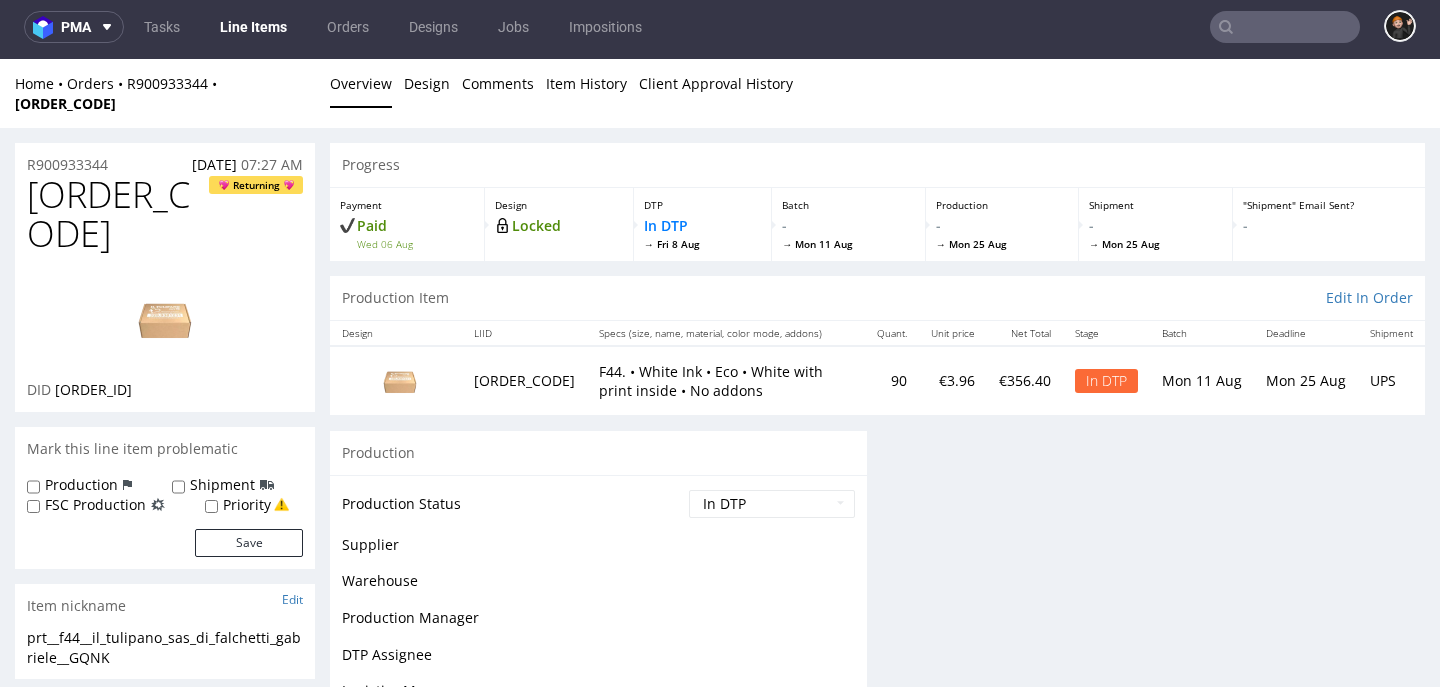 click on "GQNK" at bounding box center [118, 214] 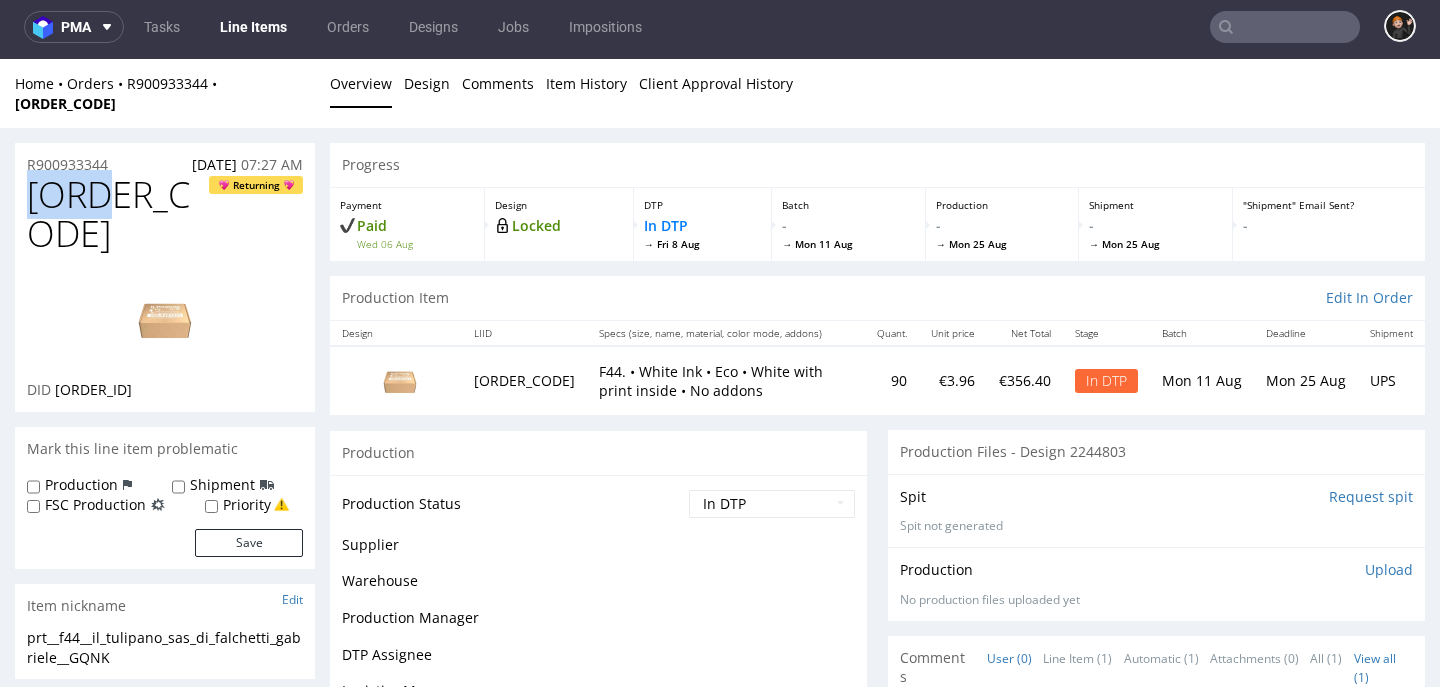 drag, startPoint x: 112, startPoint y: 177, endPoint x: 280, endPoint y: 135, distance: 173.17044 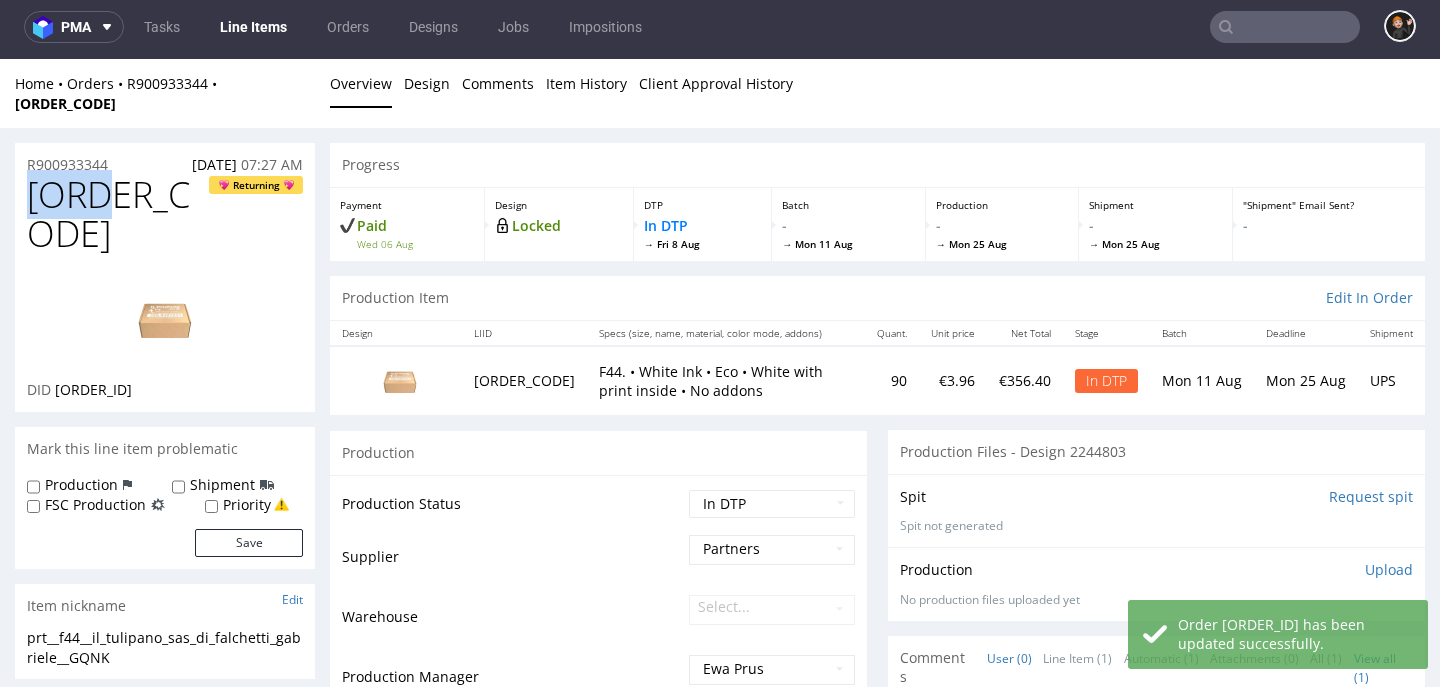 copy on "GQNK" 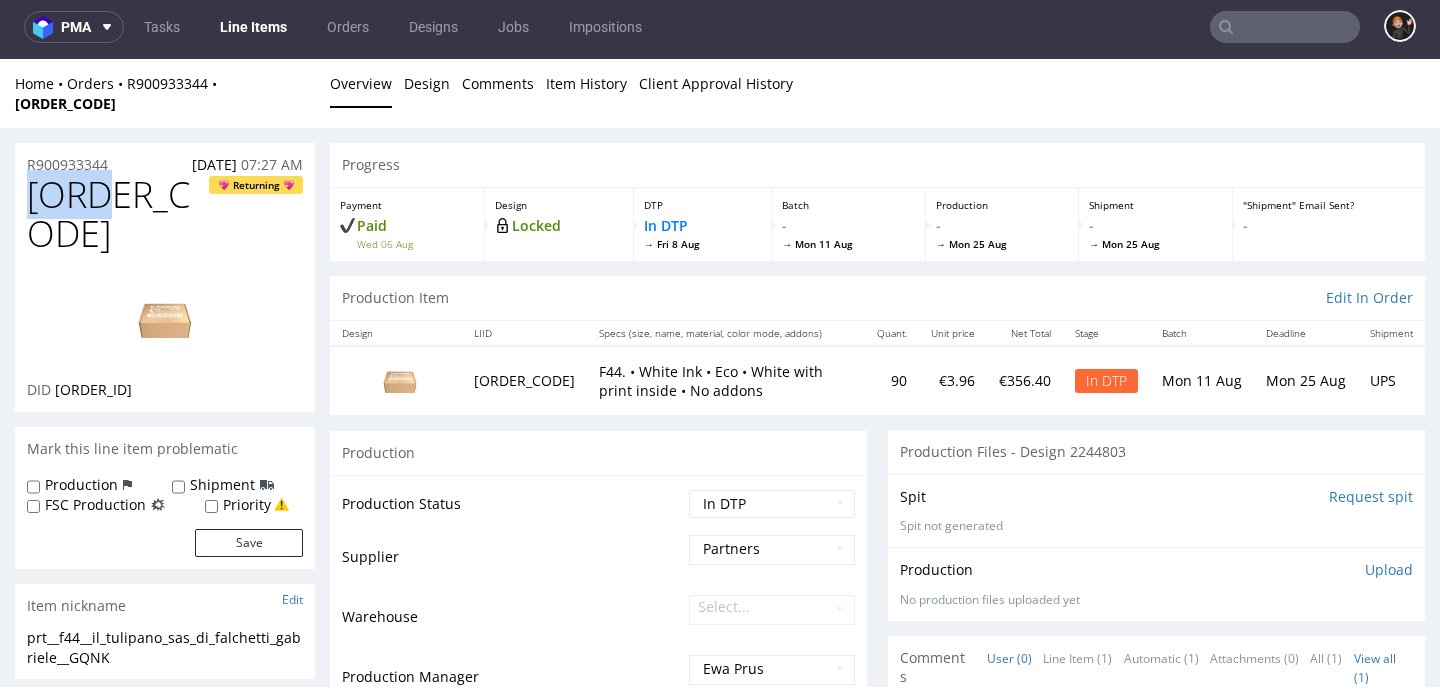 copy on "GQNK" 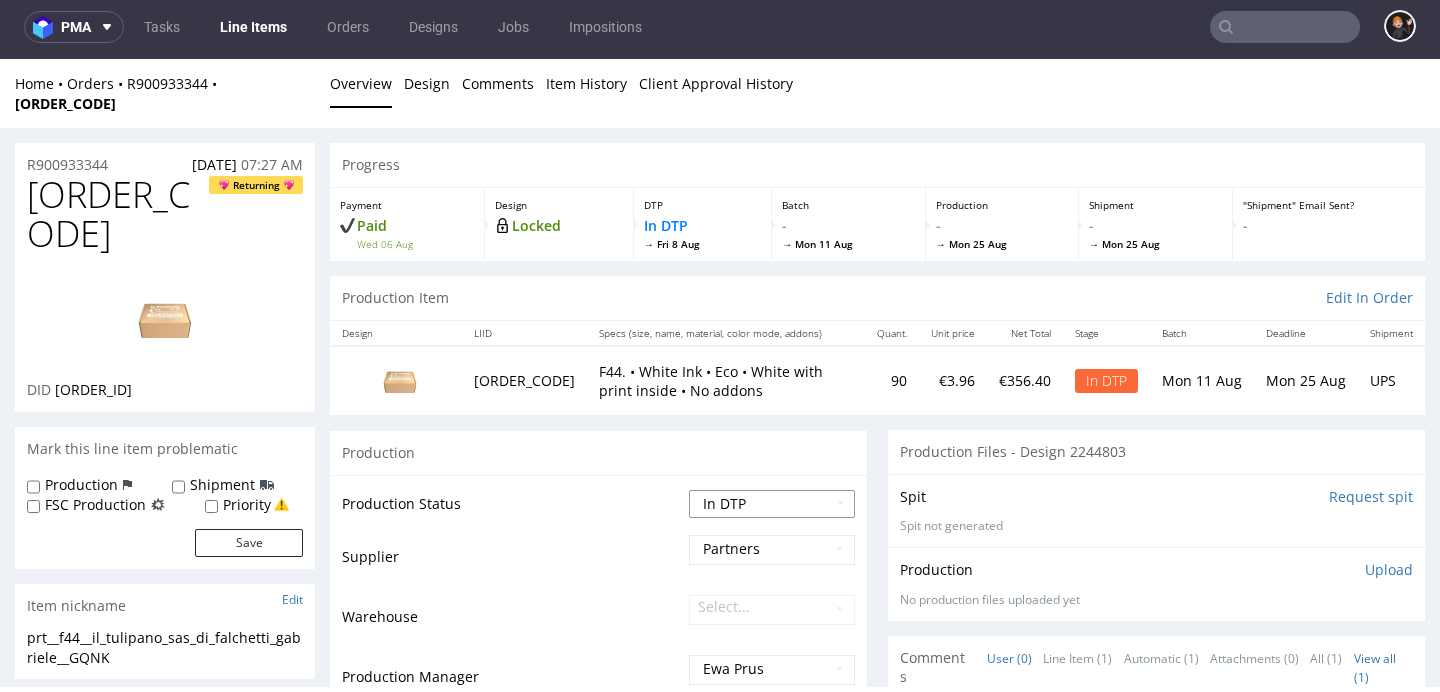 click on "Production Status Waiting for Artwork
Waiting for Diecut
Waiting for Mockup Waiting for DTP
Waiting for DTP Double Check
DTP DC Done
In DTP
Issue in DTP
DTP Client Approval Needed
DTP Client Approval Pending
DTP Client Approval Rejected
Back for DTP
DTP Verification Needed
DTP Production Ready In Production
Sent to Fulfillment
Issue in Production
Sent to Warehouse Fulfillment
Production Complete Supplier Partners Warehouse Select... Production Manager Ewa Prus DTP Assignee Dominik Grosicki Logistics Manager Select... Deadlines and dates DTP Deadline 2025-08-08 Batch Date 2025-08-11 Supplier Deadline Production Deadline 2025-08-25 Estimated Delivery 2025-09-01 Checkout dates (automatically set during checkout) Original Production Deadline 2025-08-25 Checkout Delivery Date 2025-09-01 IDs and estimation Design ID 2244803 Additional information HS code 4819 10 00 00" at bounding box center [598, 924] 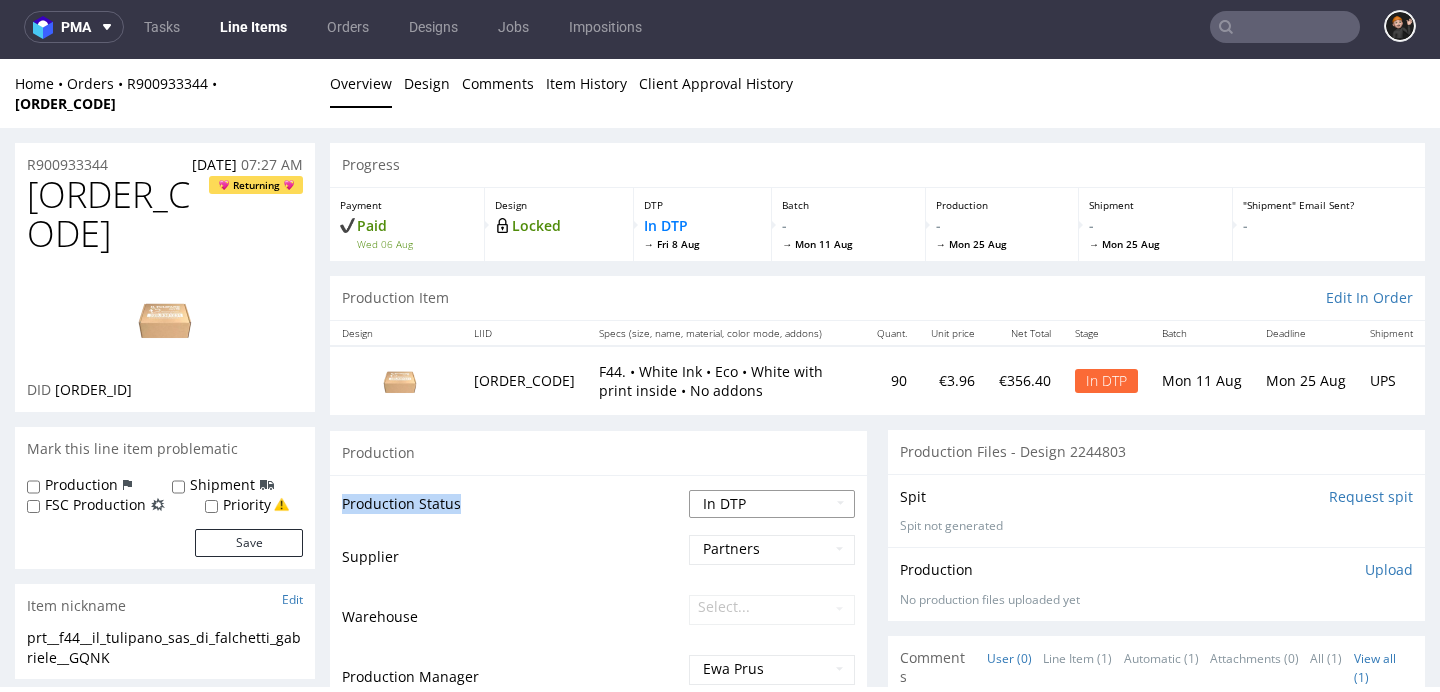 click on "Waiting for Artwork
Waiting for Diecut
Waiting for Mockup Waiting for DTP
Waiting for DTP Double Check
DTP DC Done
In DTP
Issue in DTP
DTP Client Approval Needed
DTP Client Approval Pending
DTP Client Approval Rejected
Back for DTP
DTP Verification Needed
DTP Production Ready In Production
Sent to Fulfillment
Issue in Production
Sent to Warehouse Fulfillment
Production Complete" at bounding box center (772, 504) 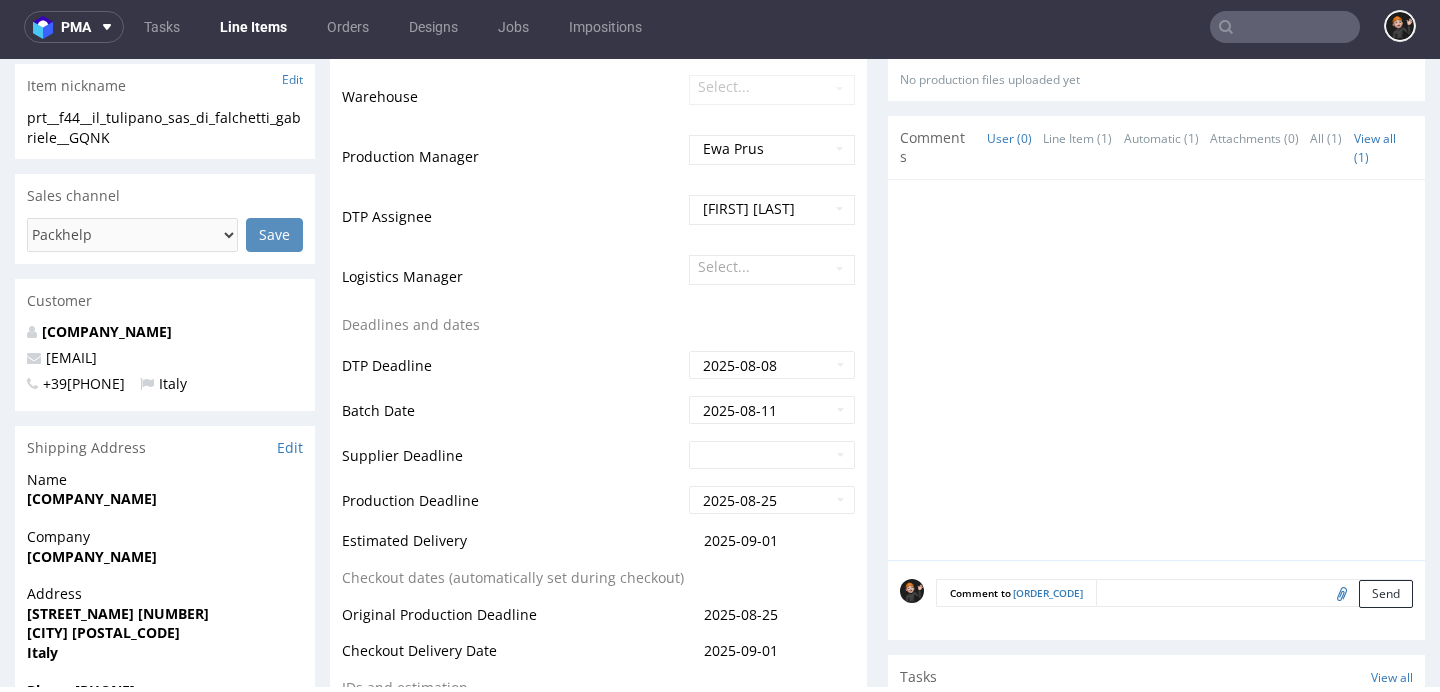 click on "Production Deadline" at bounding box center (513, 506) 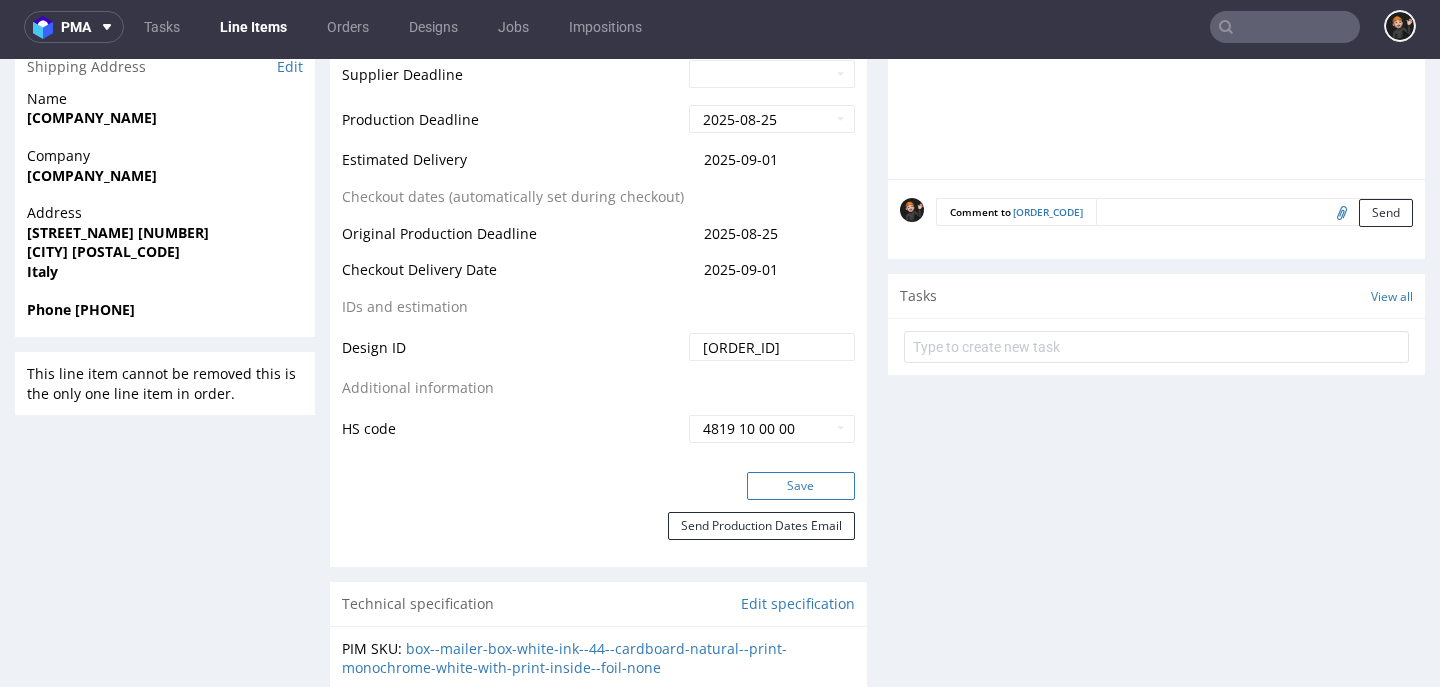 click on "Save" at bounding box center [801, 486] 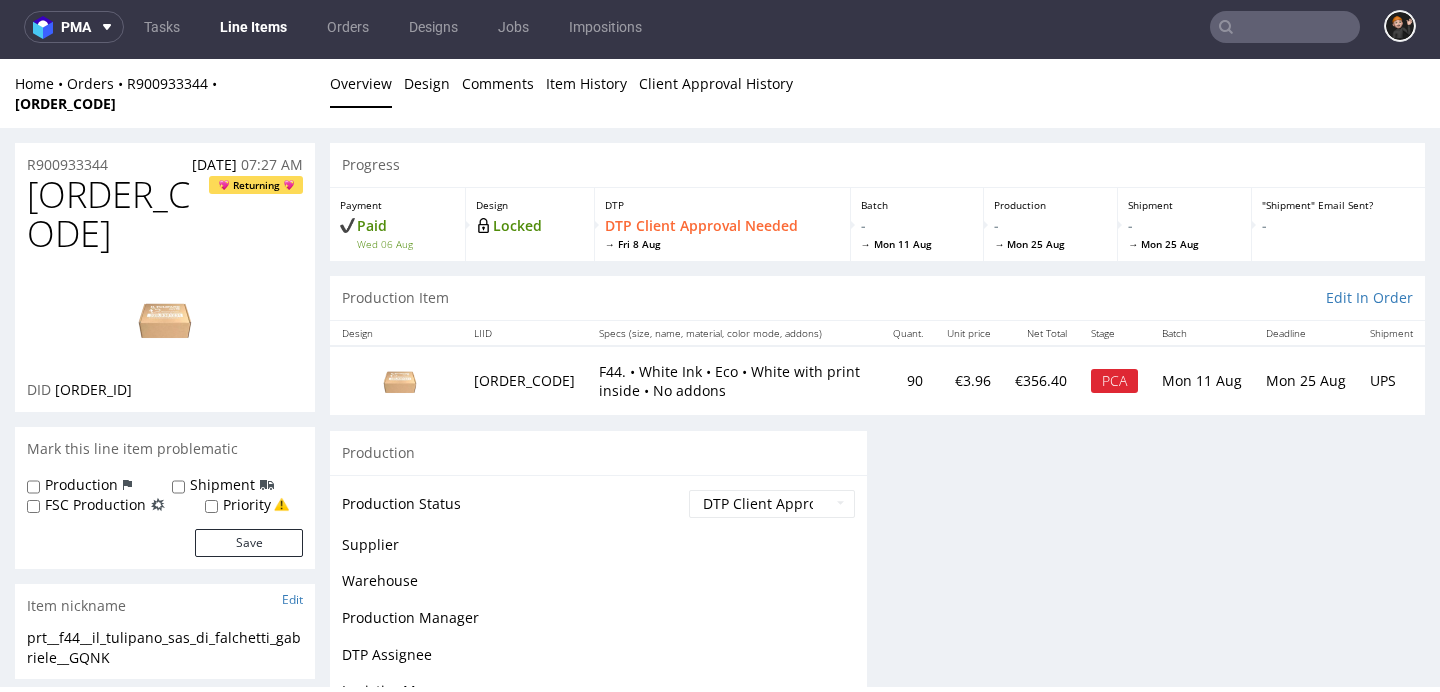 scroll, scrollTop: 53, scrollLeft: 0, axis: vertical 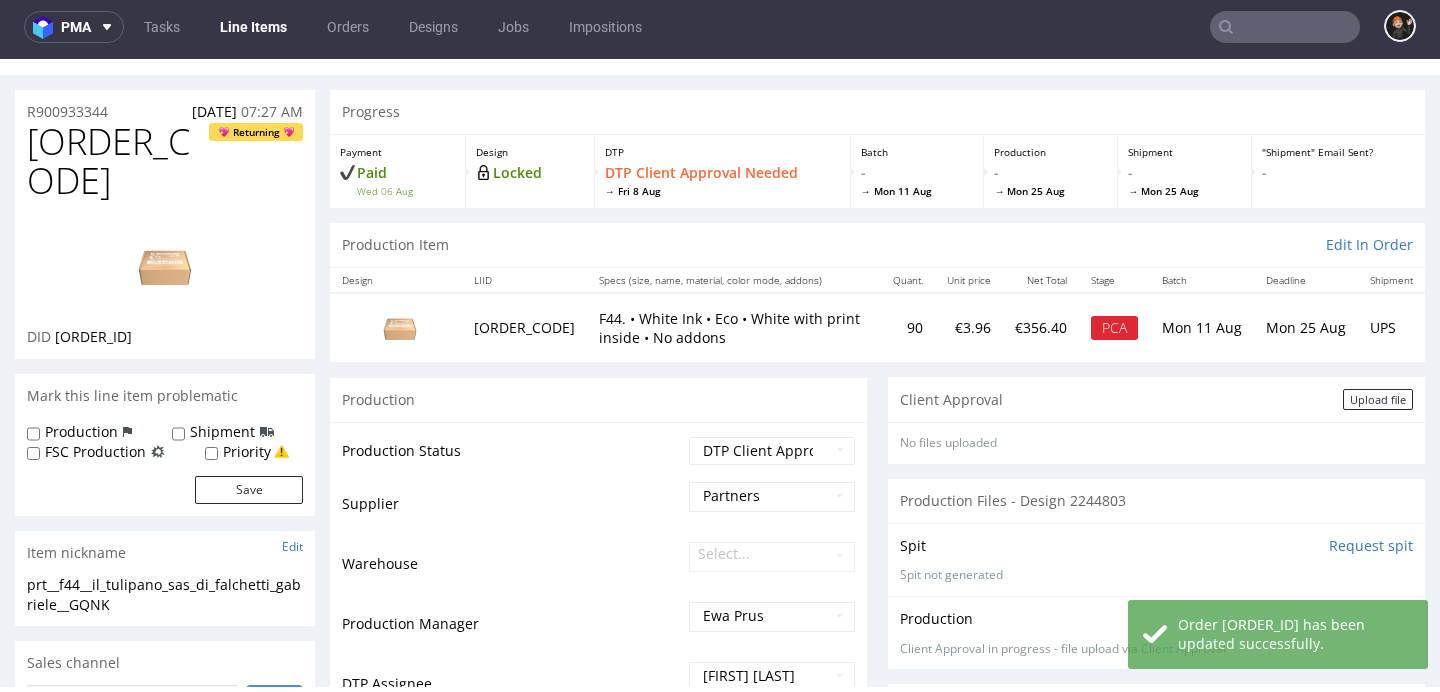 drag, startPoint x: 1363, startPoint y: 382, endPoint x: 1090, endPoint y: 394, distance: 273.2636 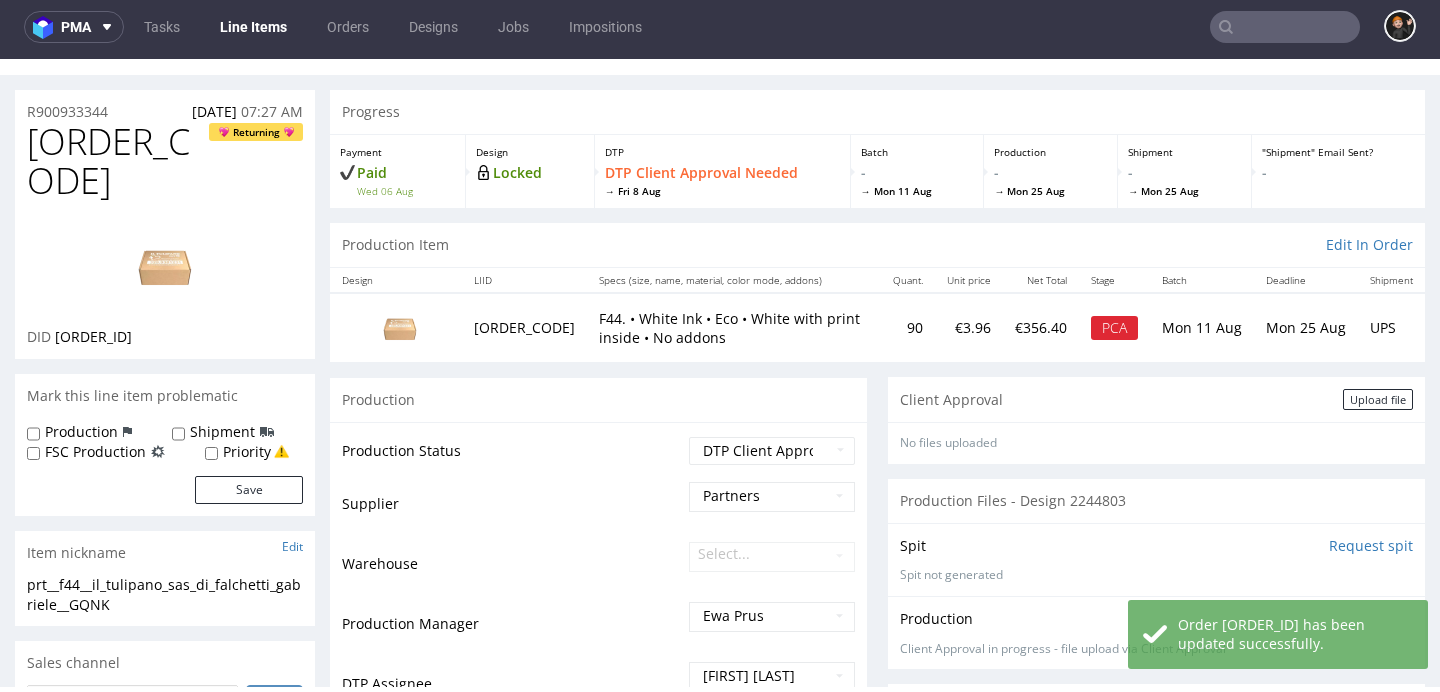 click on "Upload file" at bounding box center (1378, 399) 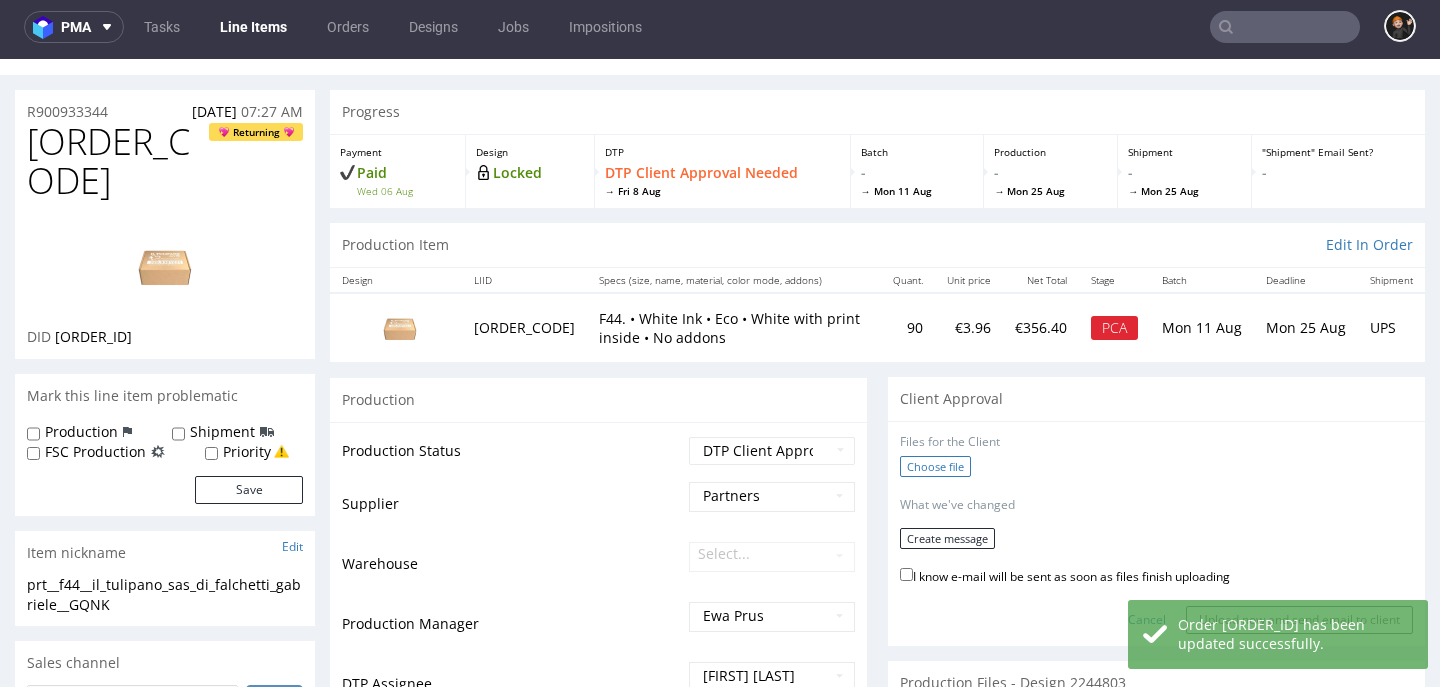 click on "Choose file" at bounding box center (935, 466) 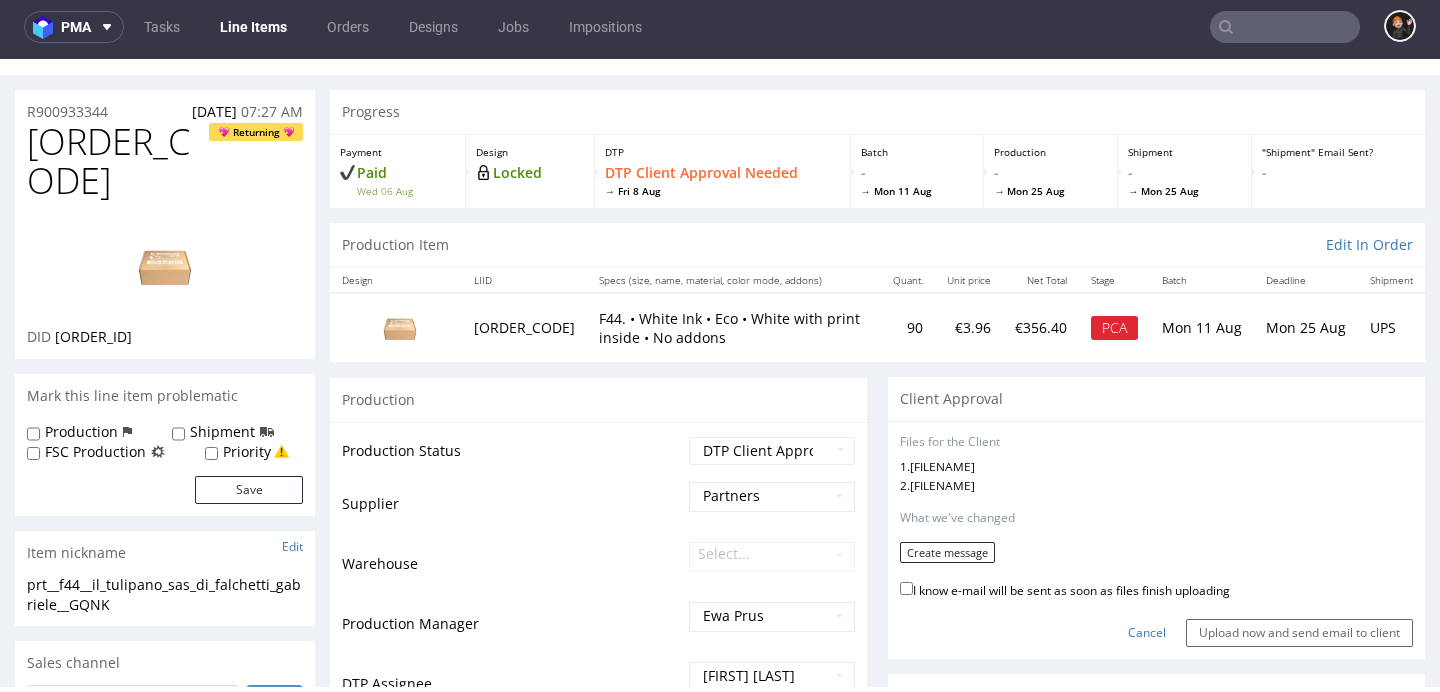 click on "I know e-mail will be sent as soon as files finish uploading" at bounding box center [1065, 589] 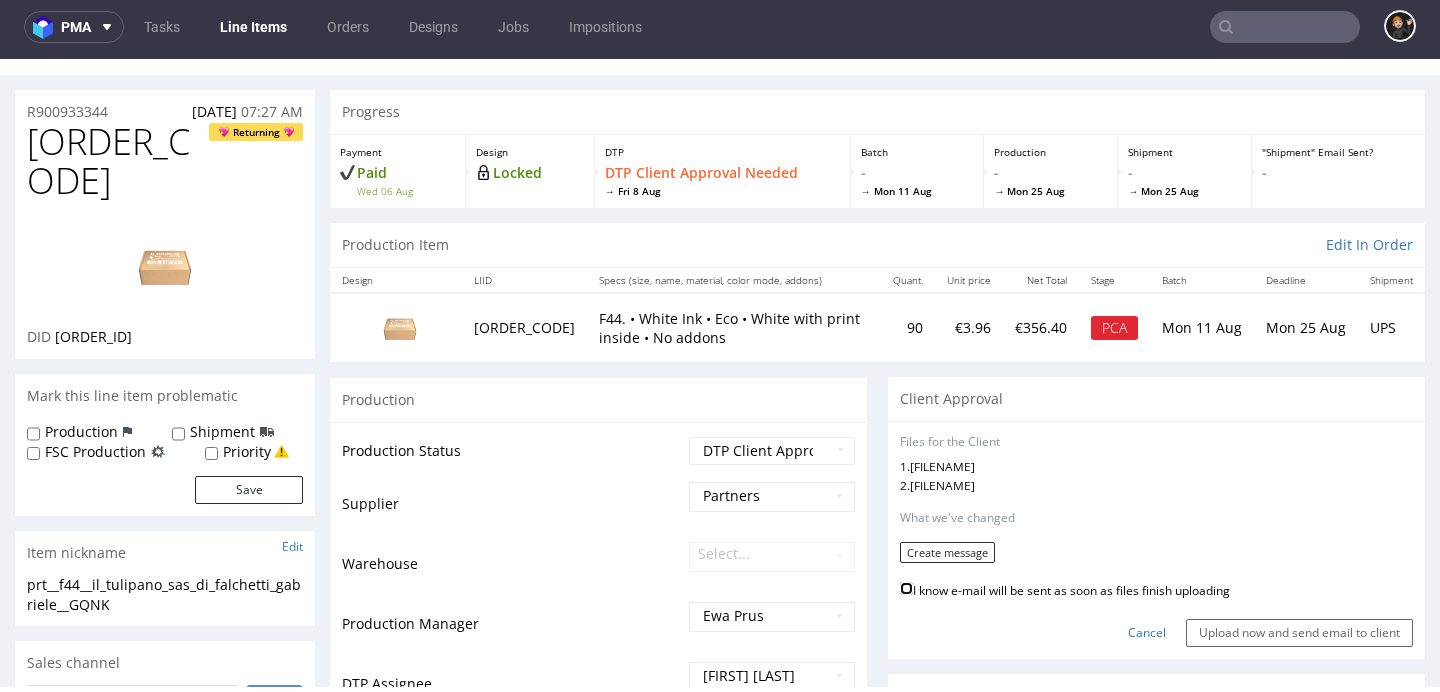 click on "I know e-mail will be sent as soon as files finish uploading" at bounding box center (906, 588) 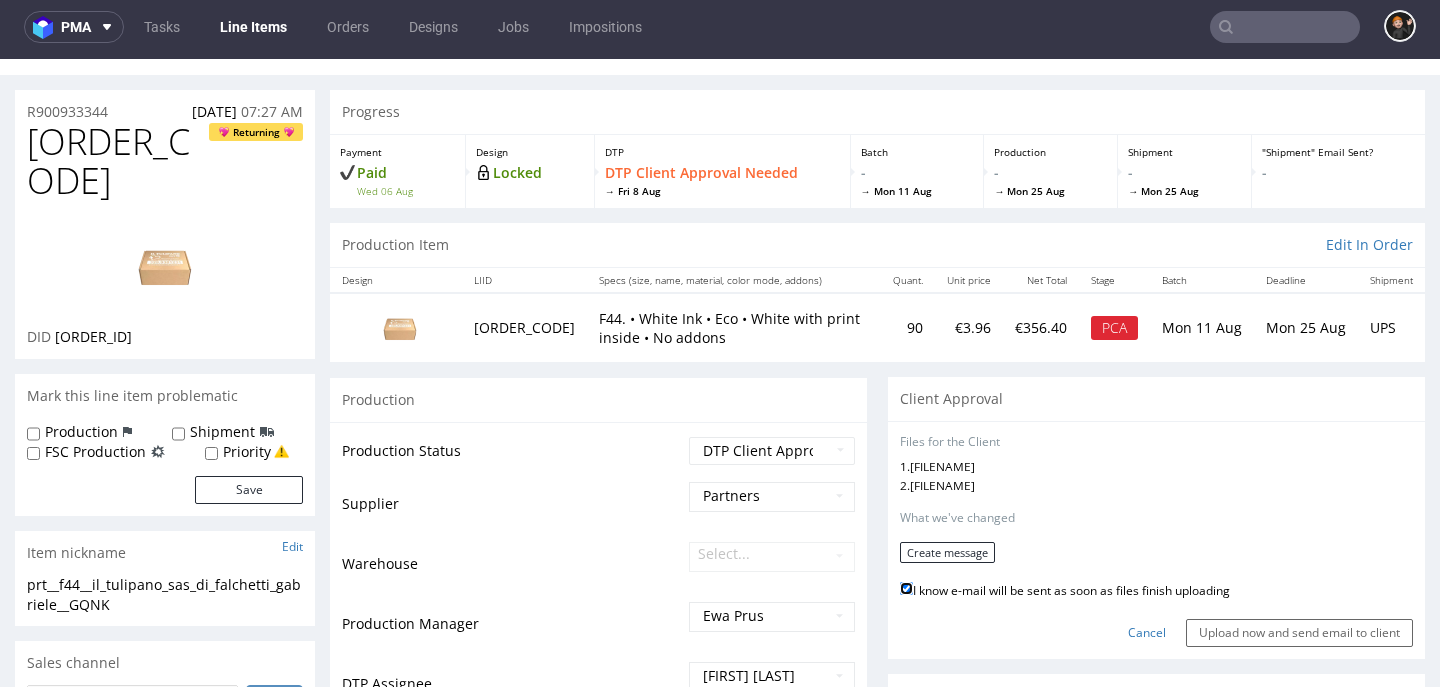 checkbox on "true" 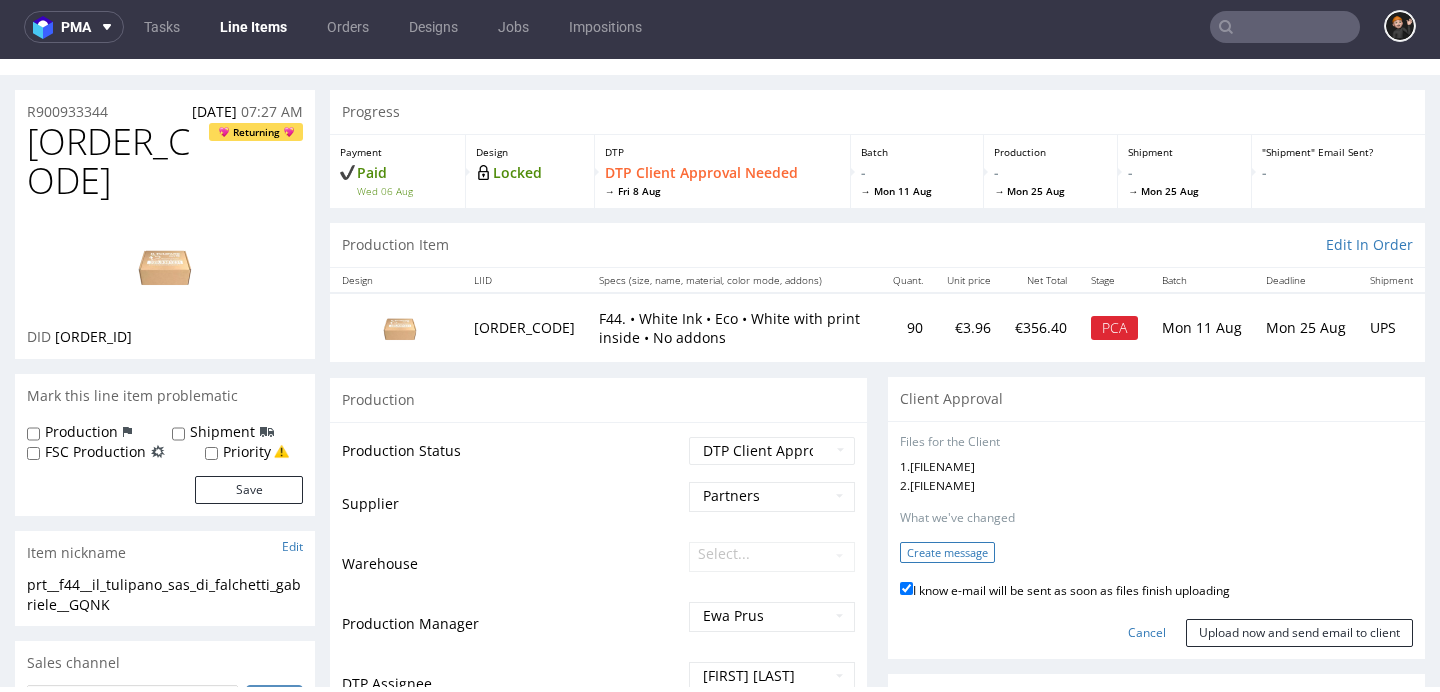 click on "Create message" at bounding box center (947, 552) 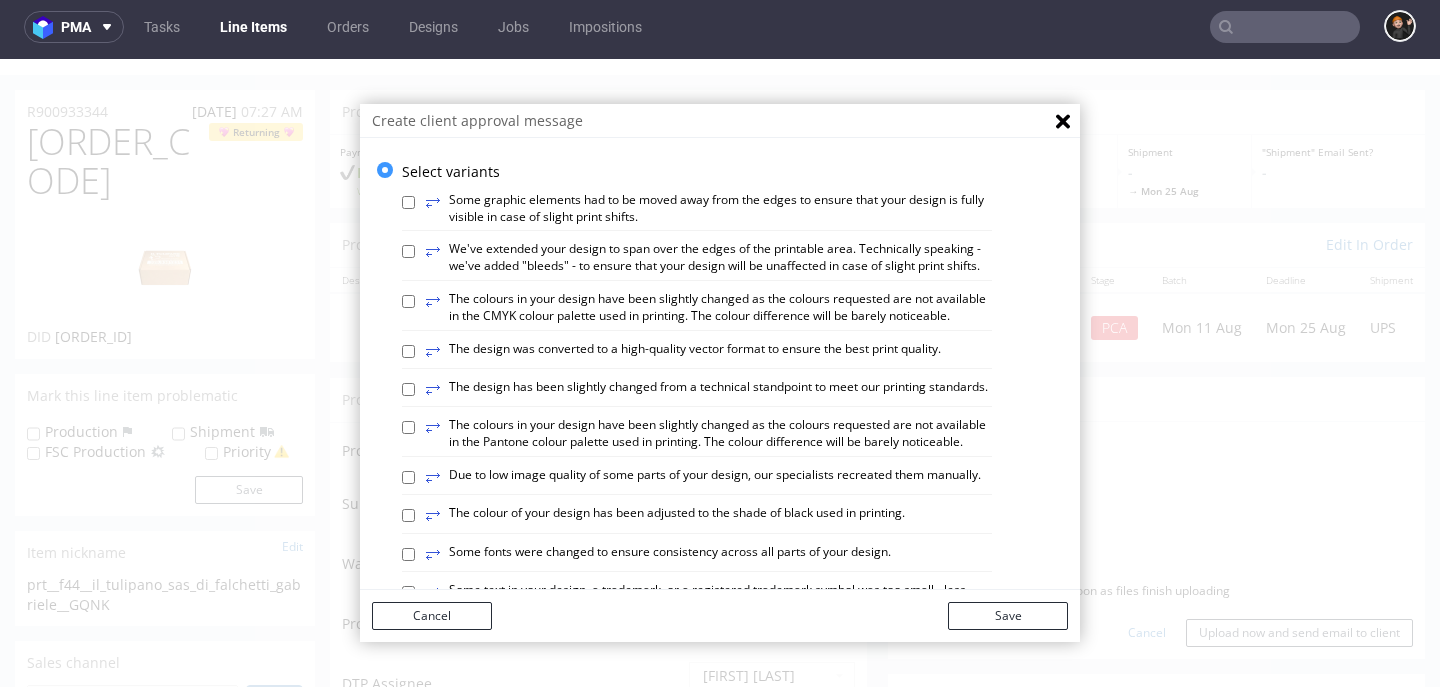 click on "⥂   The design has been slightly changed from a technical standpoint to meet our printing standards." at bounding box center (706, 390) 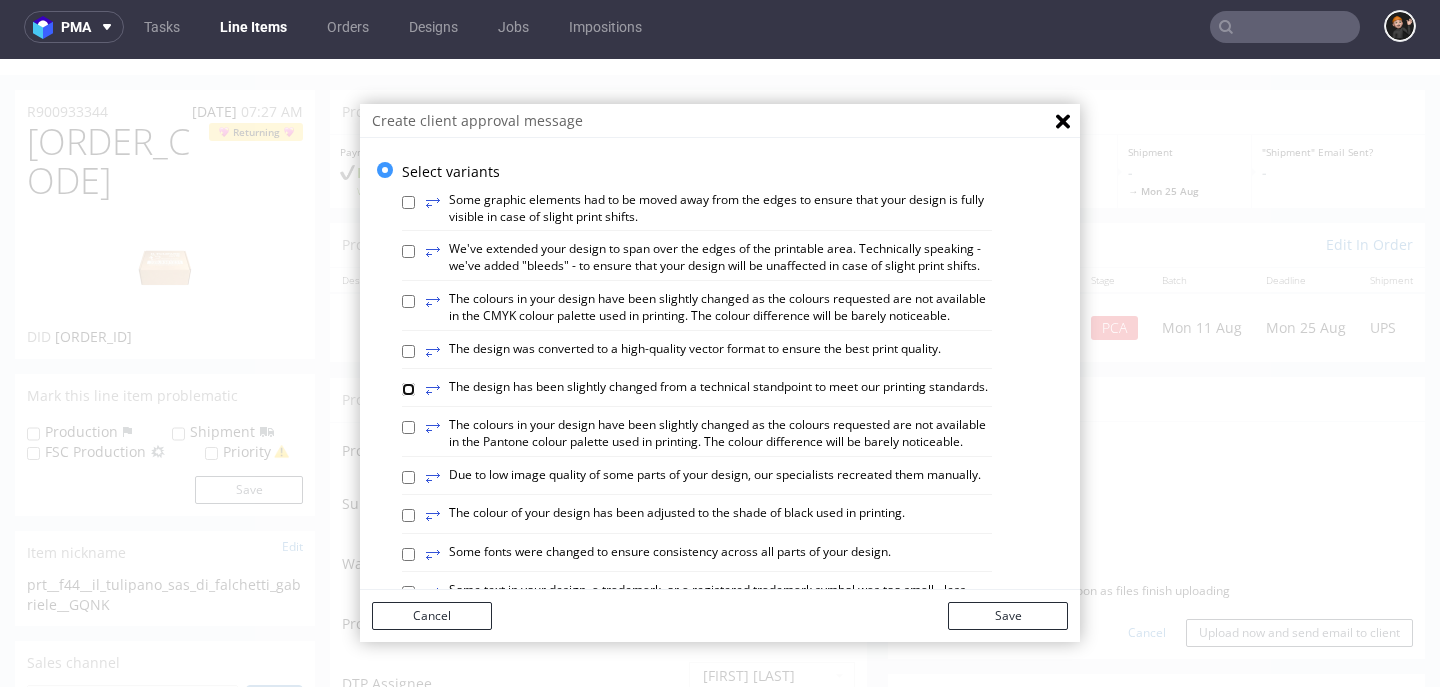 click on "⥂   The design has been slightly changed from a technical standpoint to meet our printing standards." at bounding box center (408, 389) 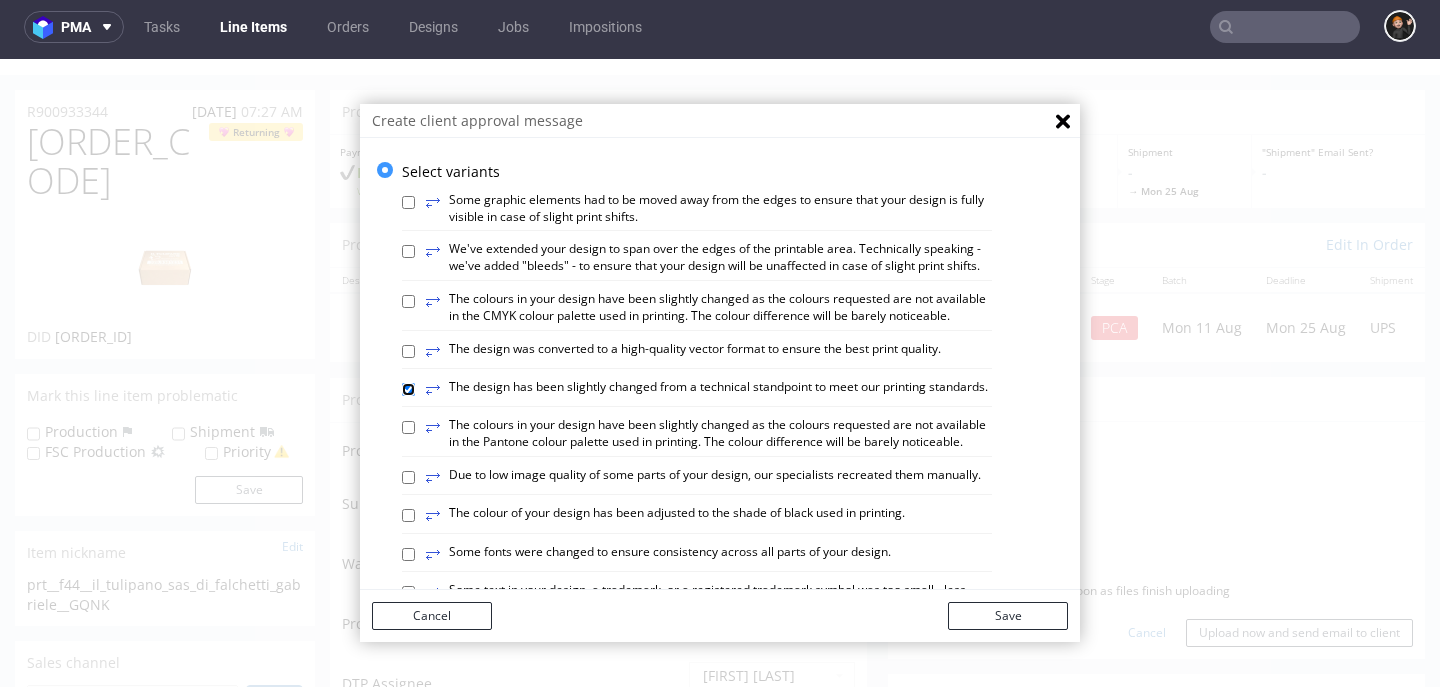 checkbox on "true" 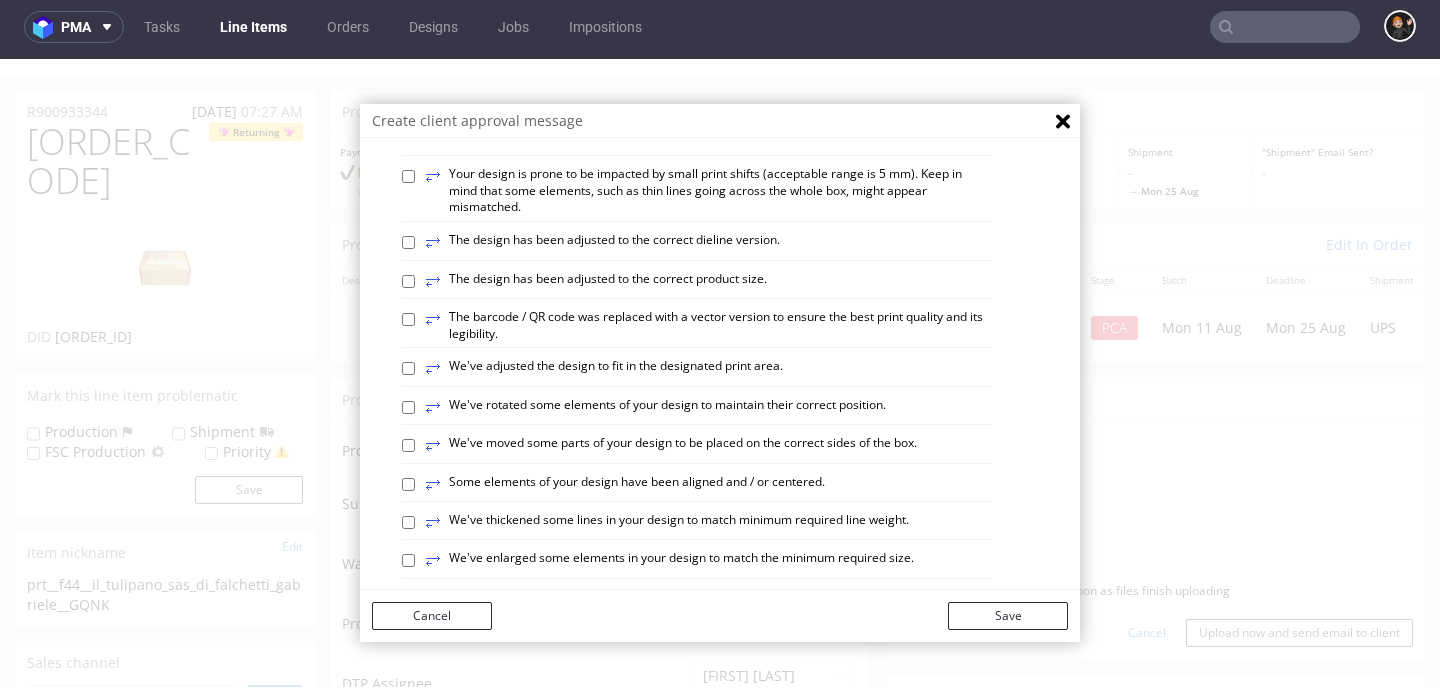 scroll, scrollTop: 467, scrollLeft: 0, axis: vertical 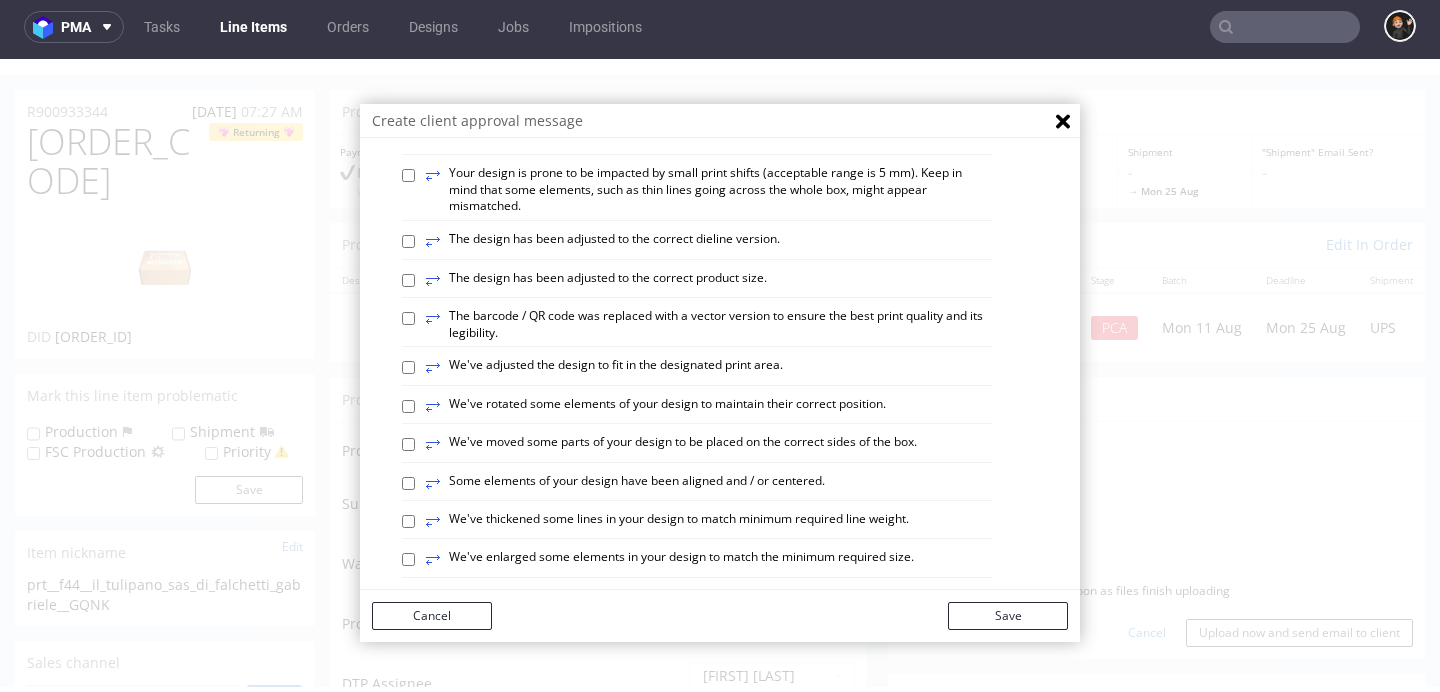 click on "⥂   Some elements of your design have been aligned and / or centered." at bounding box center (625, 484) 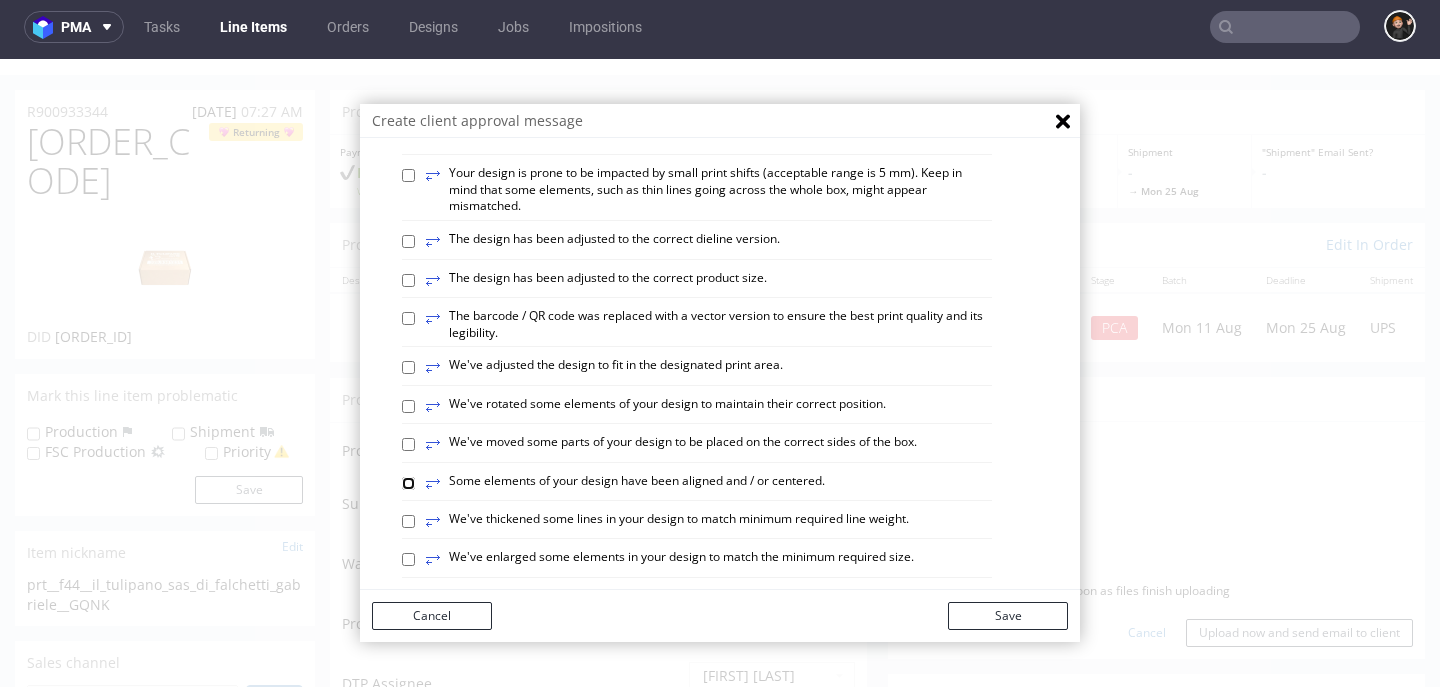 click on "⥂   Some elements of your design have been aligned and / or centered." at bounding box center [408, 483] 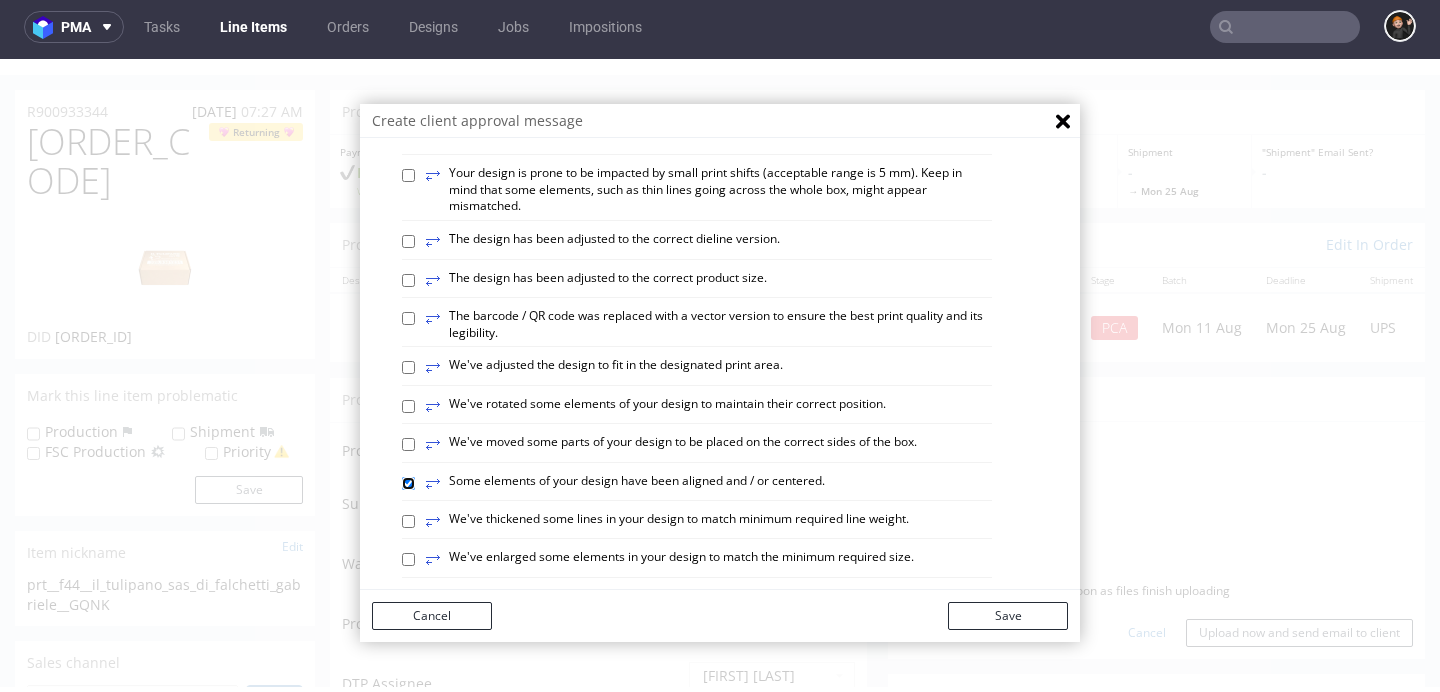 checkbox on "true" 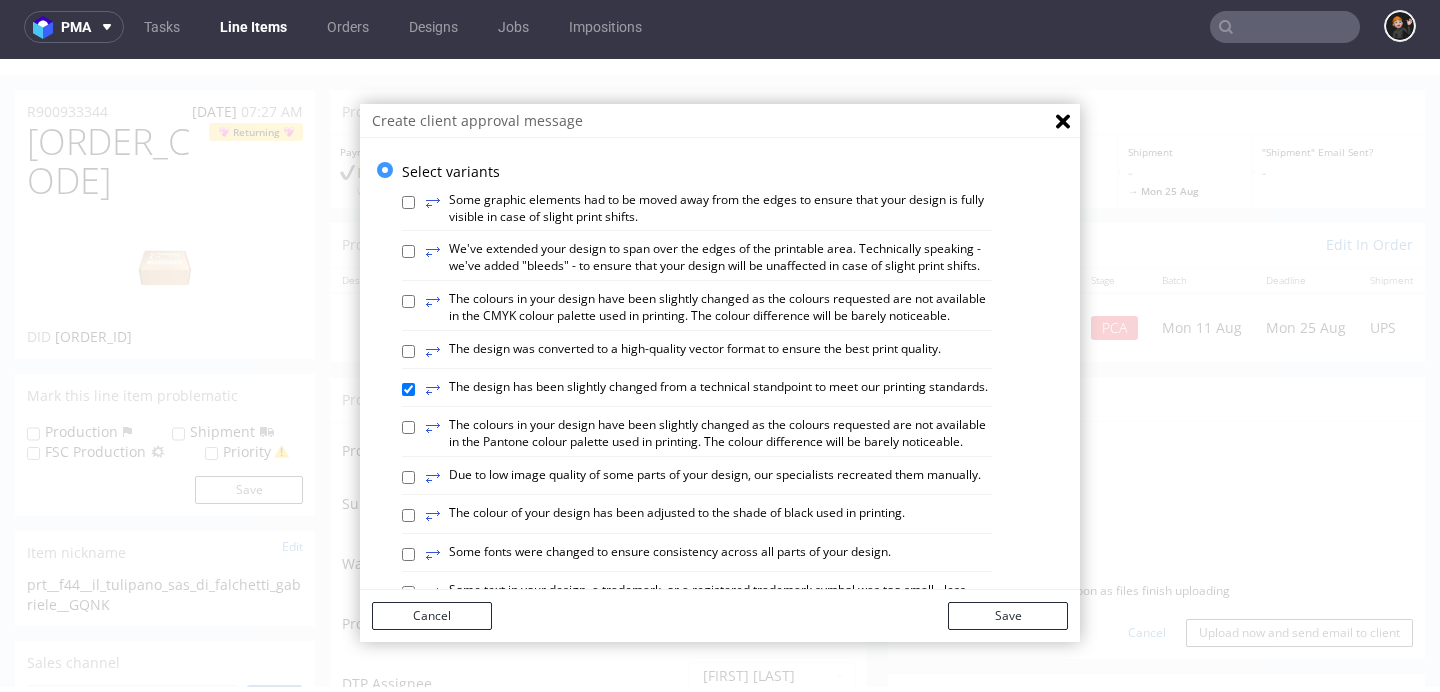 drag, startPoint x: 631, startPoint y: 365, endPoint x: 670, endPoint y: 395, distance: 49.20366 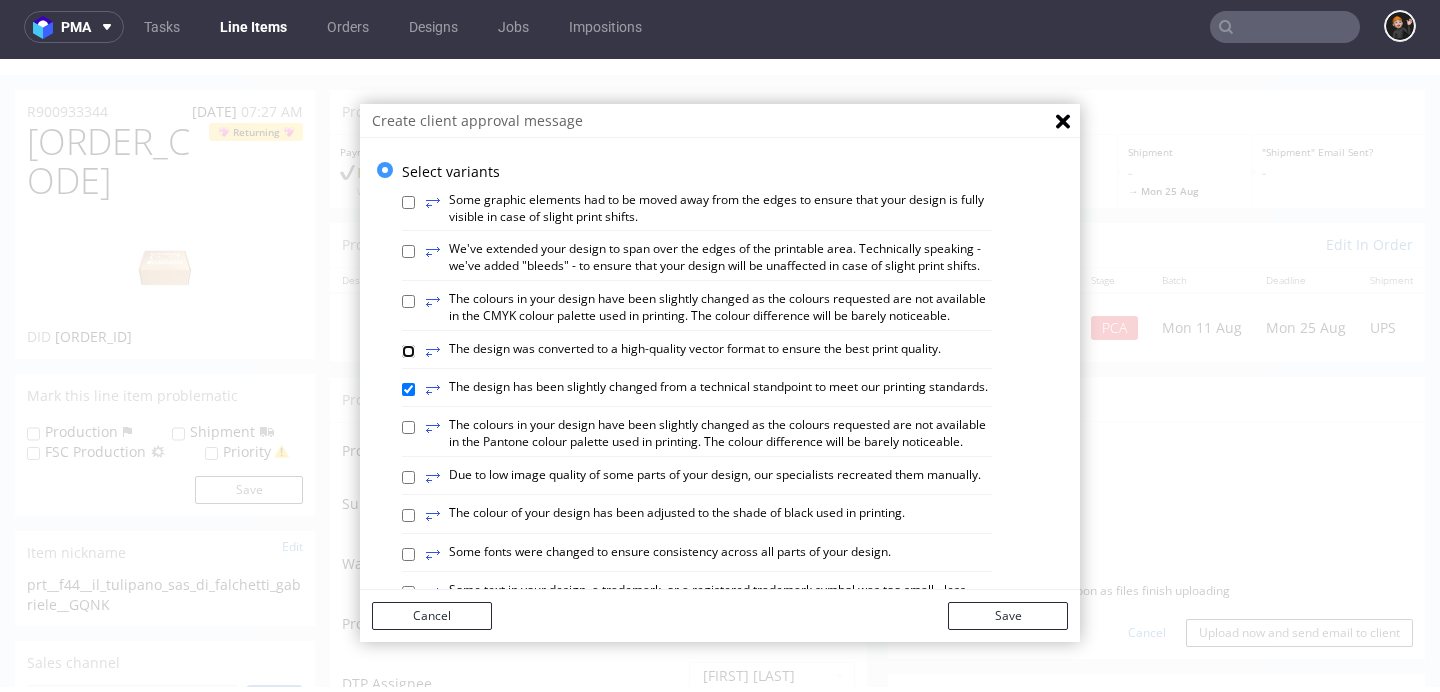 click on "⥂   The design was converted to a high-quality vector format to ensure the best print quality." at bounding box center (408, 351) 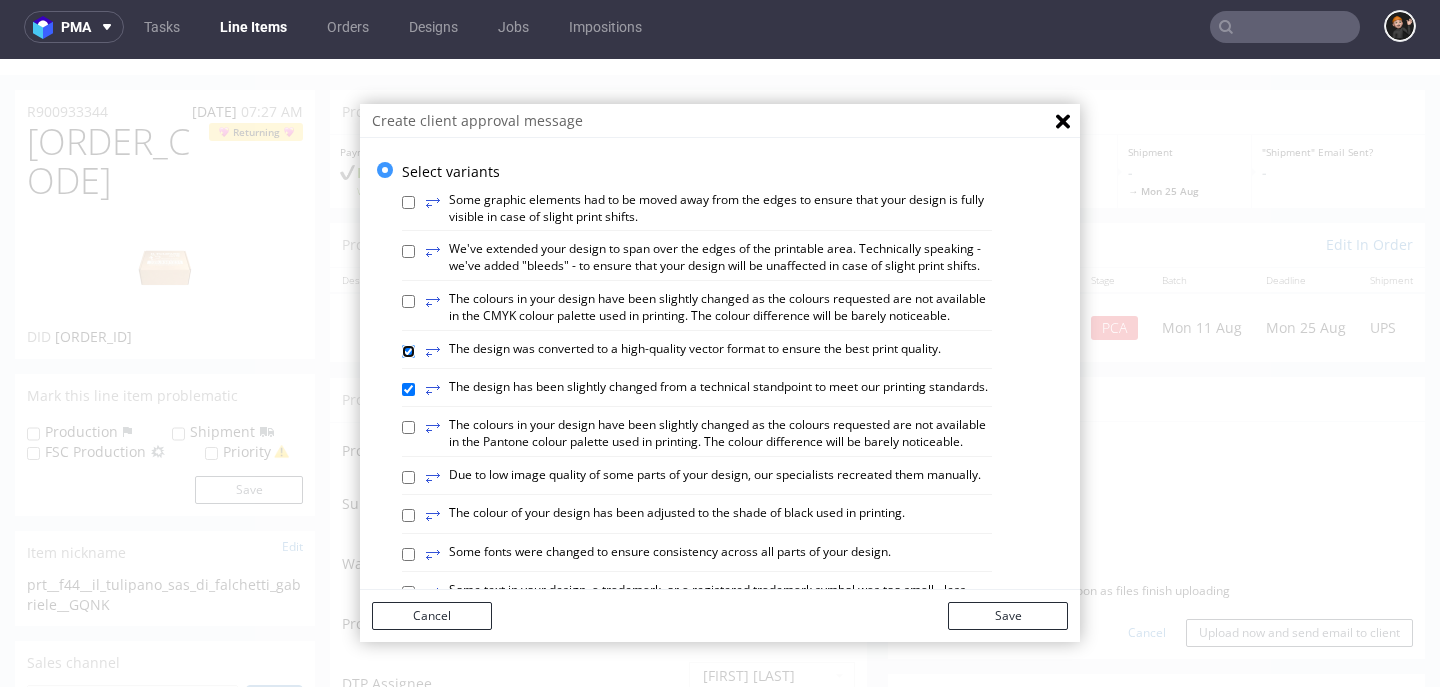 checkbox on "true" 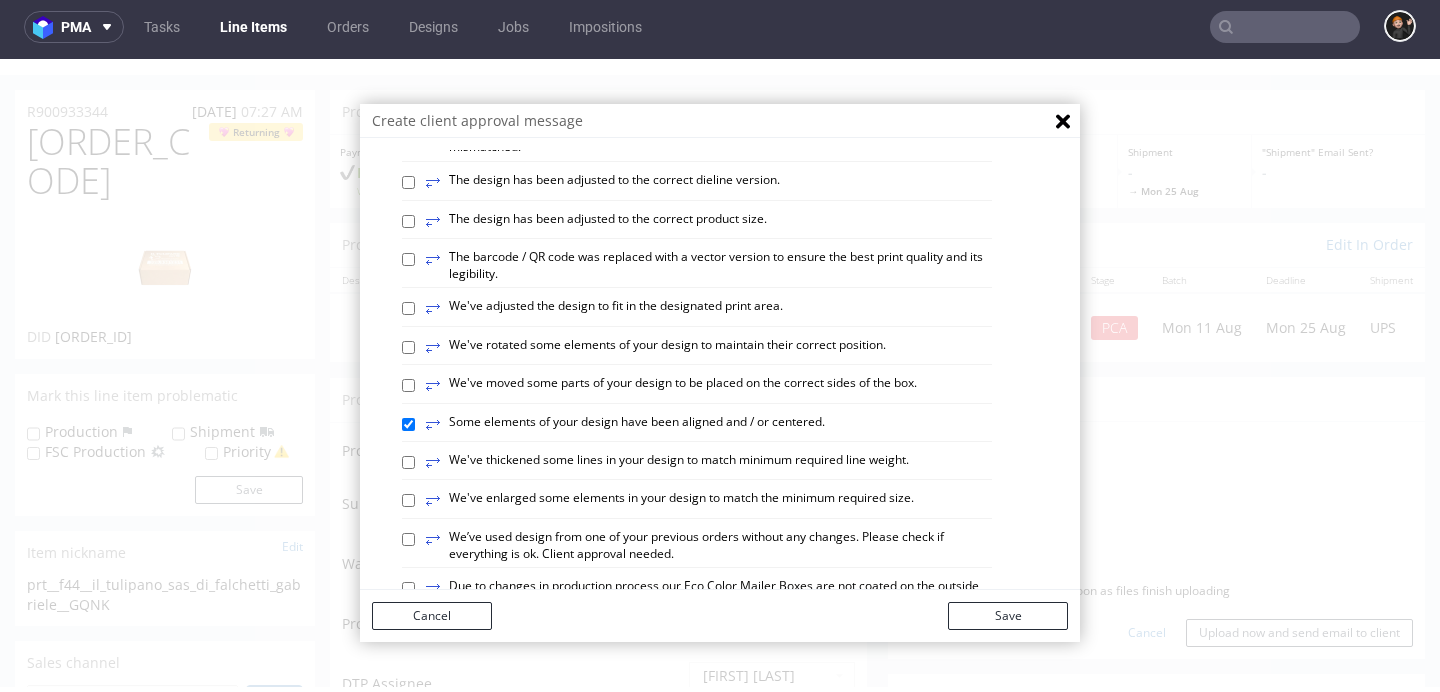 scroll, scrollTop: 532, scrollLeft: 0, axis: vertical 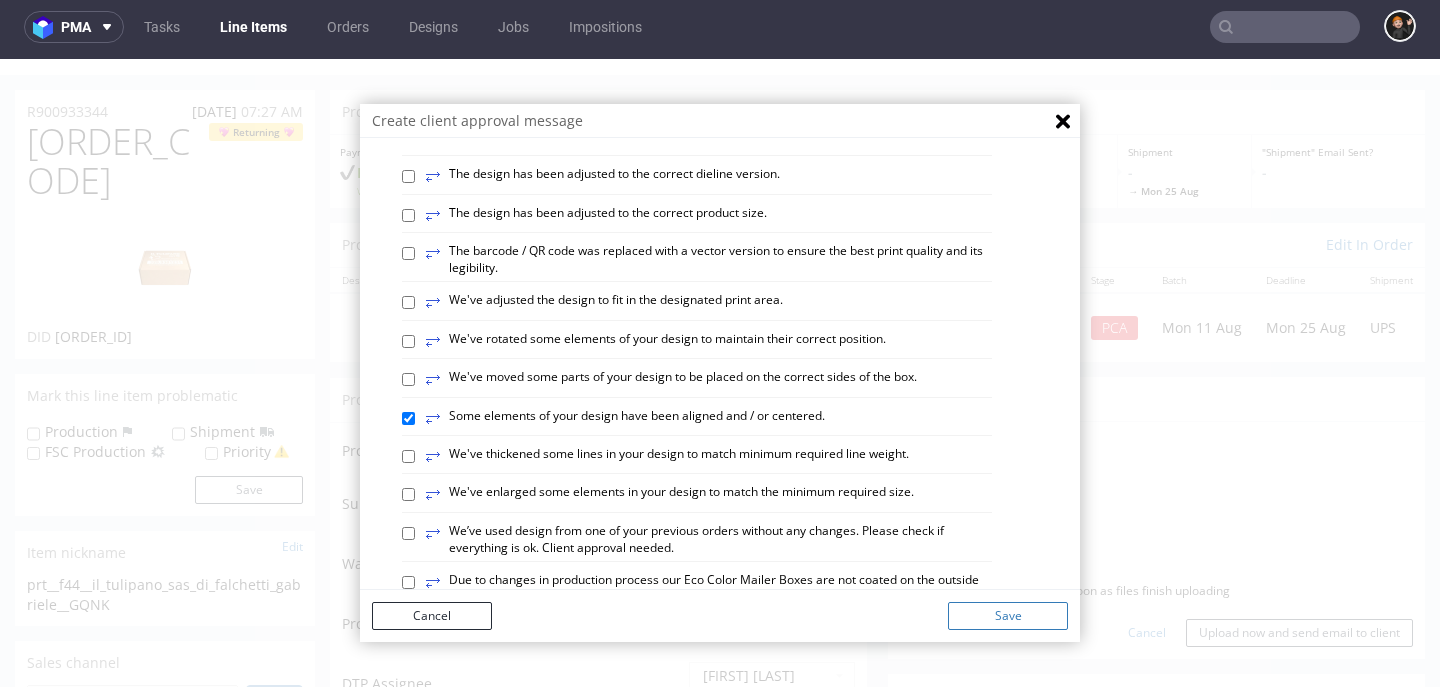 click on "Save" at bounding box center [1008, 616] 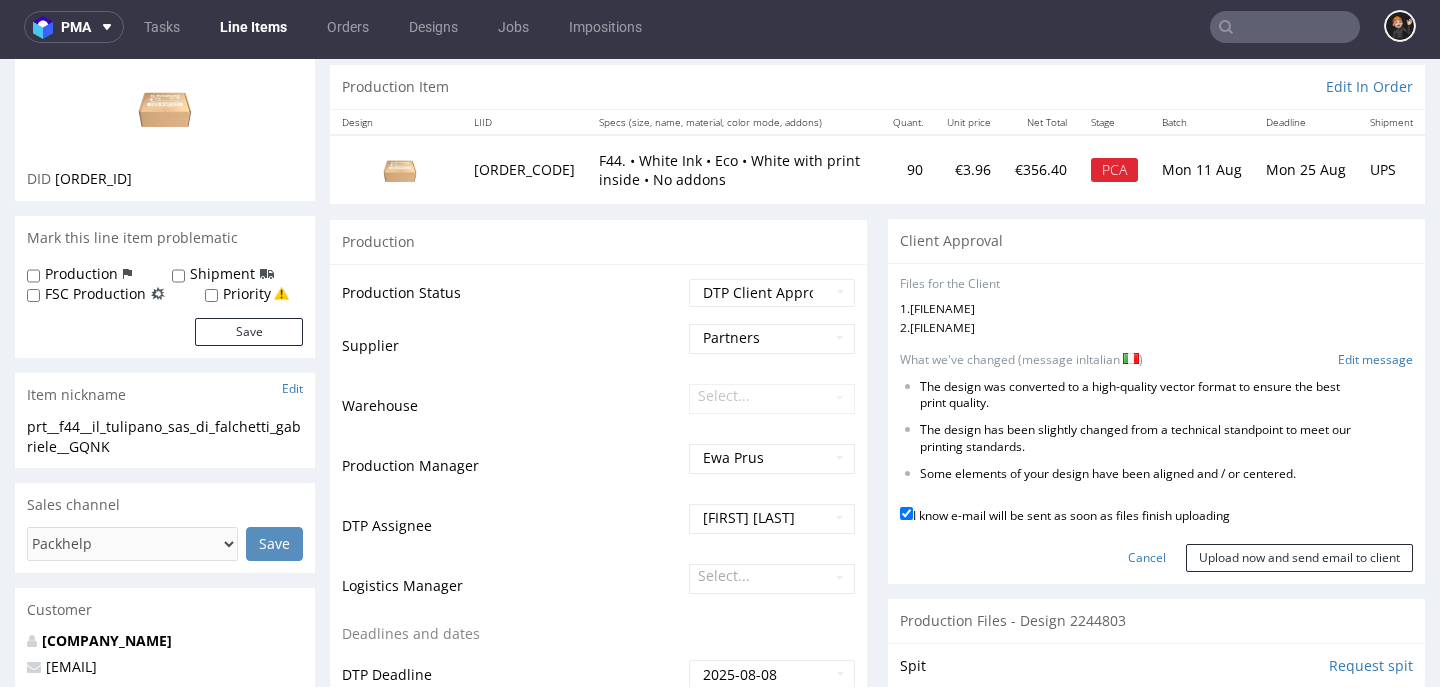 scroll, scrollTop: 212, scrollLeft: 0, axis: vertical 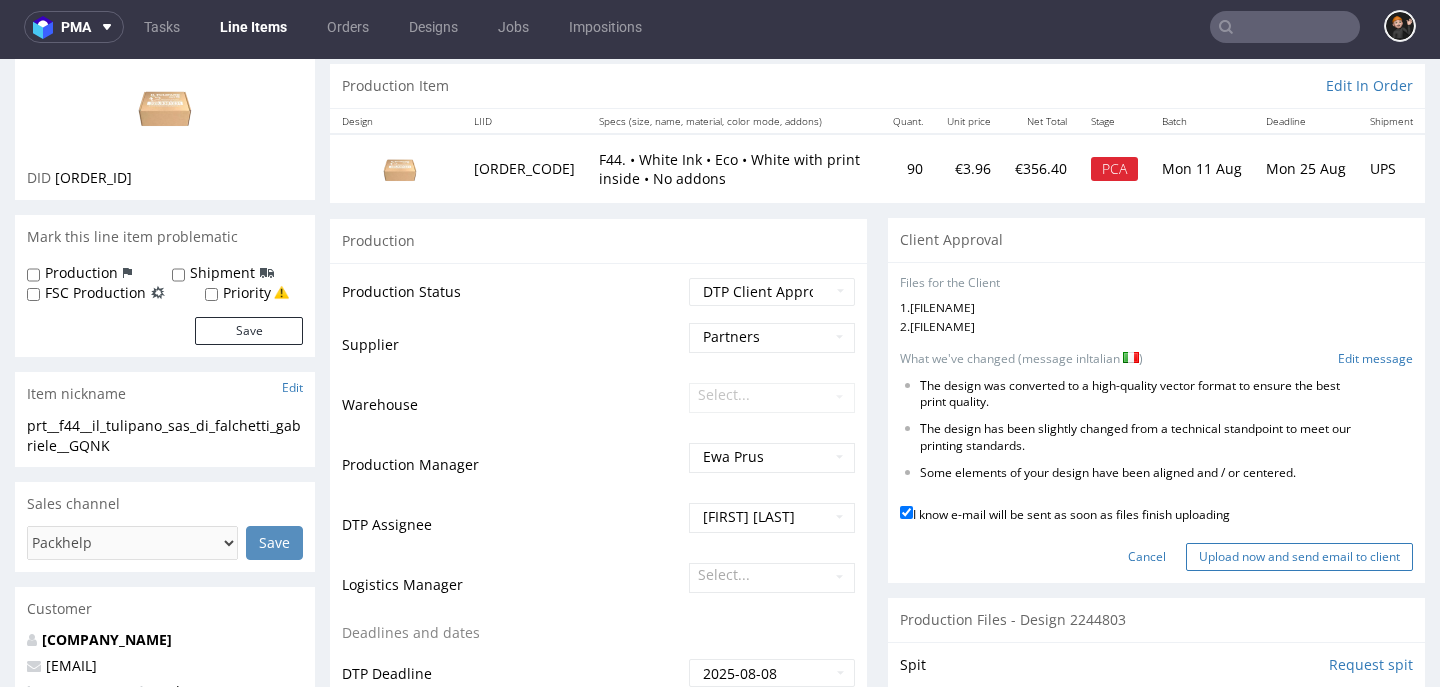click on "Upload now and send email to client" at bounding box center [1299, 557] 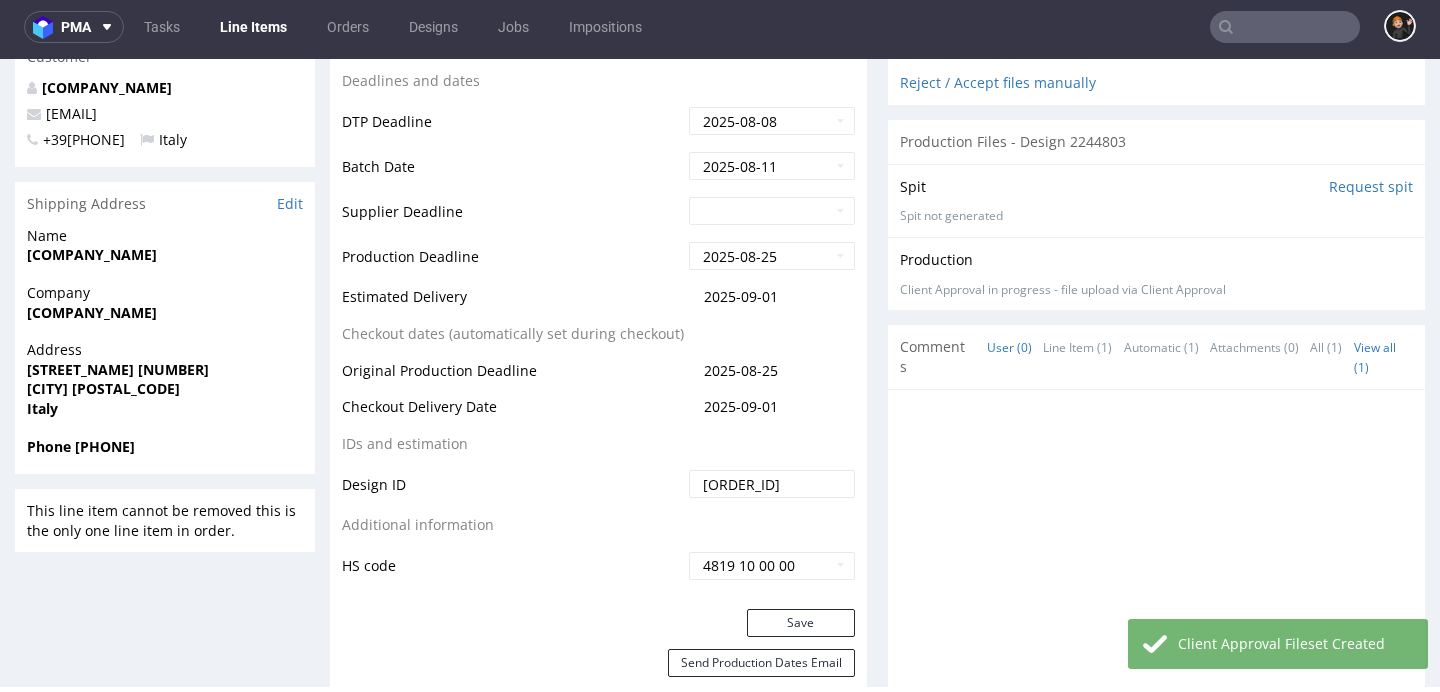 scroll, scrollTop: 790, scrollLeft: 0, axis: vertical 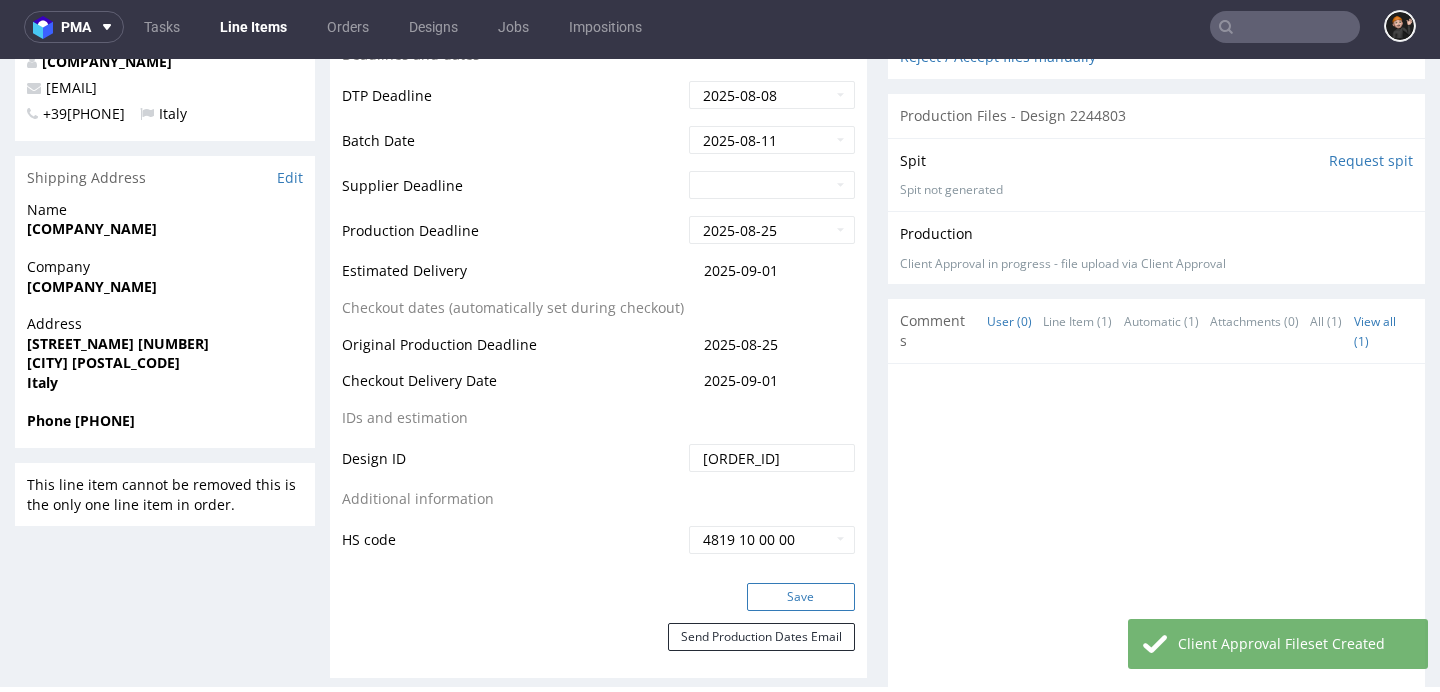 drag, startPoint x: 807, startPoint y: 587, endPoint x: 793, endPoint y: 584, distance: 14.3178215 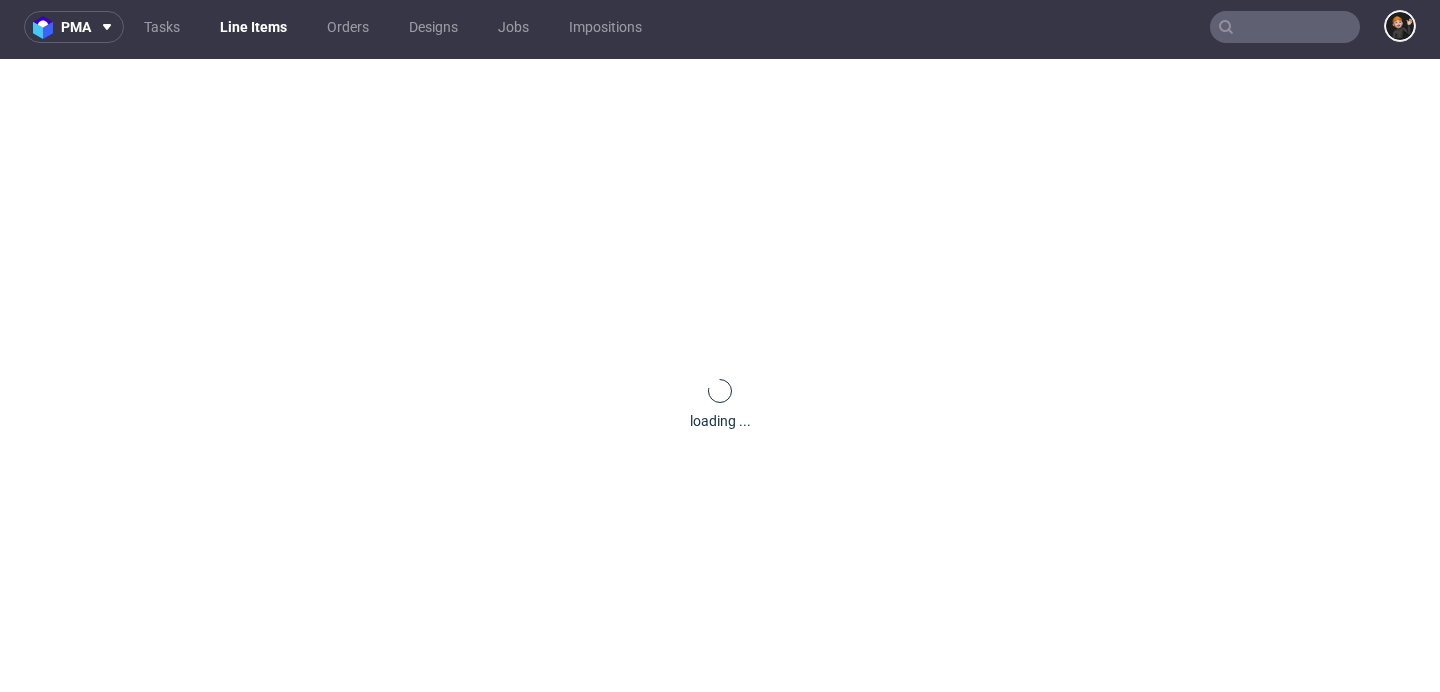 scroll, scrollTop: 0, scrollLeft: 0, axis: both 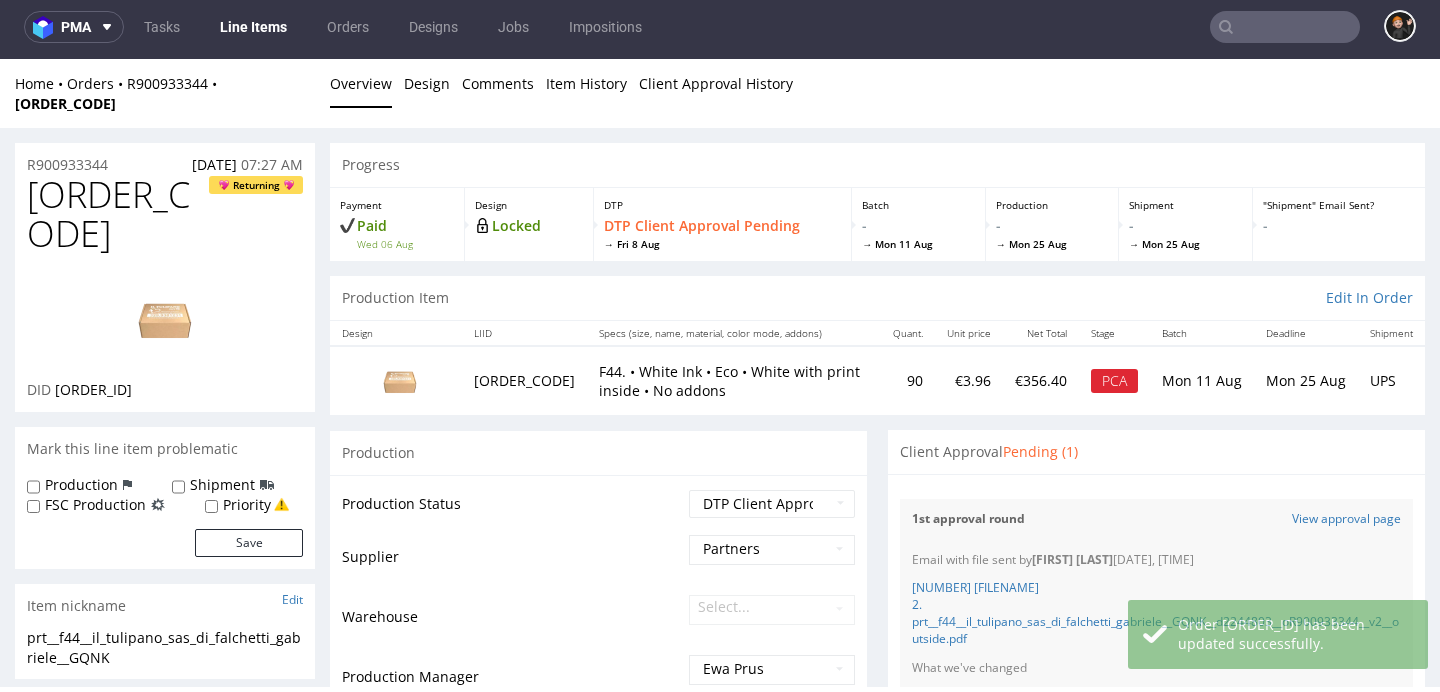 click on "Line Items" at bounding box center [253, 27] 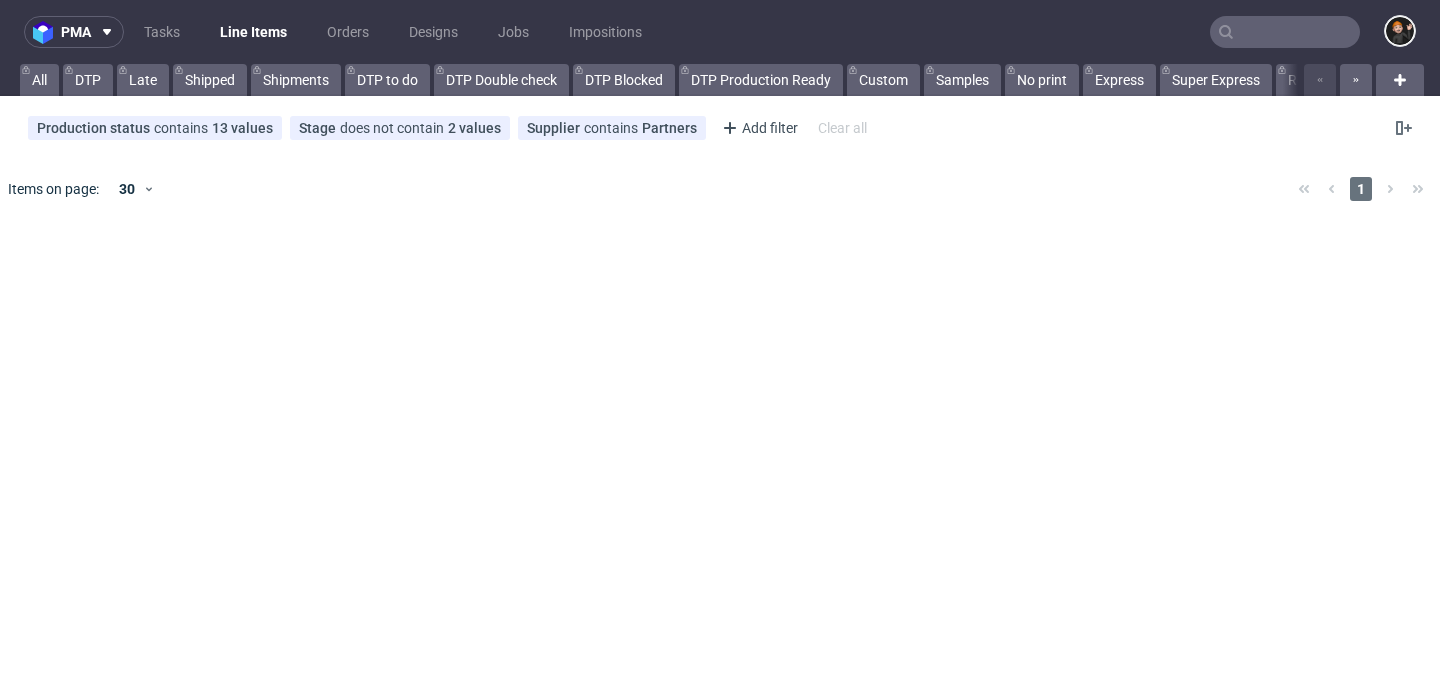 scroll, scrollTop: 0, scrollLeft: 0, axis: both 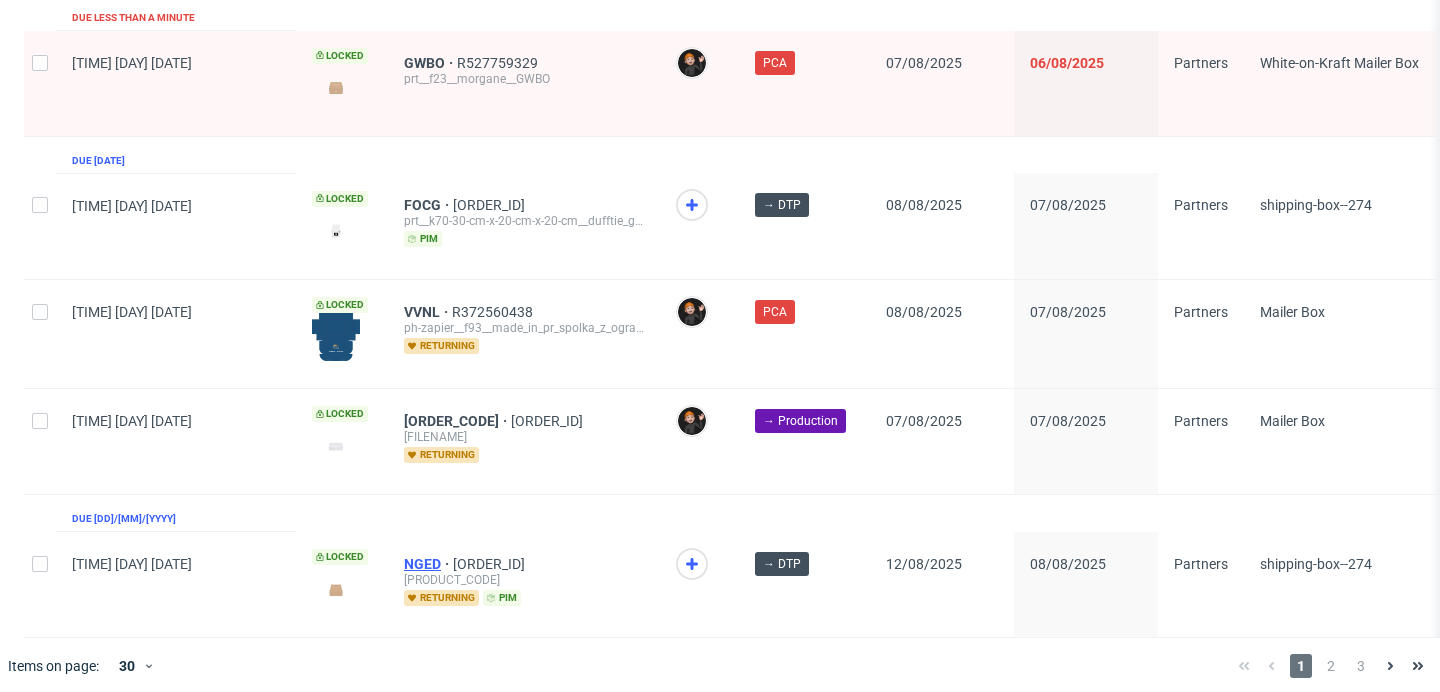 click on "NGED" at bounding box center [428, 564] 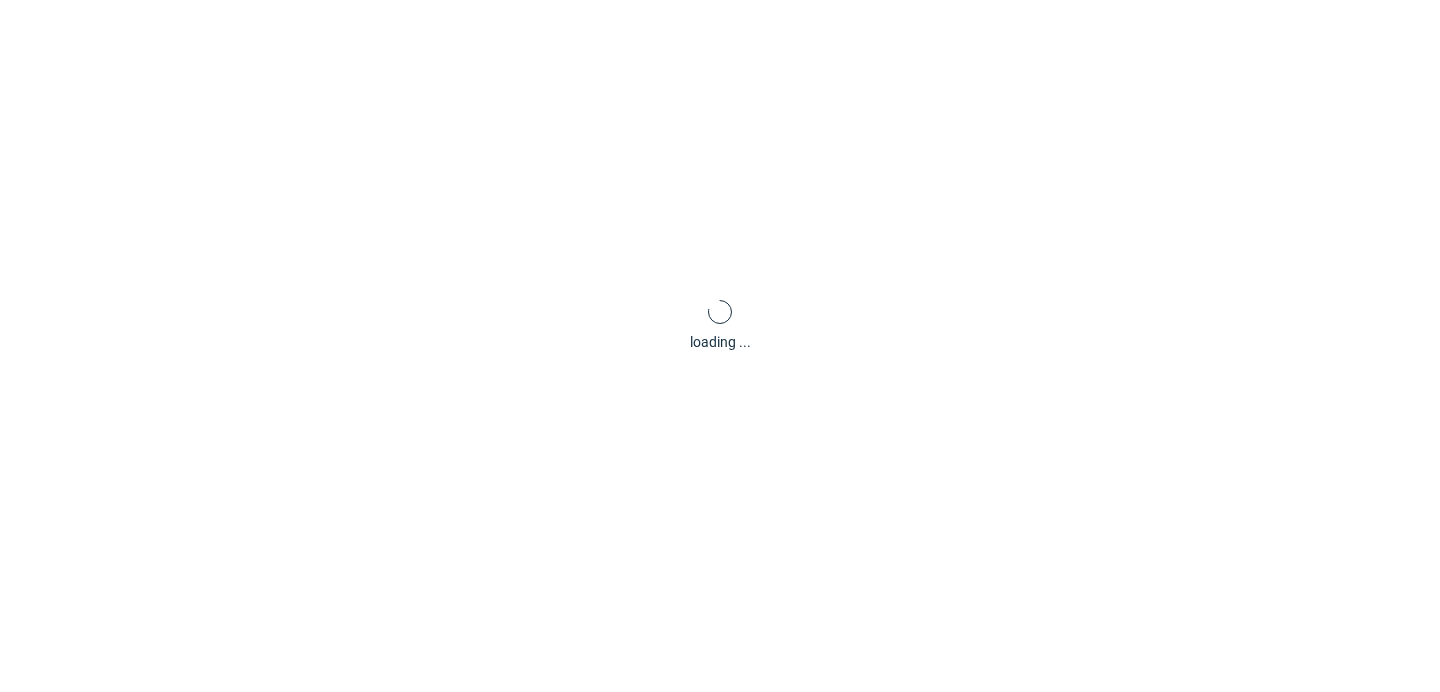scroll, scrollTop: 84, scrollLeft: 0, axis: vertical 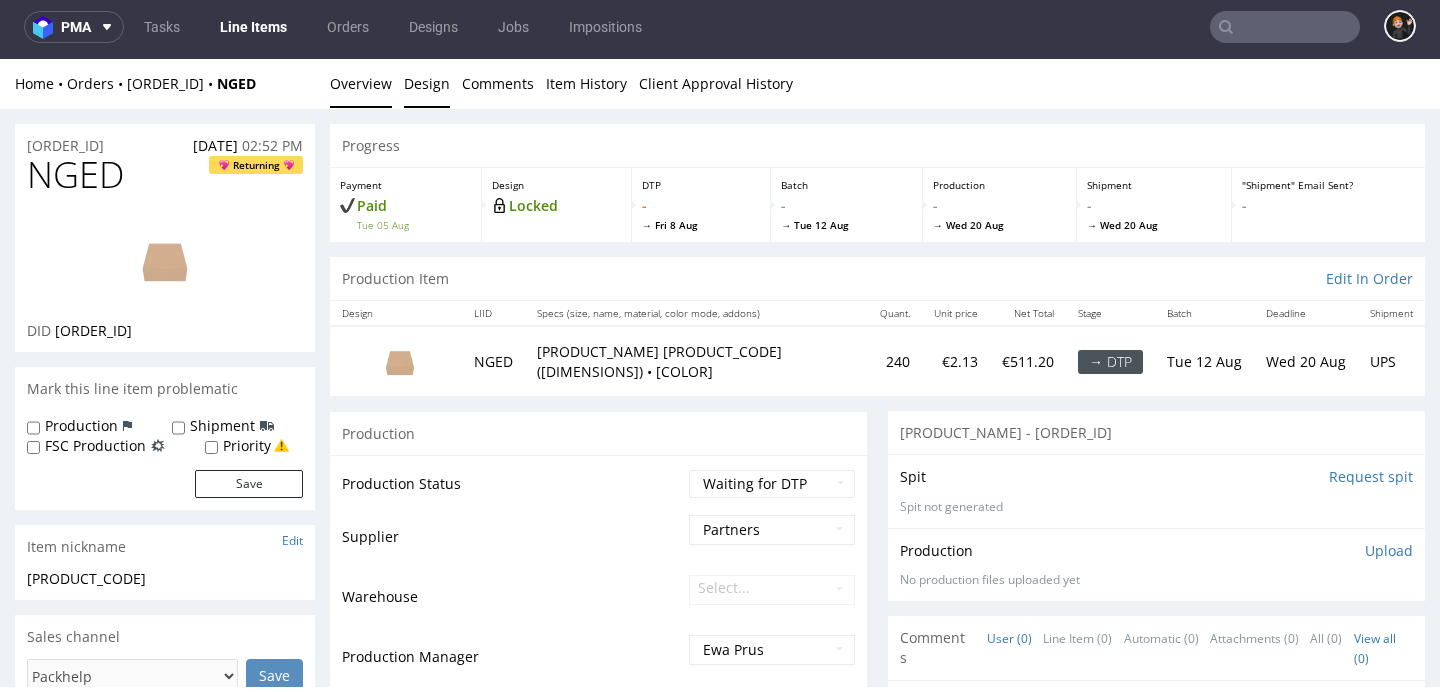 click on "Design" at bounding box center (427, 83) 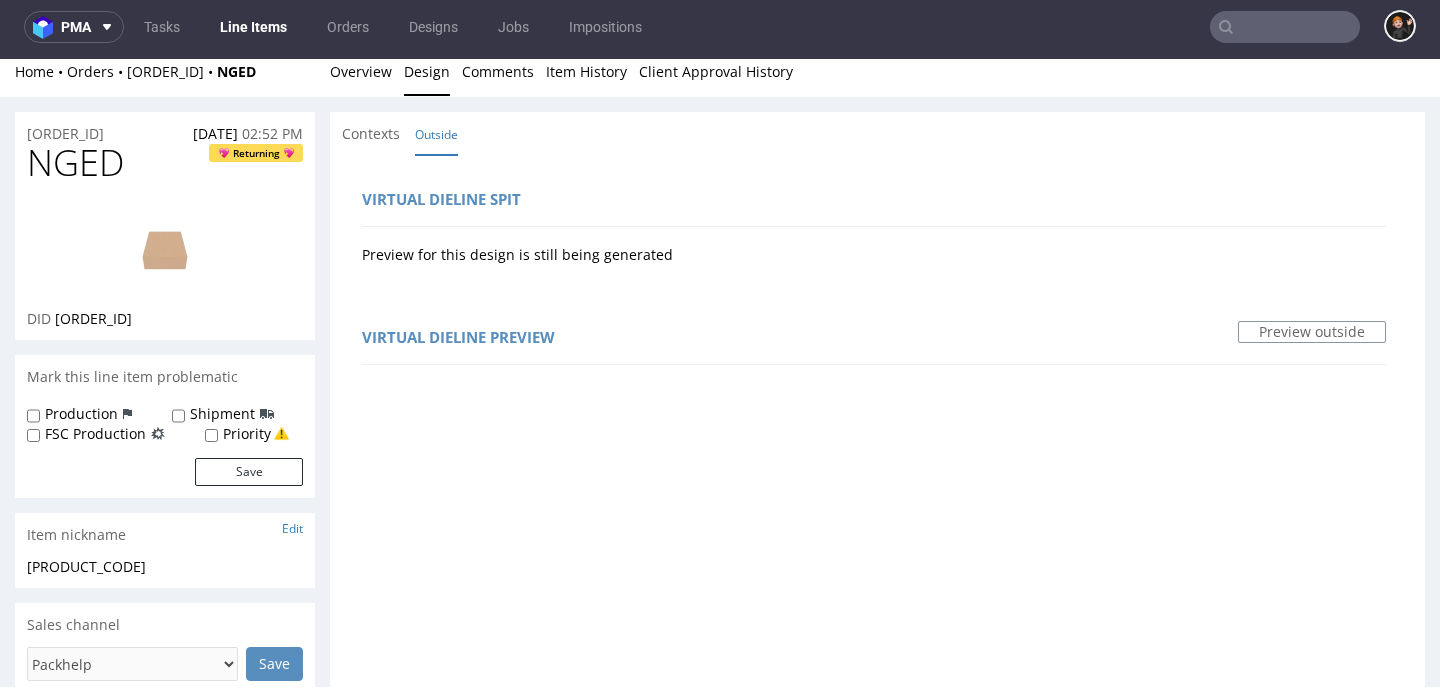 scroll, scrollTop: 0, scrollLeft: 0, axis: both 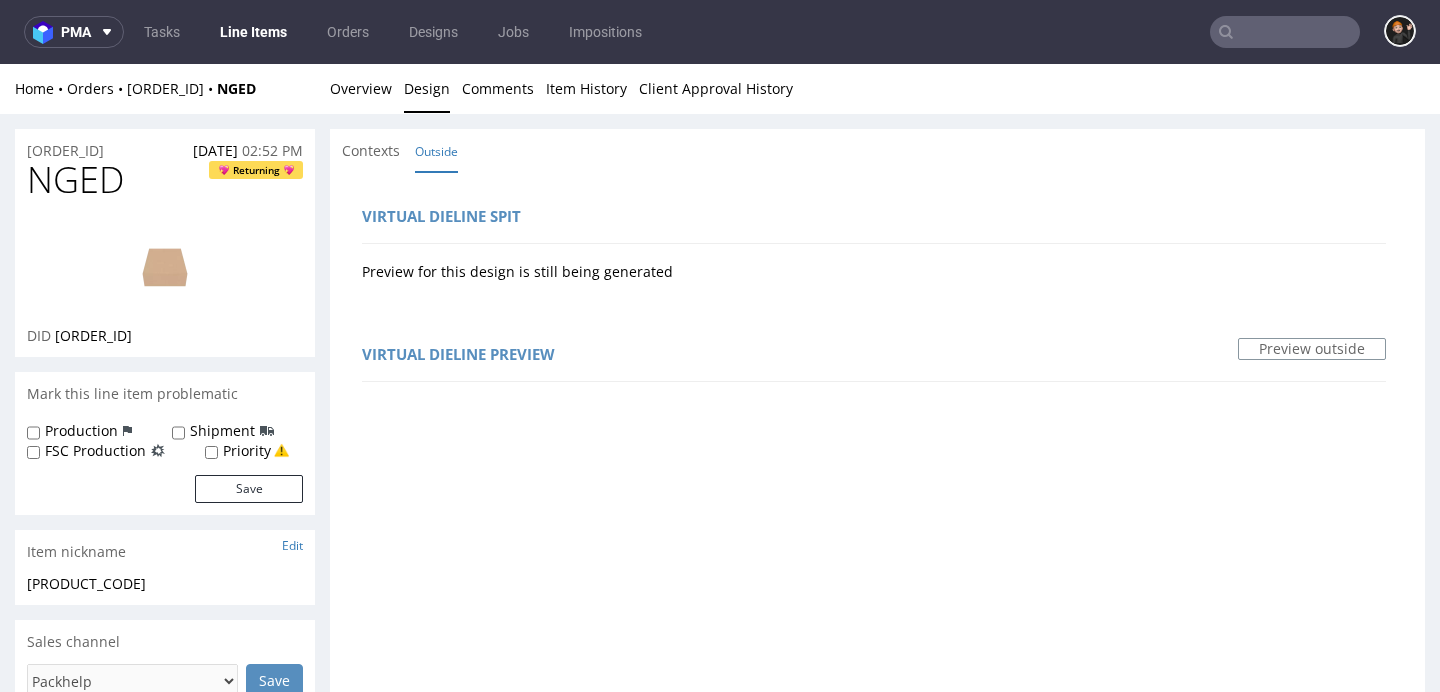 click at bounding box center (165, 265) 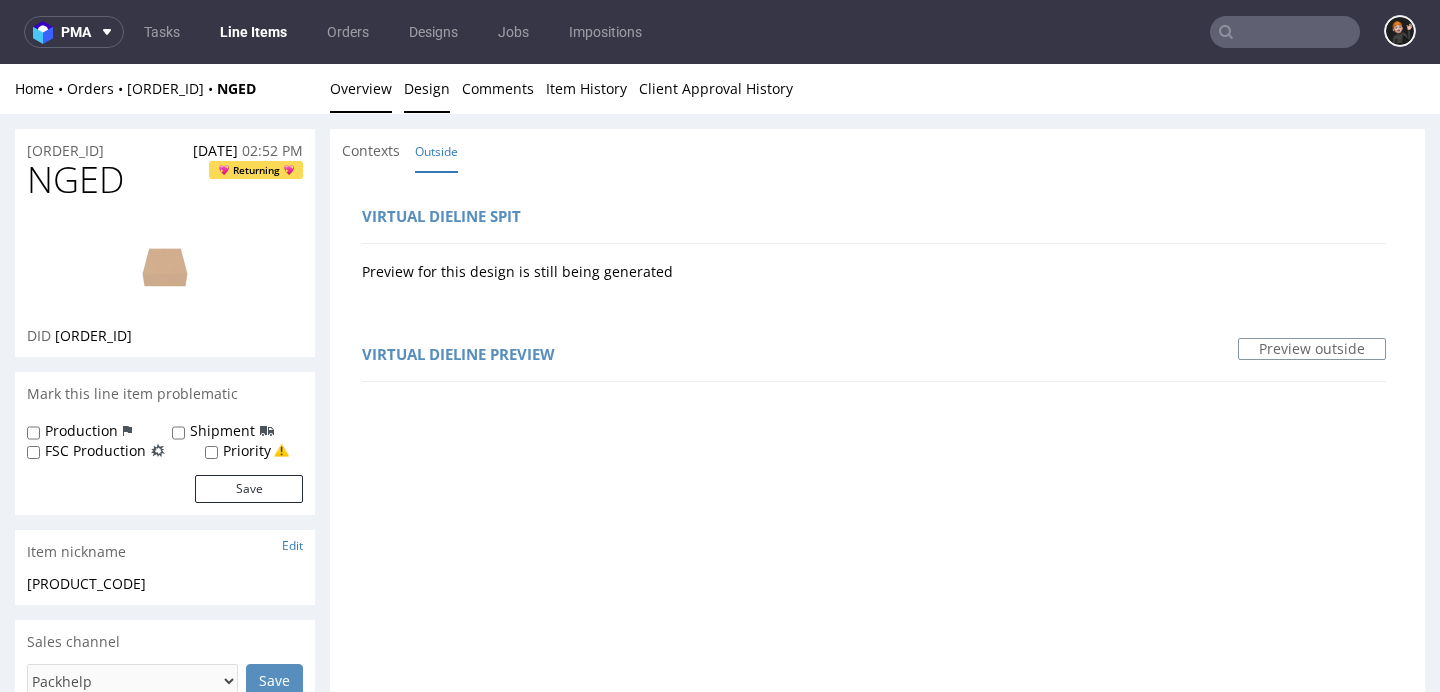 click on "Overview" at bounding box center [361, 88] 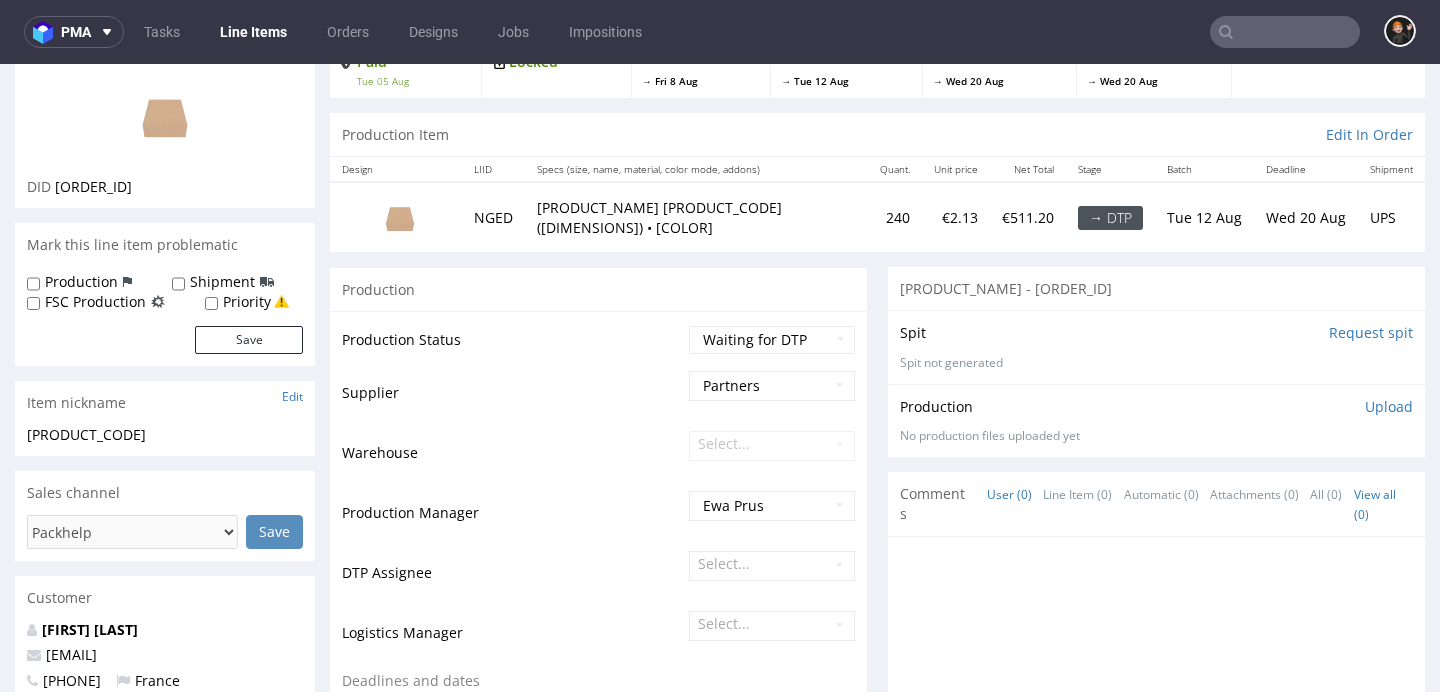scroll, scrollTop: 153, scrollLeft: 0, axis: vertical 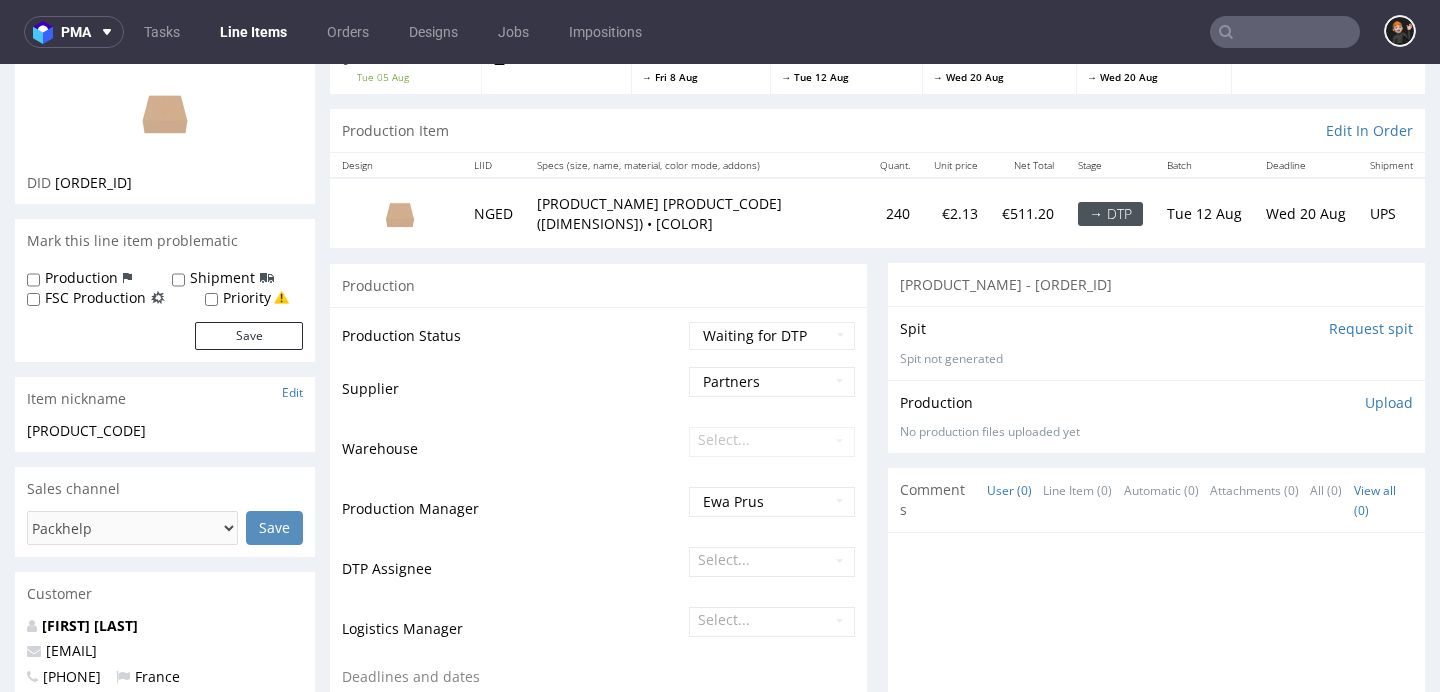 click on "Line Items" at bounding box center (253, 32) 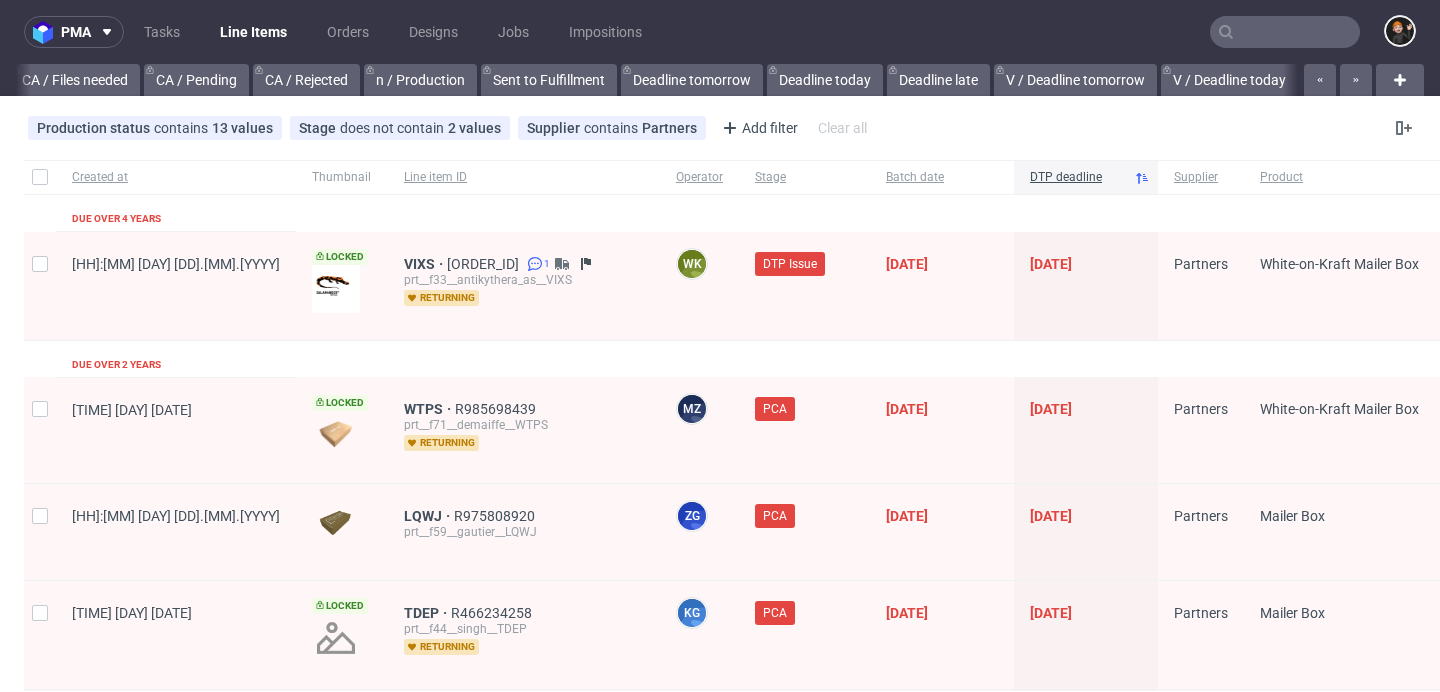 scroll, scrollTop: 0, scrollLeft: 2409, axis: horizontal 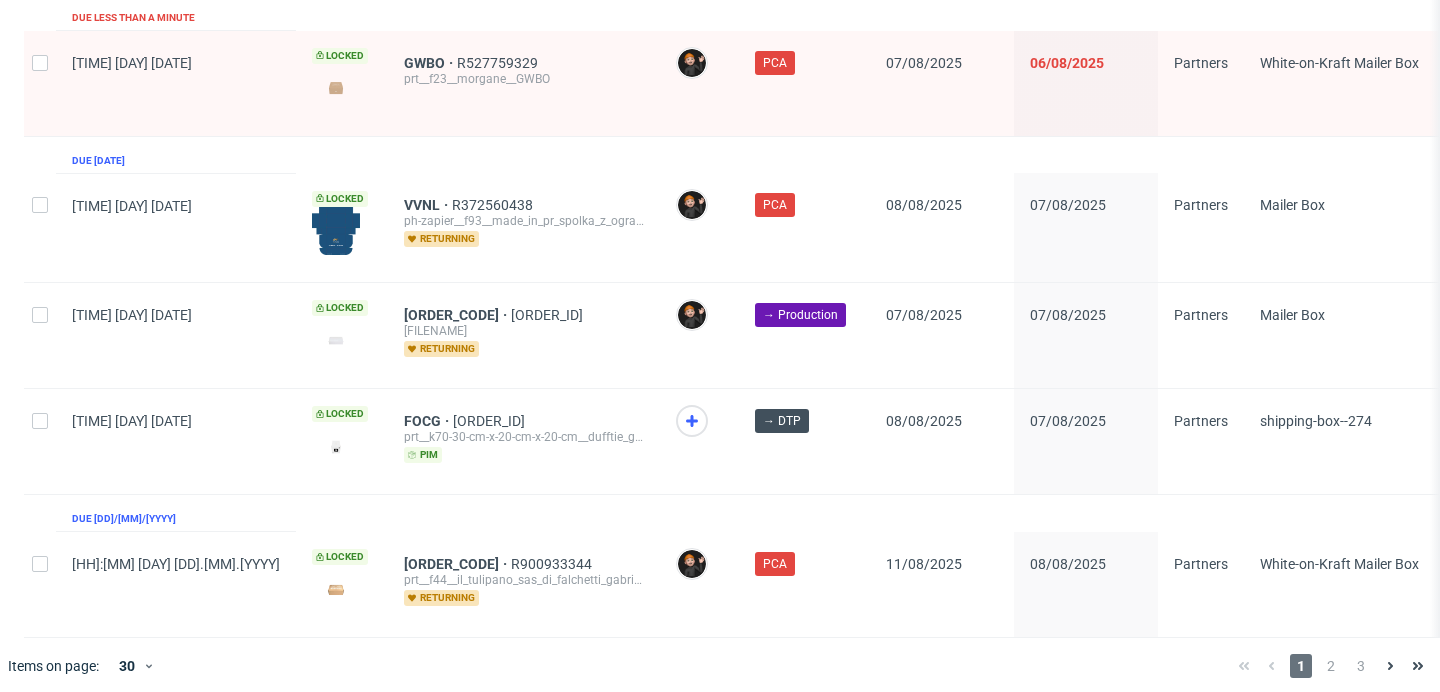 click on "2" at bounding box center (1331, 666) 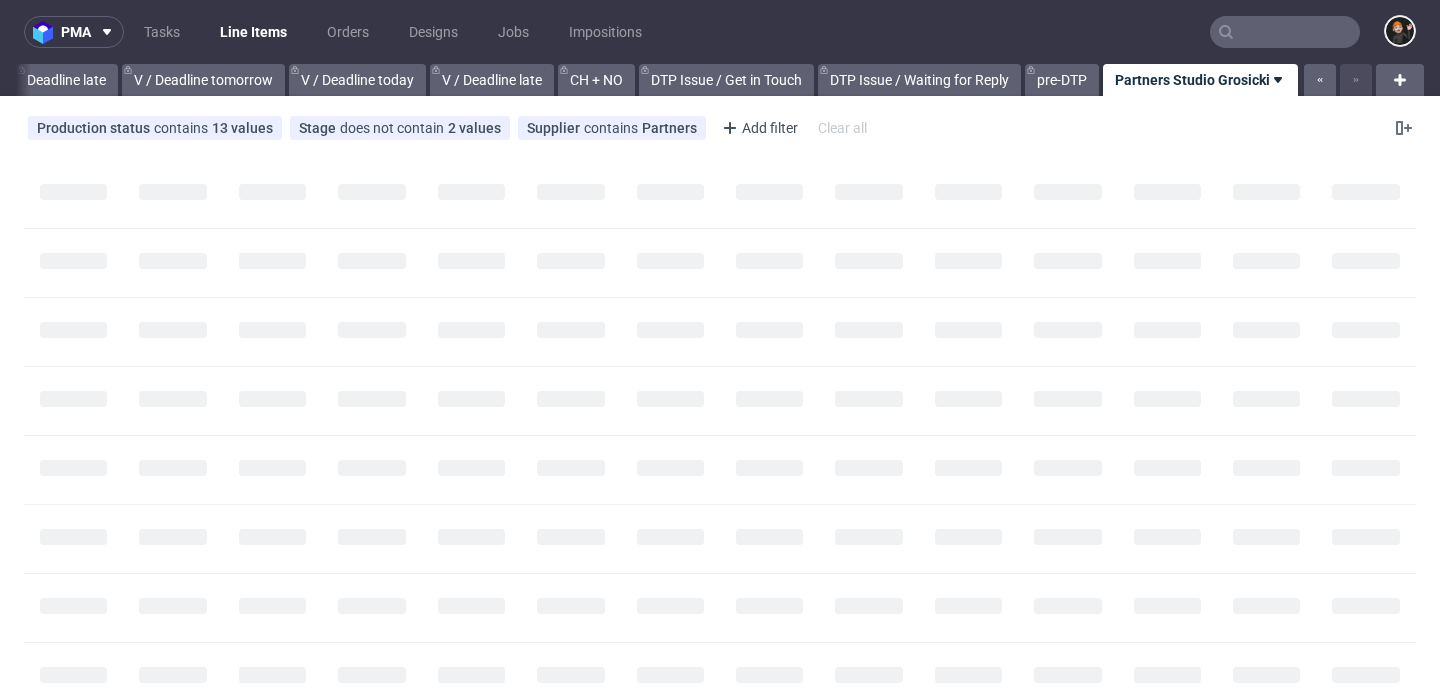 scroll, scrollTop: 0, scrollLeft: 2409, axis: horizontal 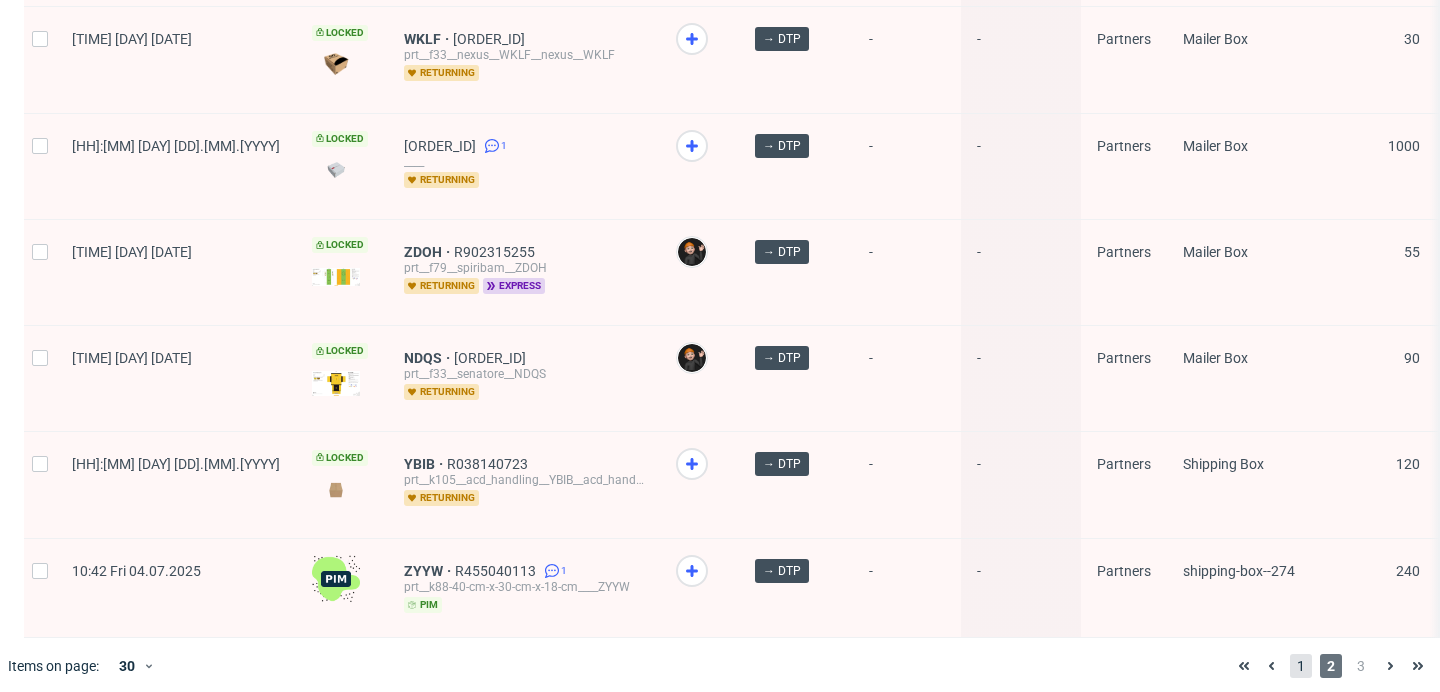 click on "1" at bounding box center (1301, 666) 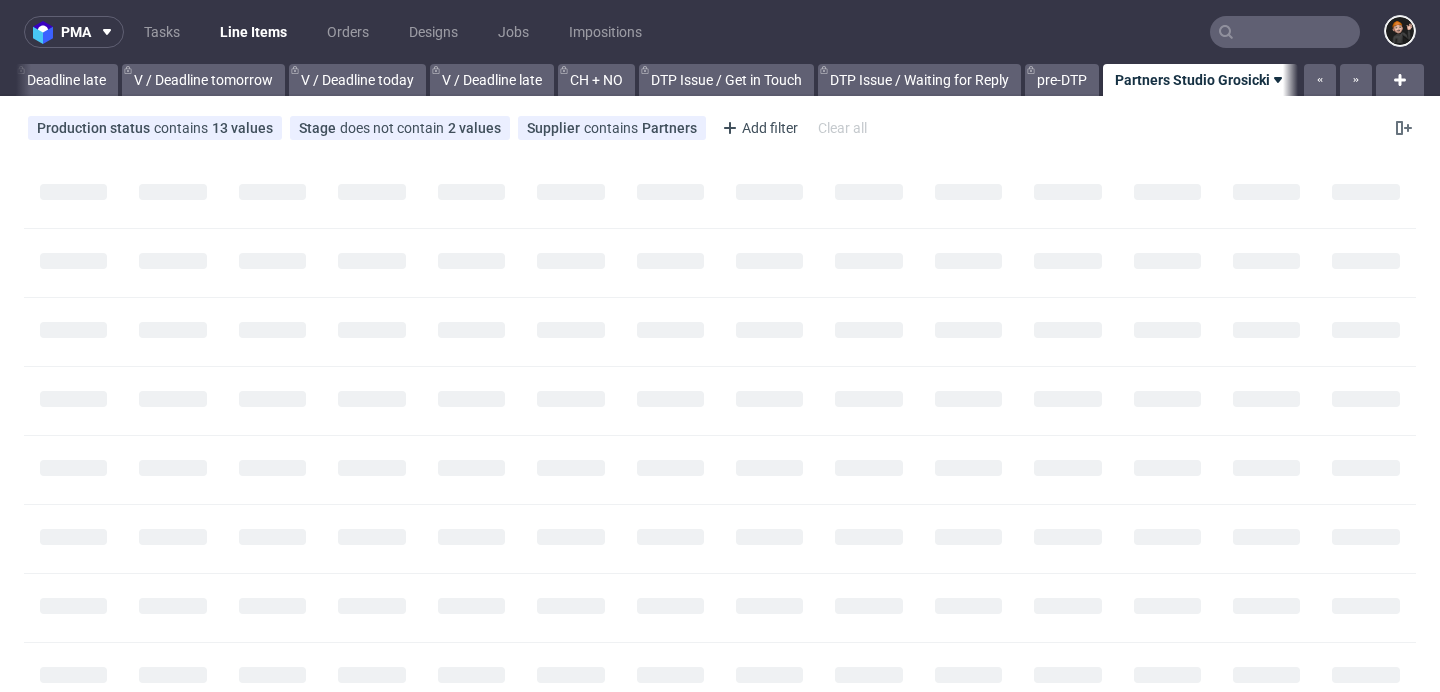 scroll, scrollTop: 0, scrollLeft: 2409, axis: horizontal 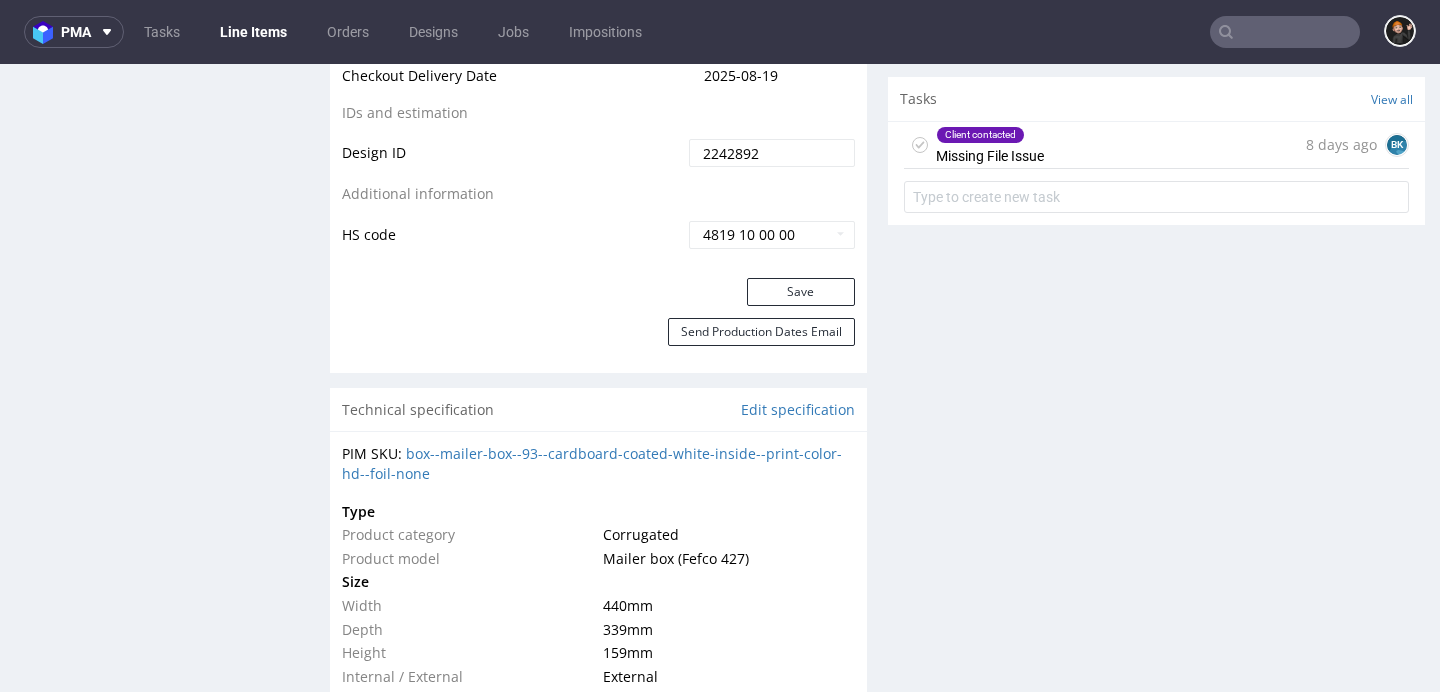 click on "Client contacted" at bounding box center [980, 135] 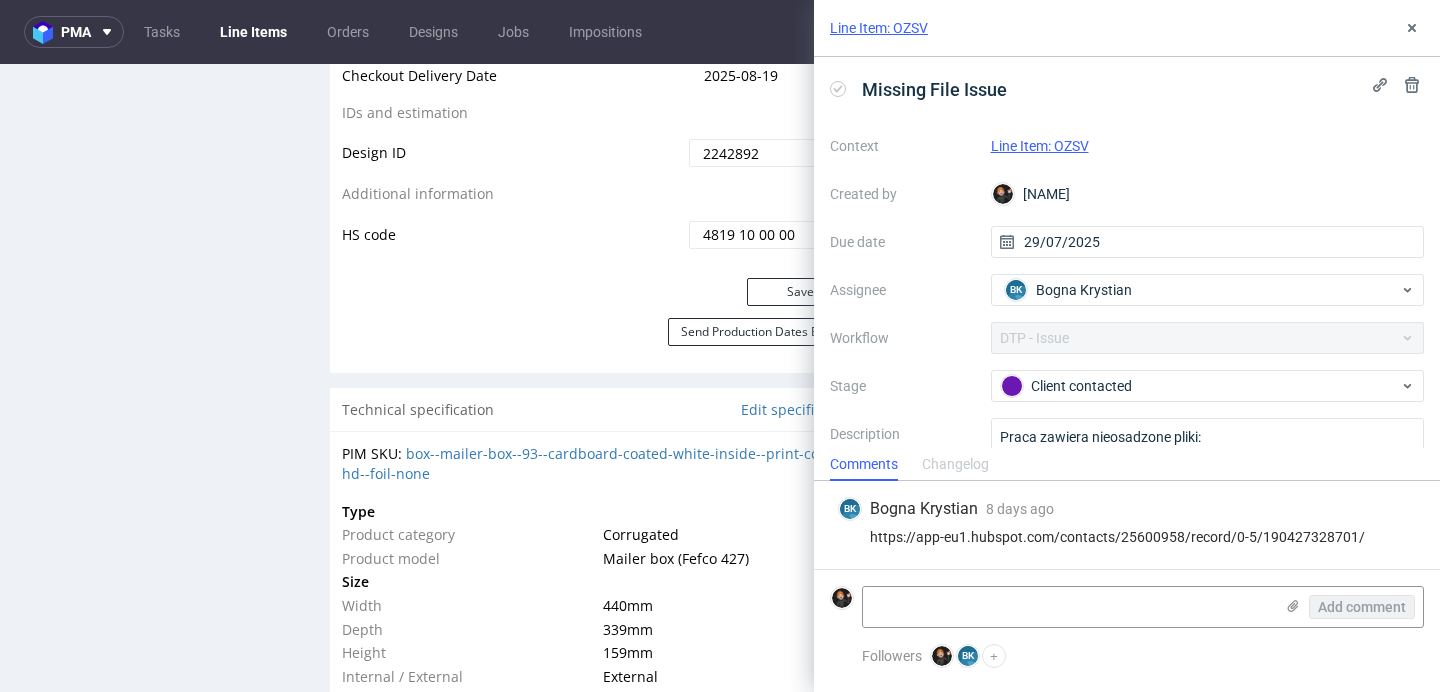 scroll, scrollTop: 82, scrollLeft: 0, axis: vertical 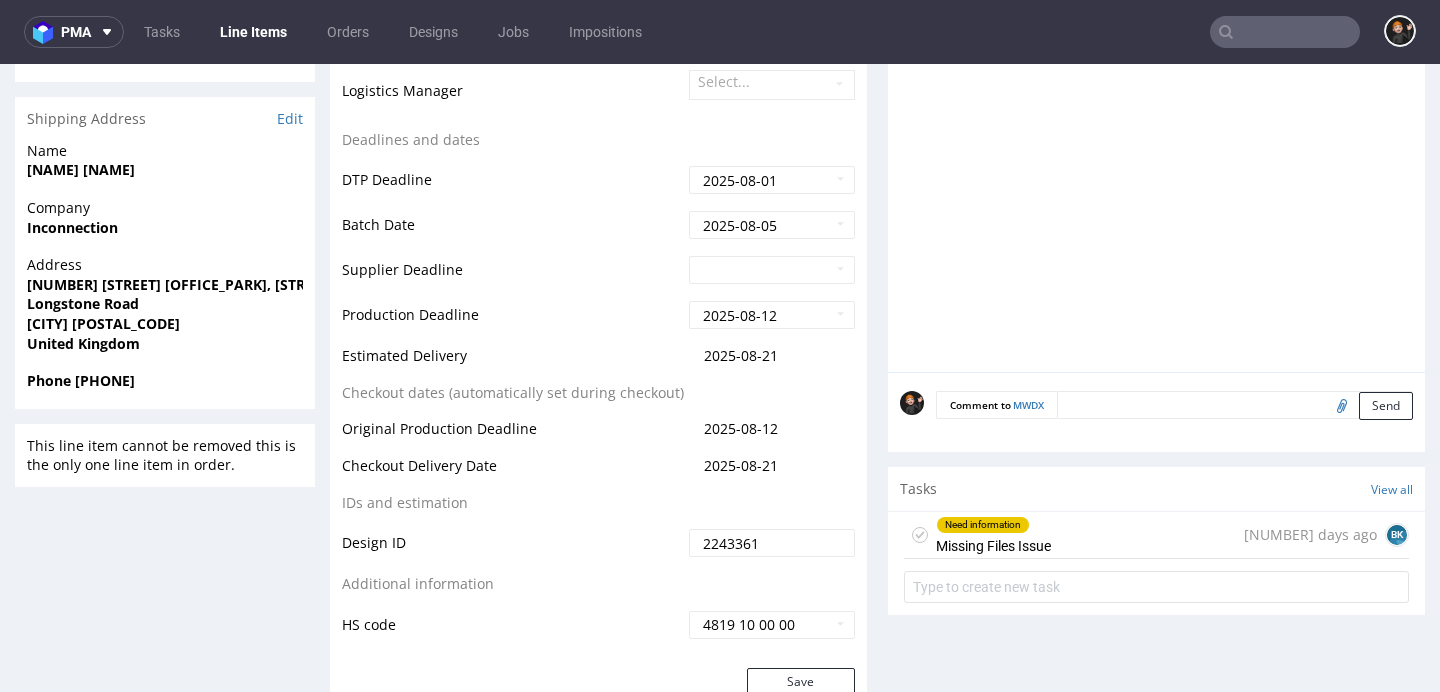 click on "Need information Missing Files Issue 6 days ago BK" at bounding box center (1156, 535) 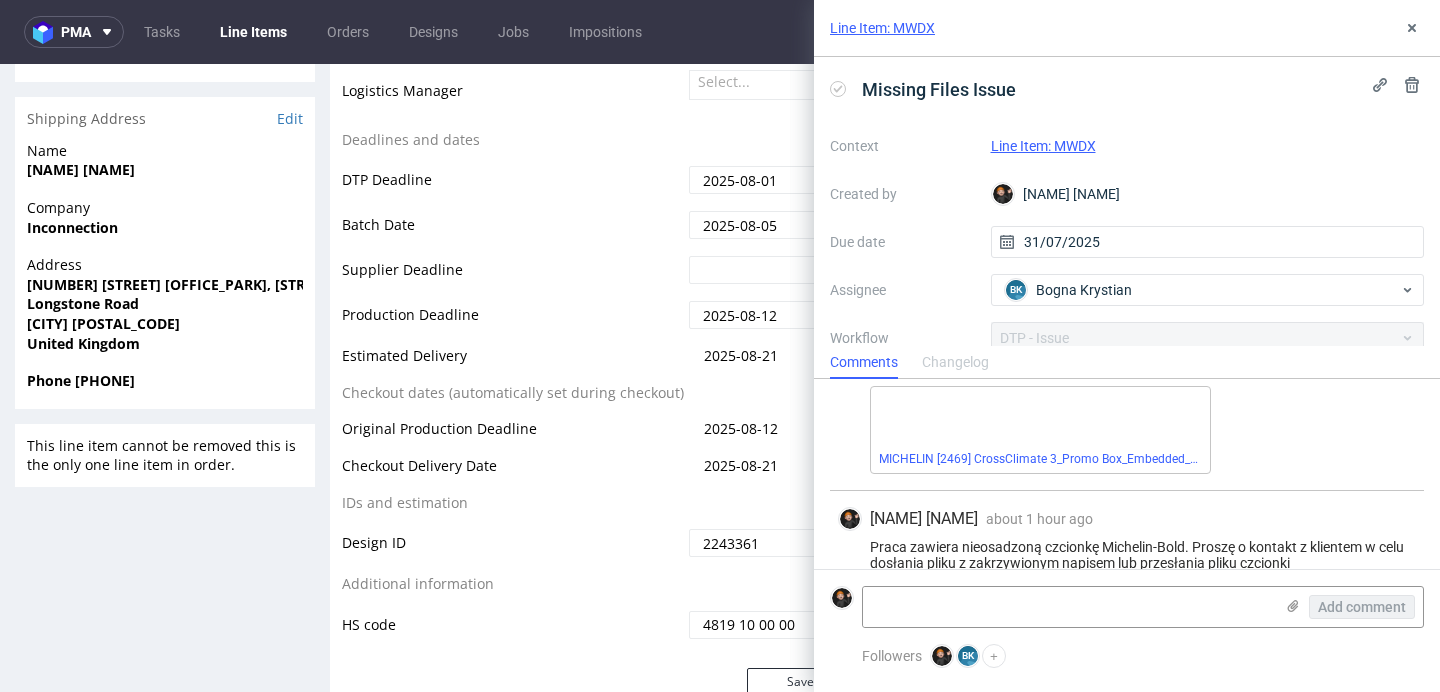 scroll, scrollTop: 180, scrollLeft: 0, axis: vertical 